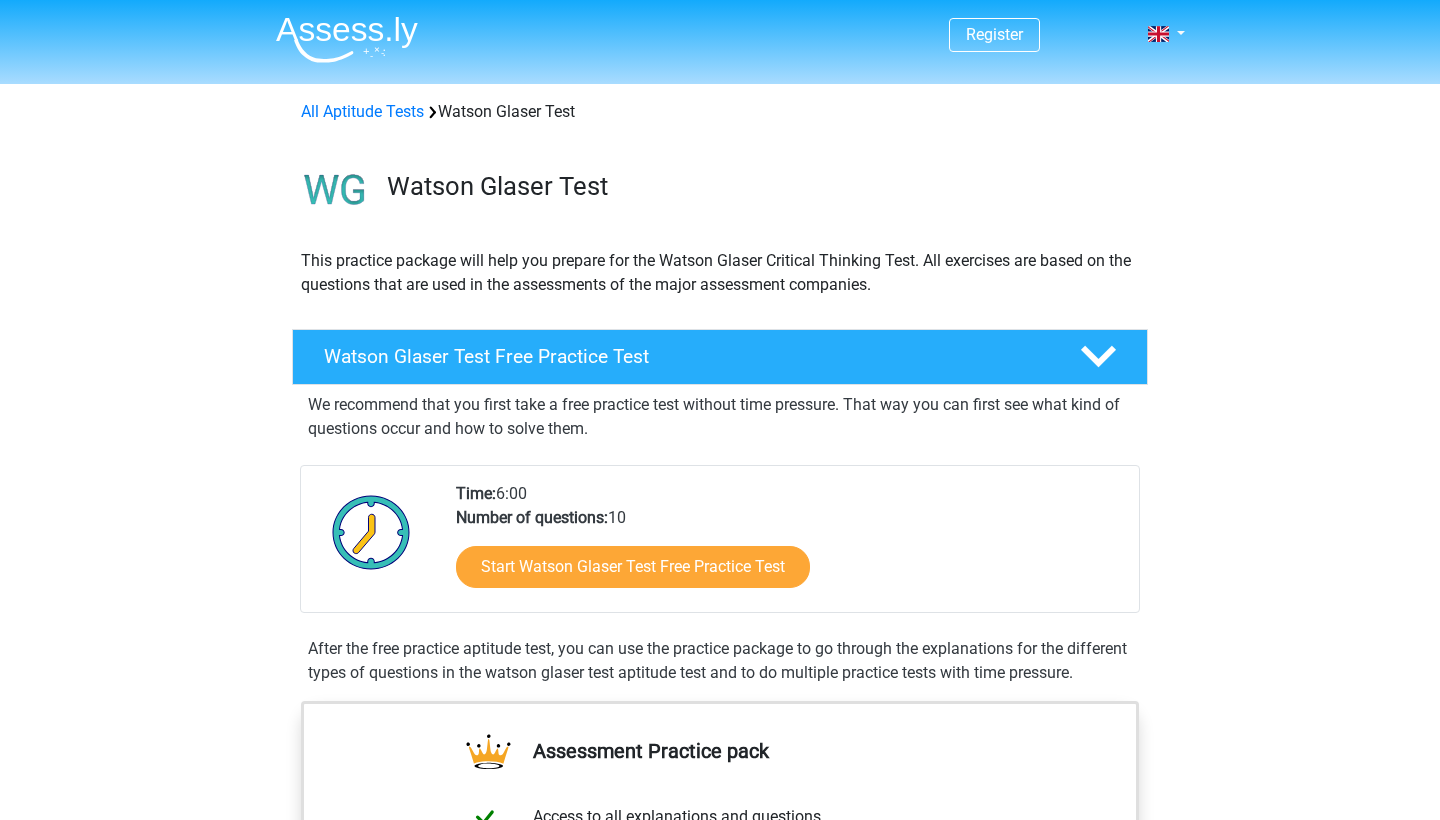 scroll, scrollTop: 0, scrollLeft: 0, axis: both 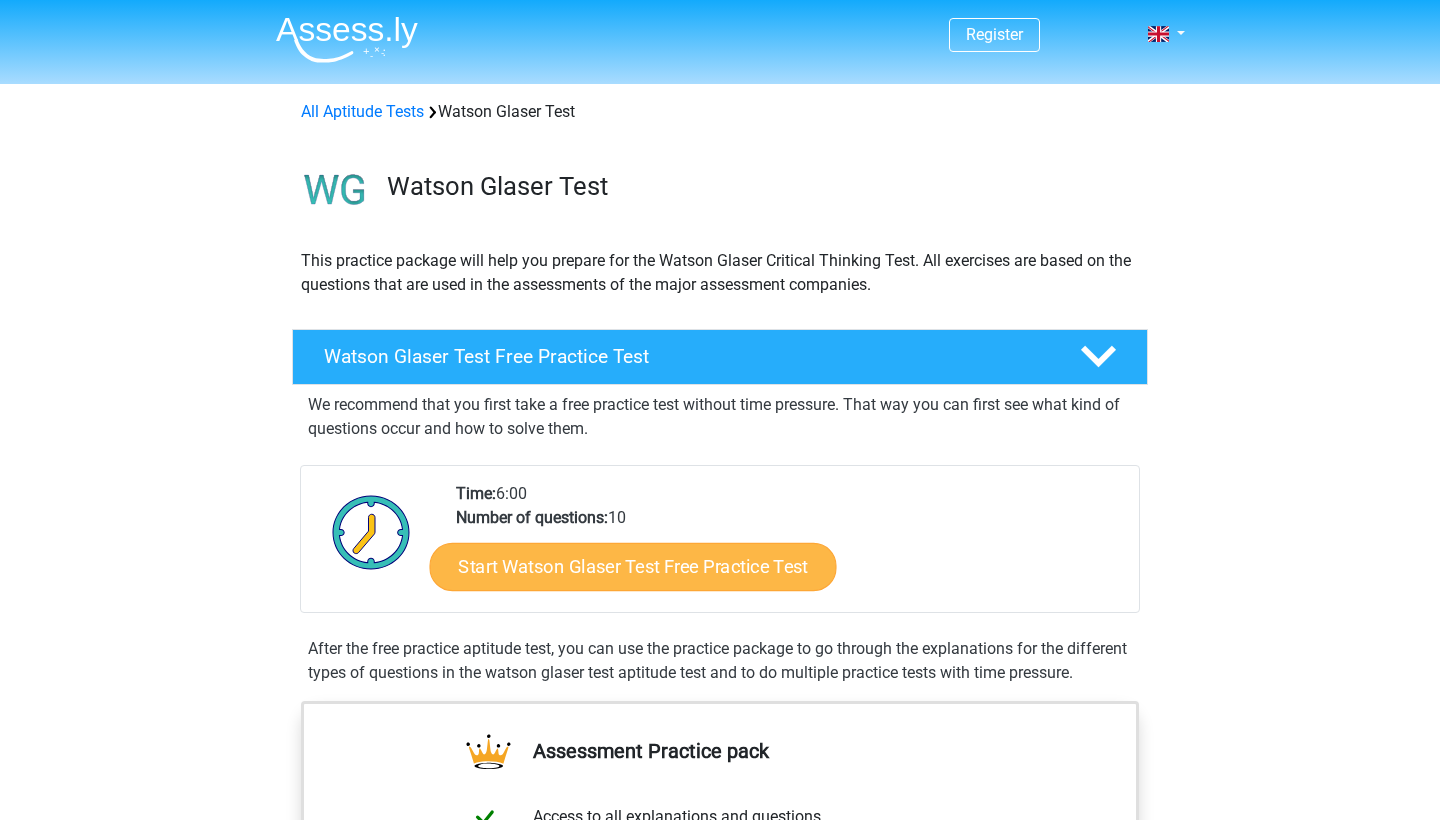 click on "Start Watson Glaser Test
Free Practice Test" at bounding box center [633, 567] 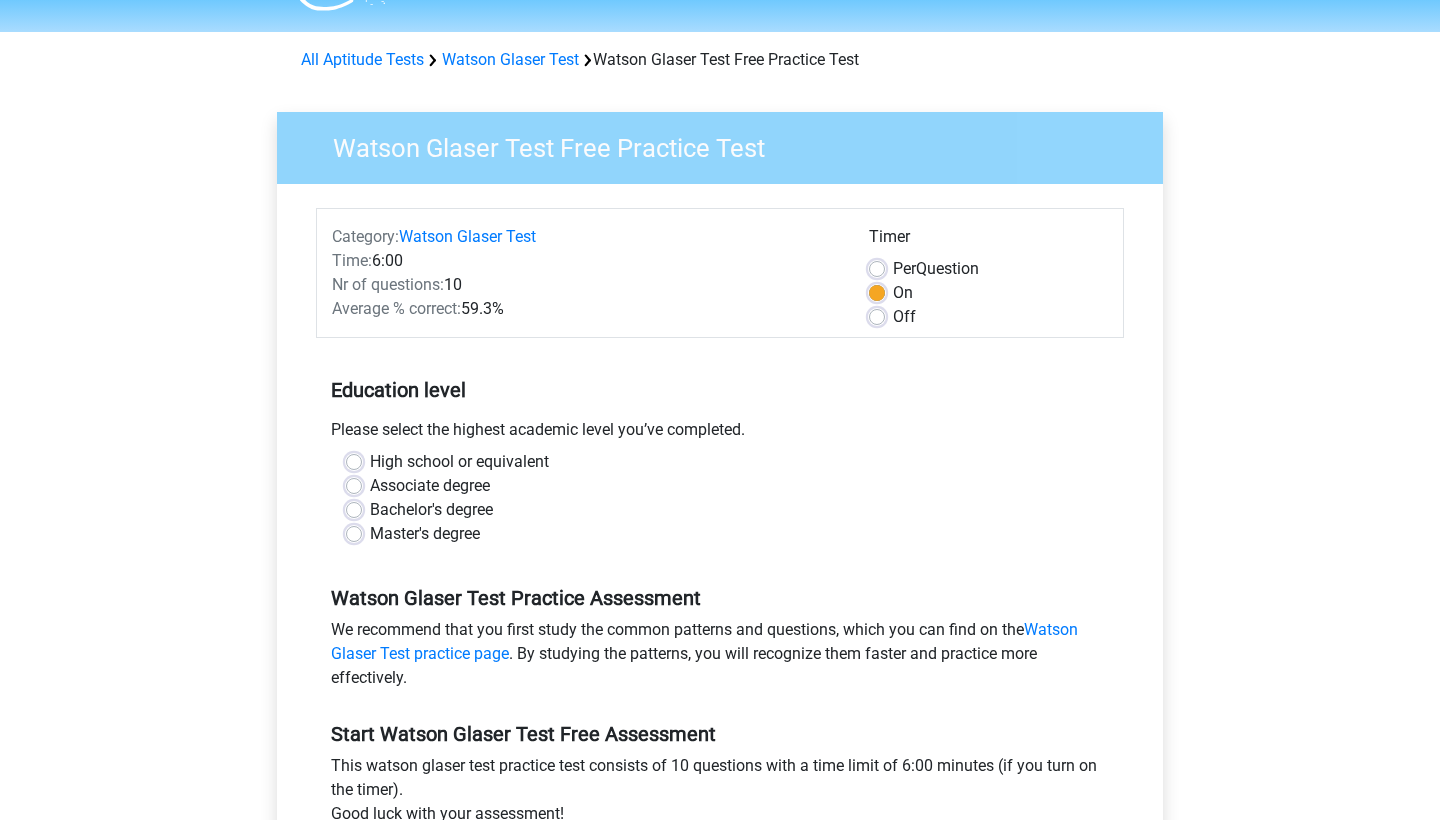 scroll, scrollTop: 61, scrollLeft: 0, axis: vertical 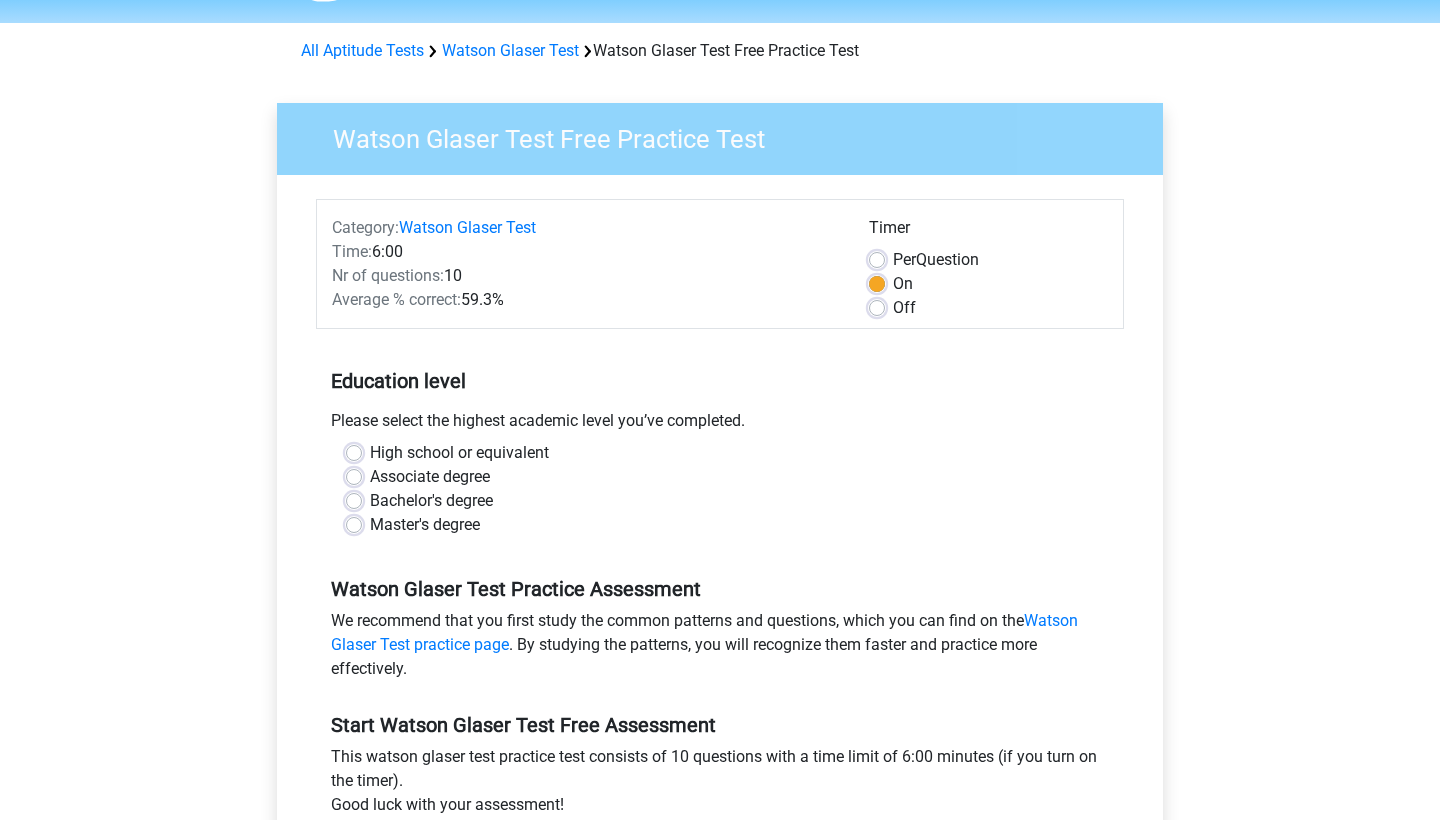 click on "Master's degree" at bounding box center (425, 525) 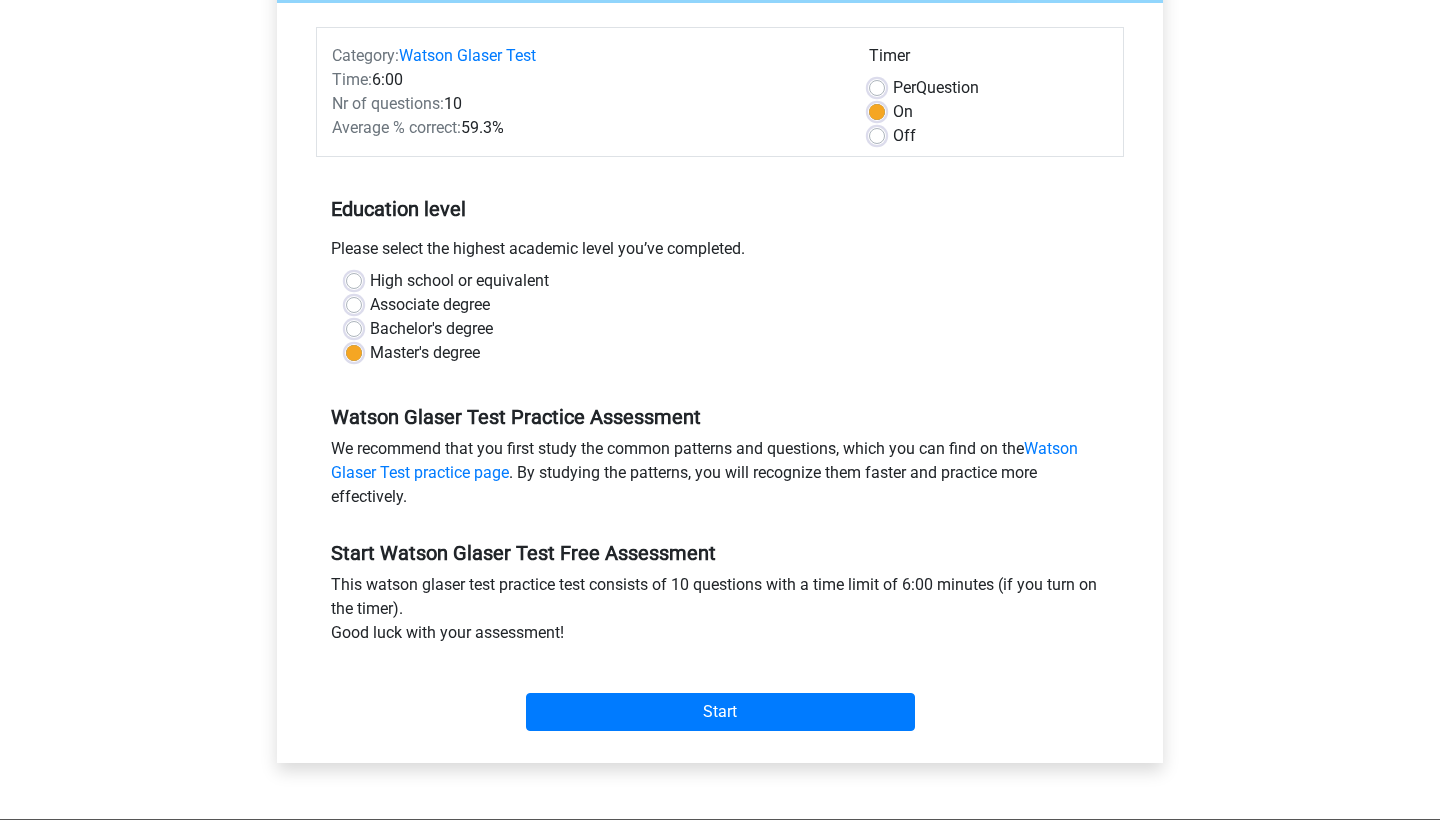 scroll, scrollTop: 276, scrollLeft: 0, axis: vertical 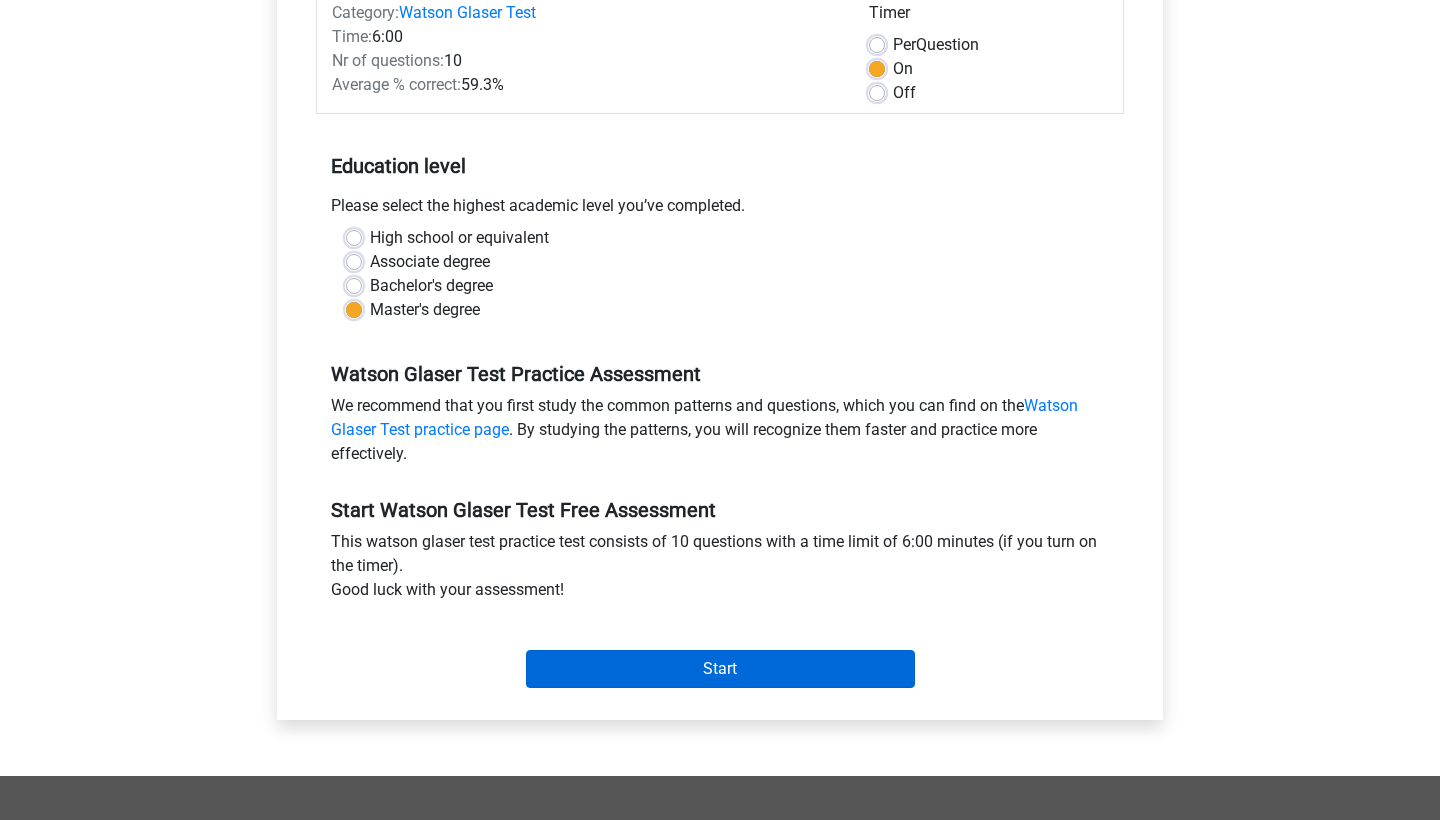 click on "Start" at bounding box center [720, 669] 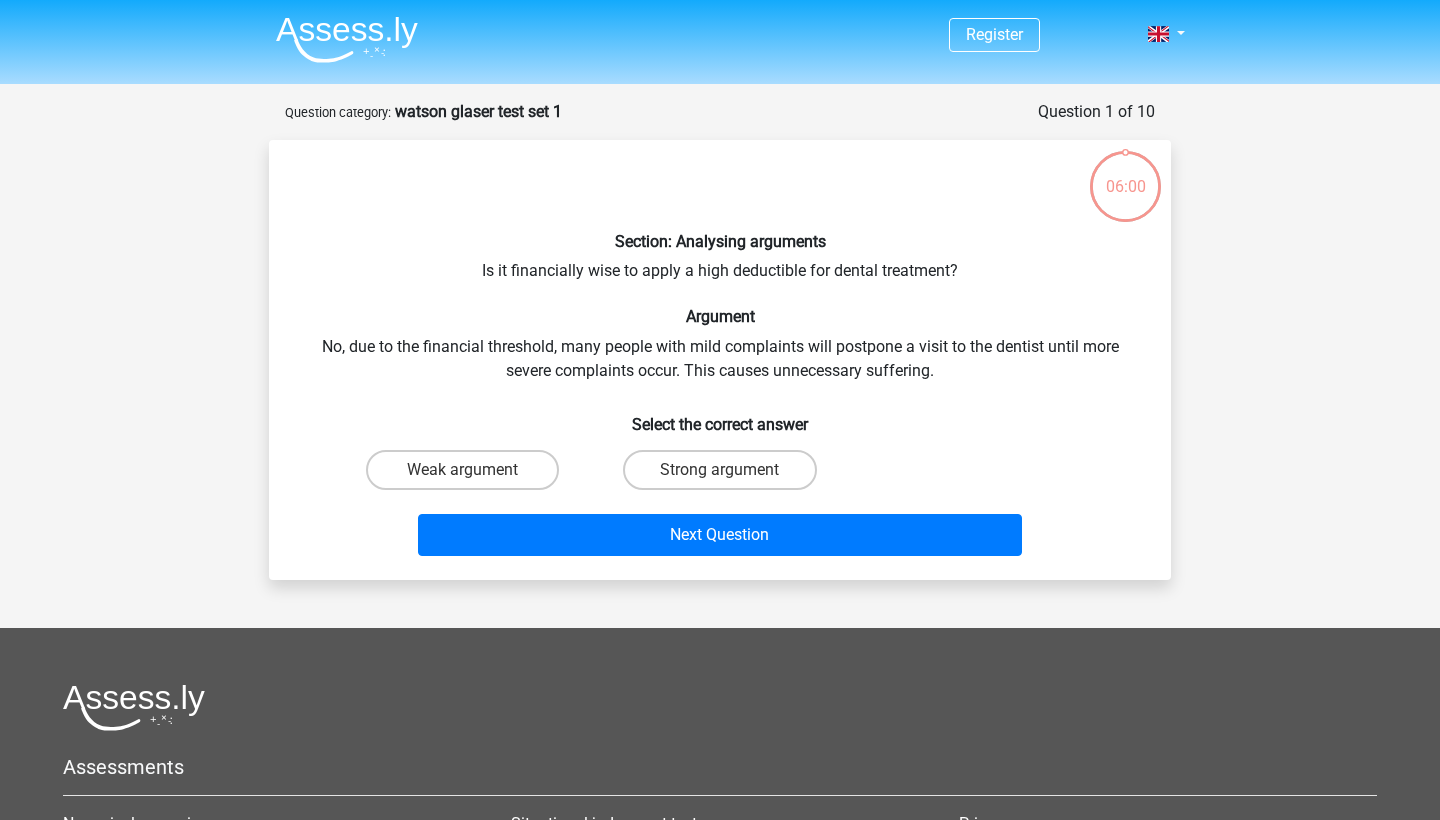 scroll, scrollTop: 0, scrollLeft: 0, axis: both 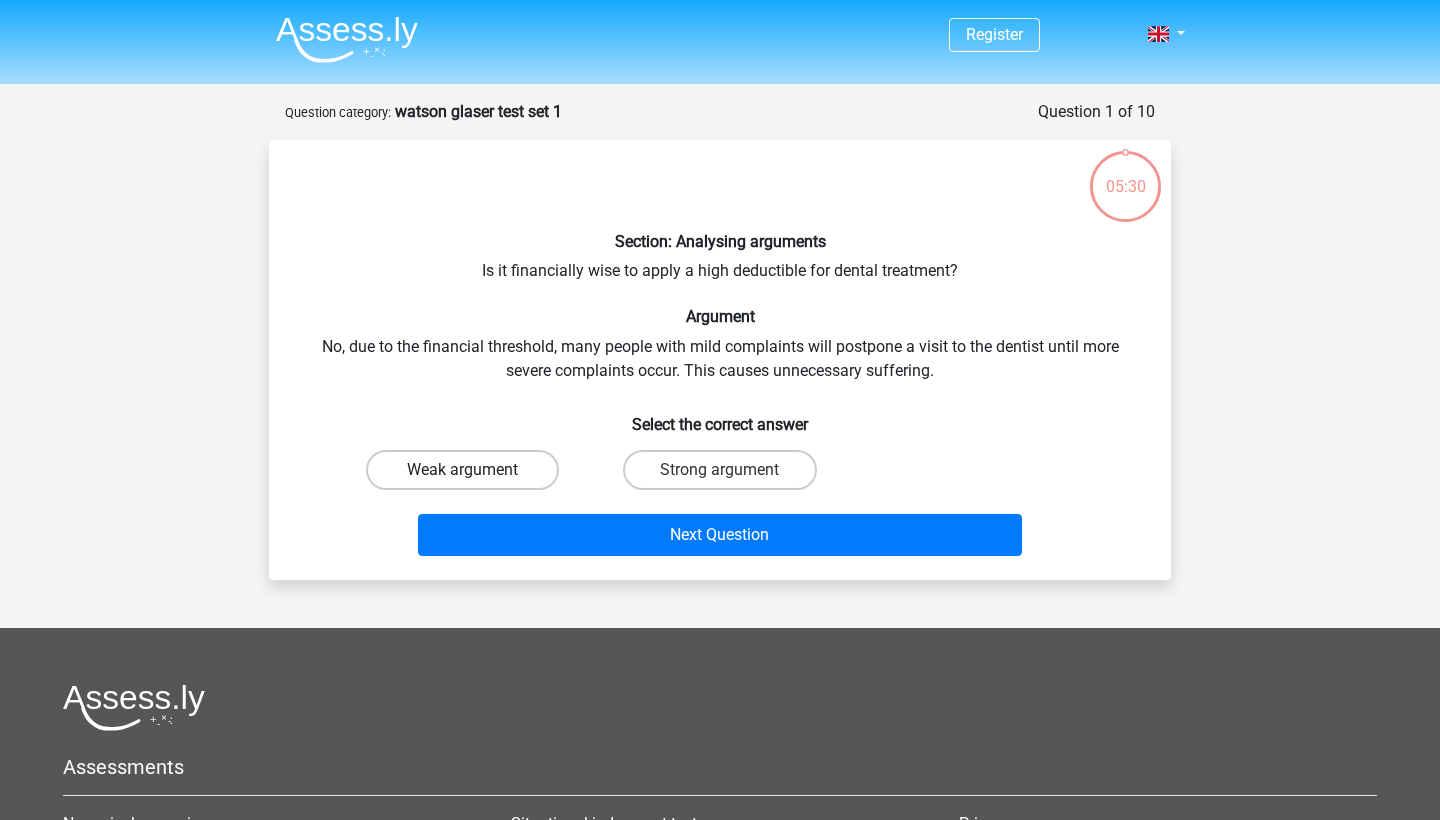 click on "Weak argument" at bounding box center (462, 470) 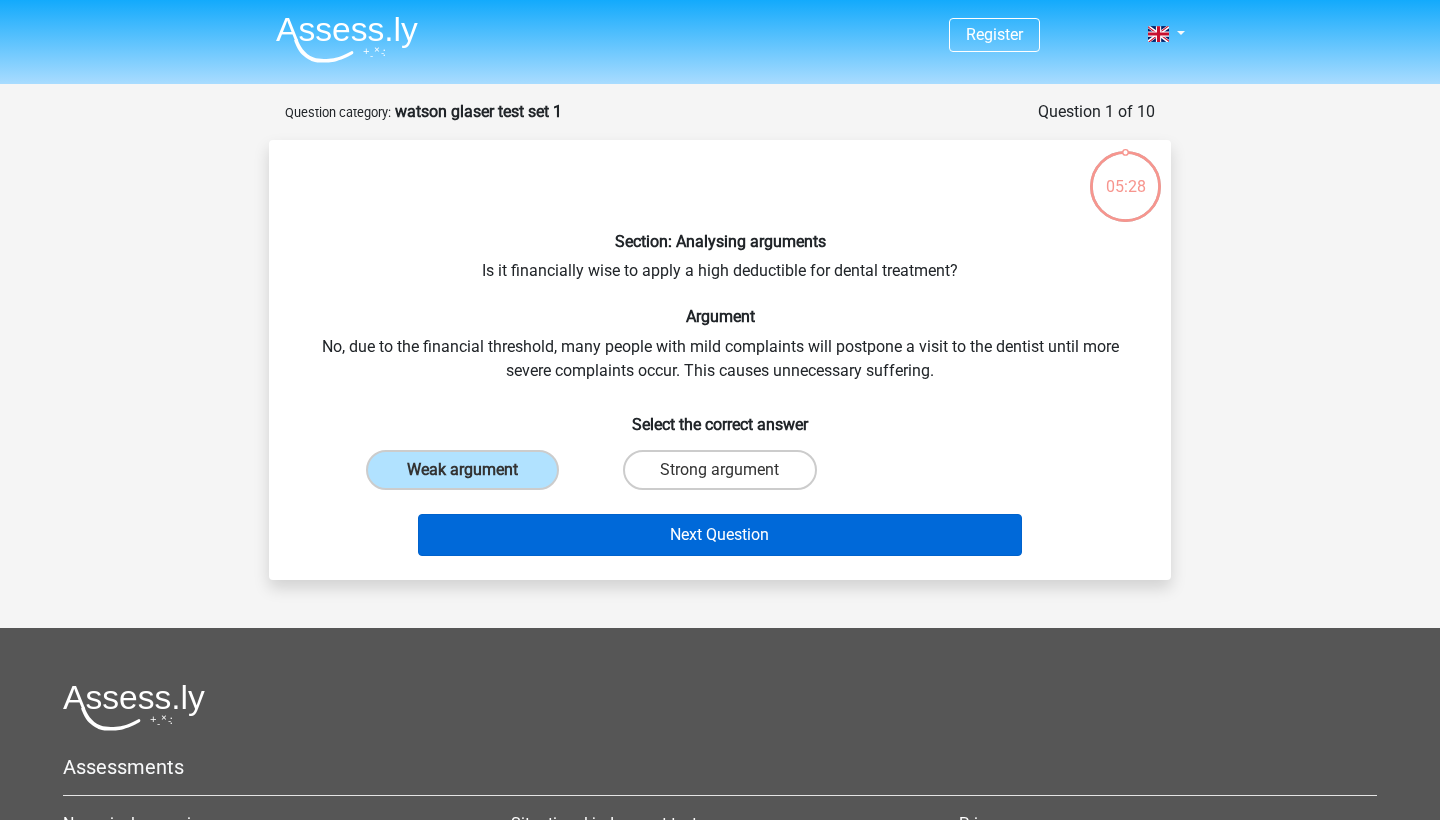 click on "Next Question" at bounding box center (720, 535) 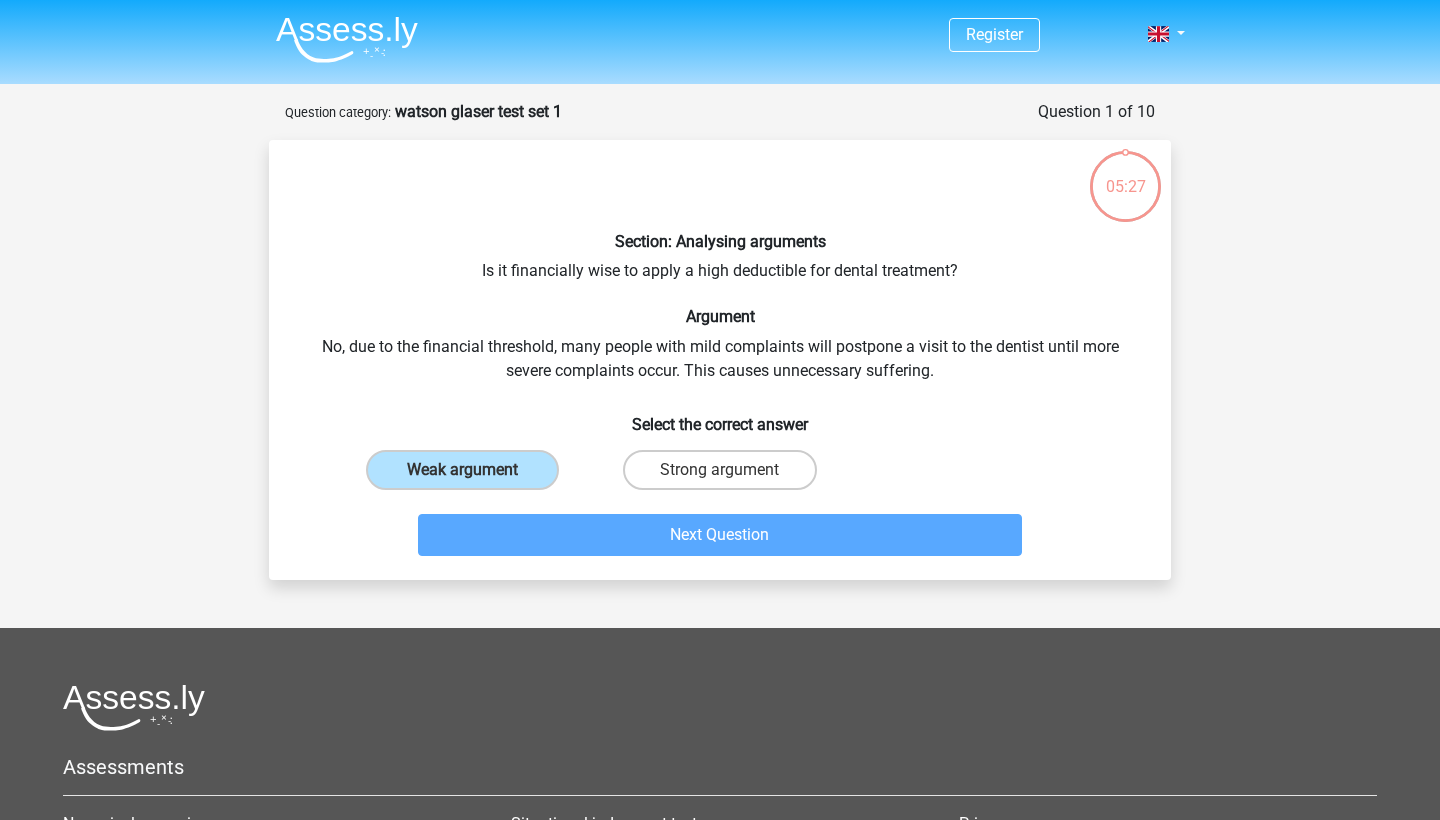 scroll, scrollTop: 100, scrollLeft: 0, axis: vertical 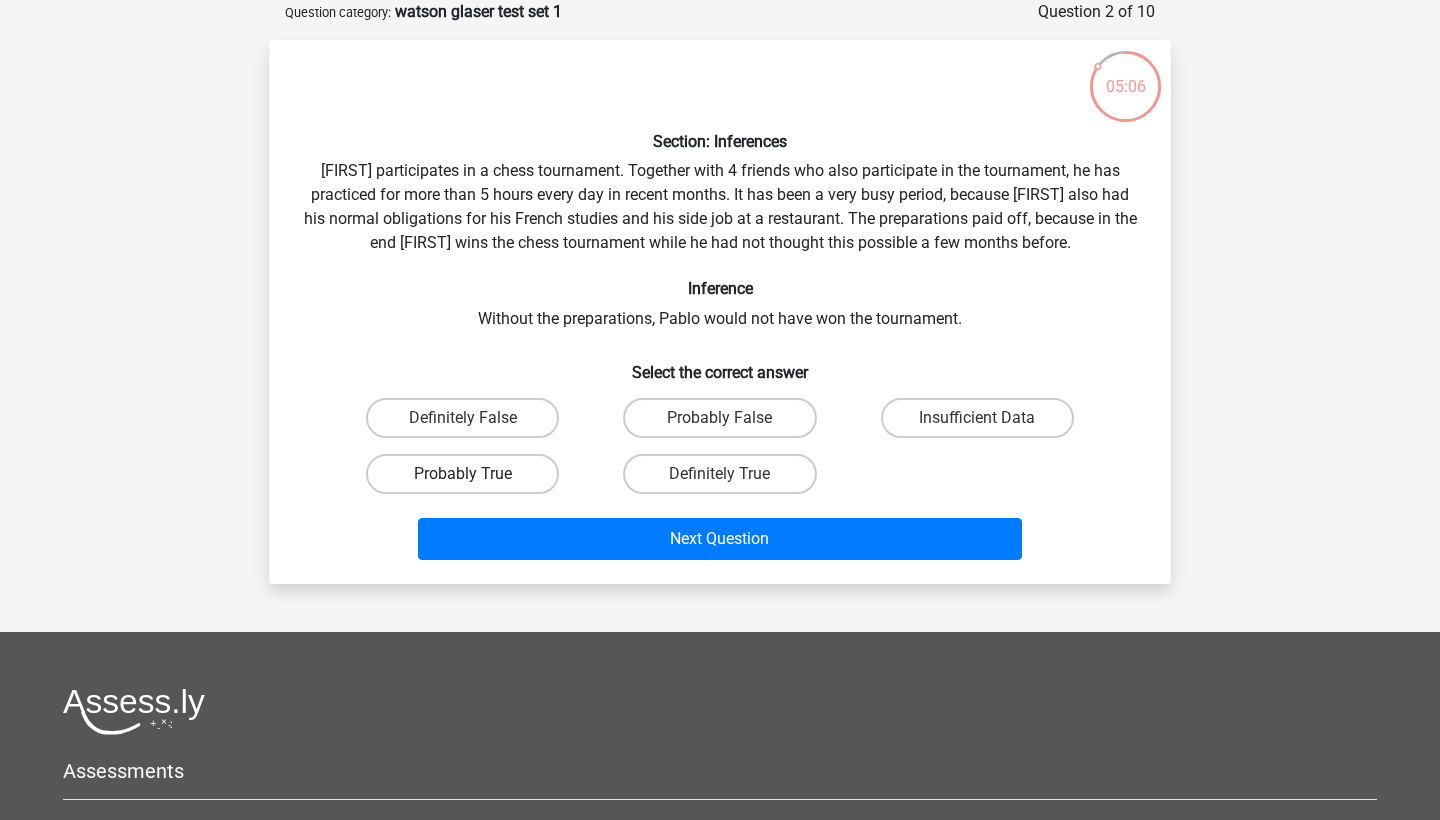 click on "Probably True" at bounding box center (462, 474) 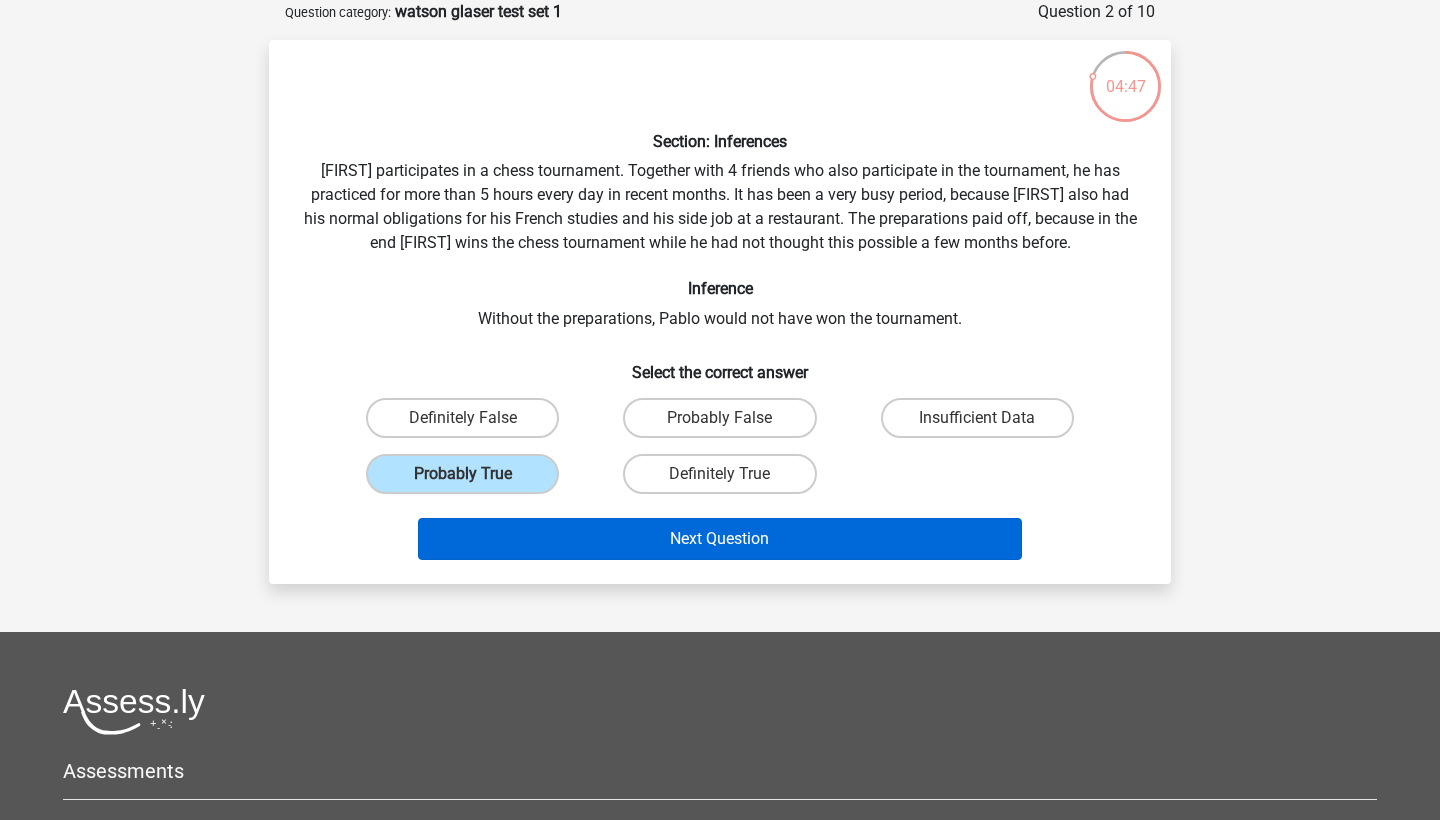click on "Next Question" at bounding box center (720, 539) 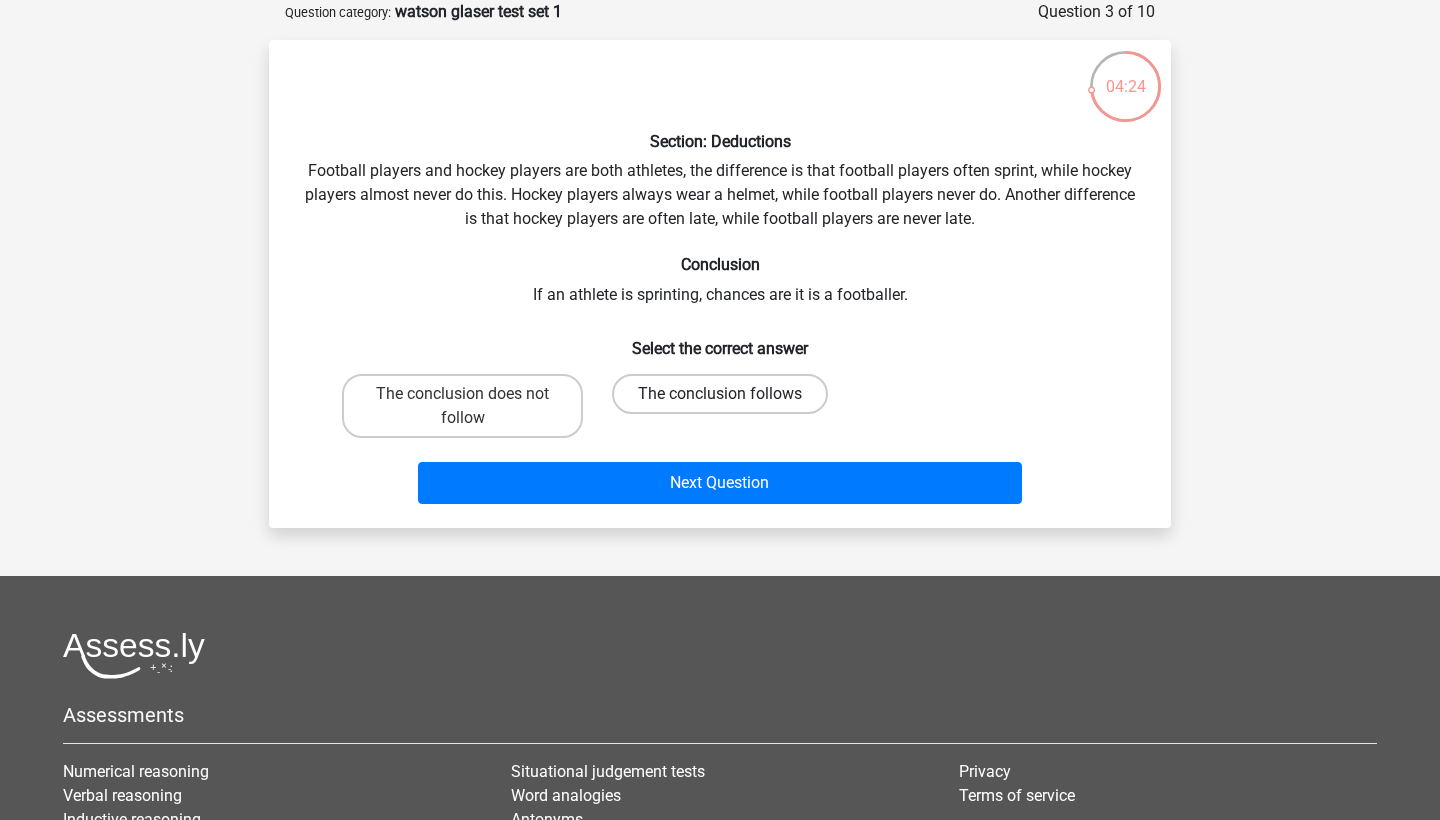 click on "The conclusion follows" at bounding box center [720, 394] 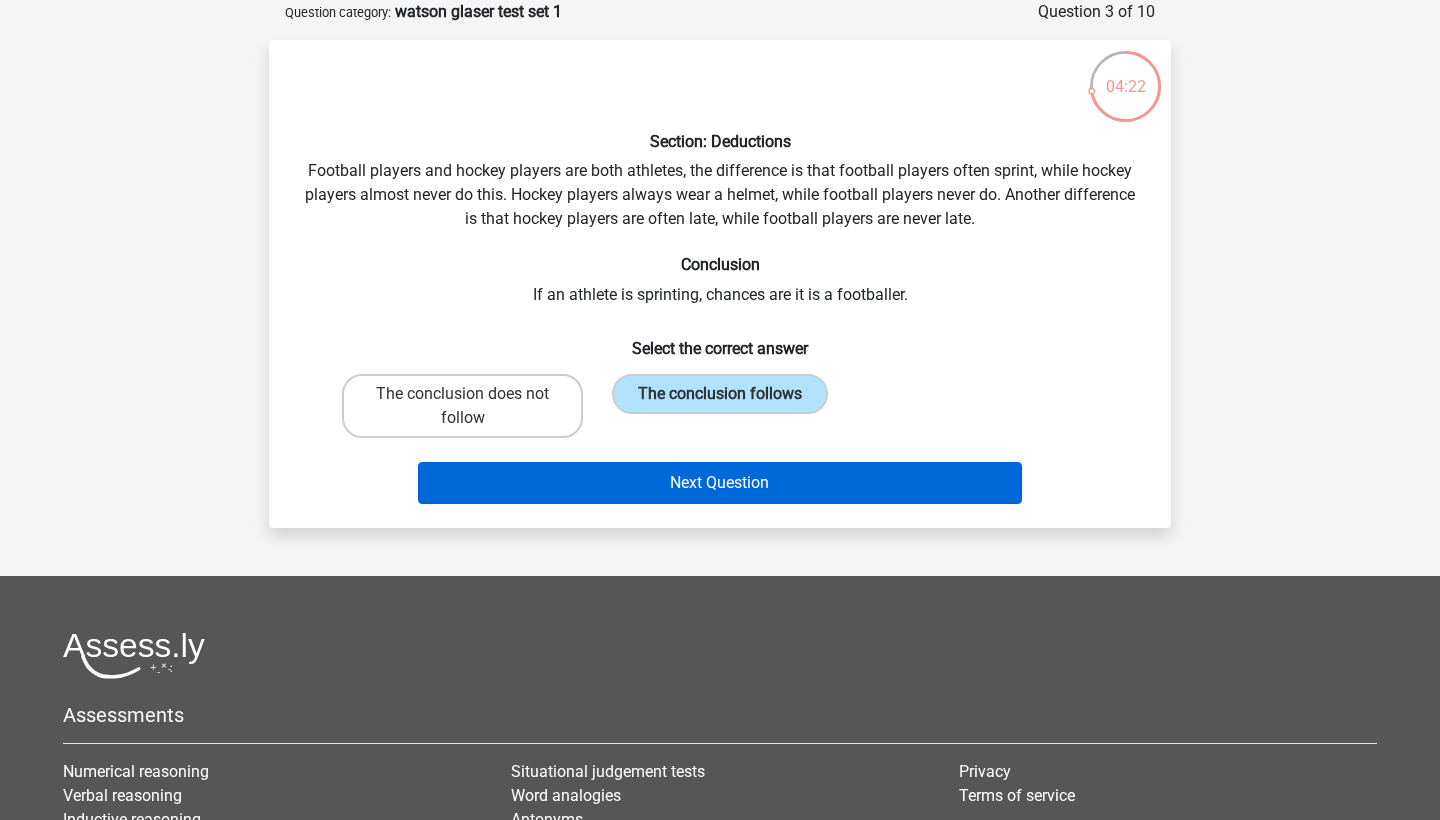 click on "Next Question" at bounding box center [720, 483] 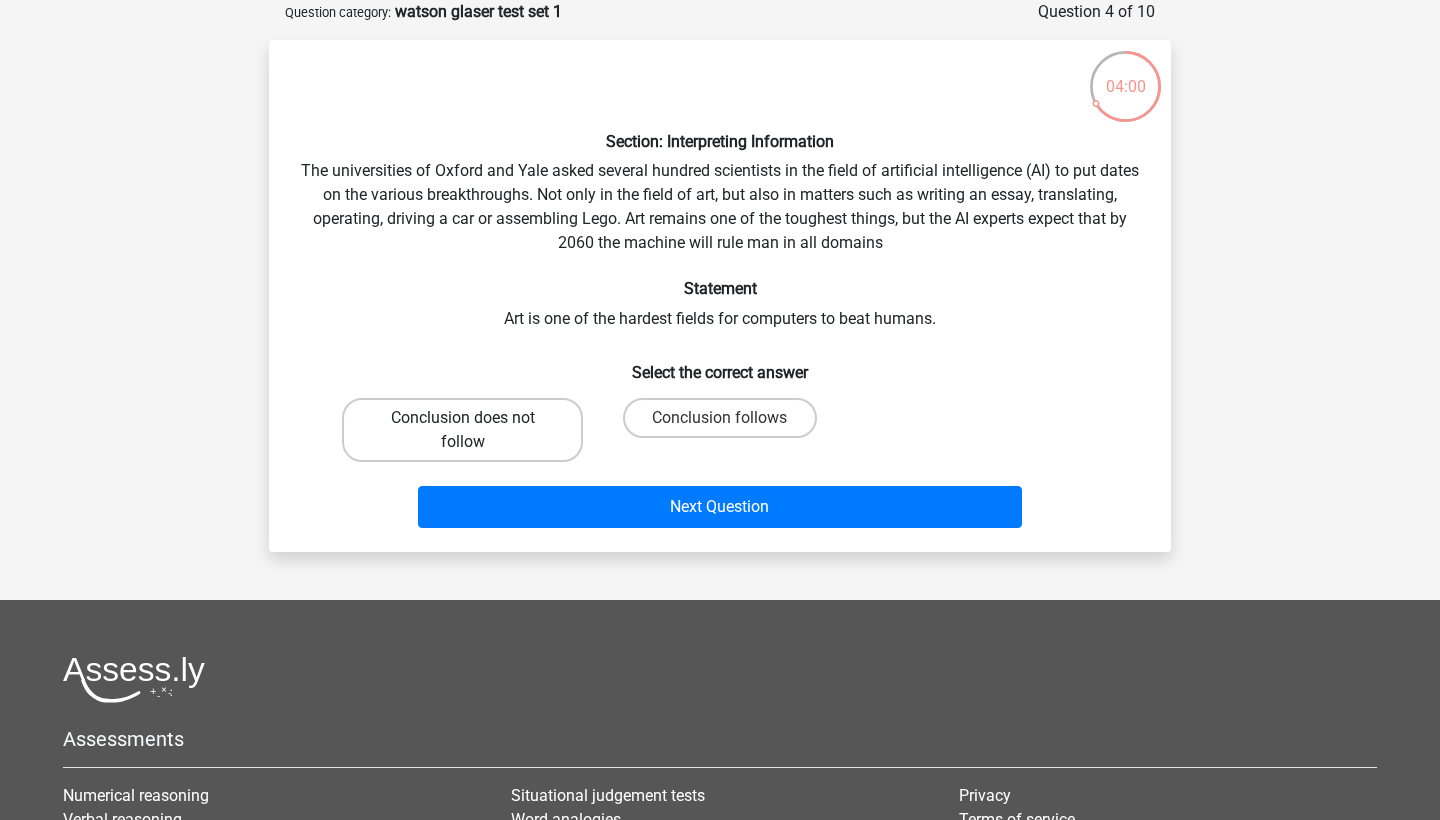 click on "Conclusion does not follow" at bounding box center (462, 430) 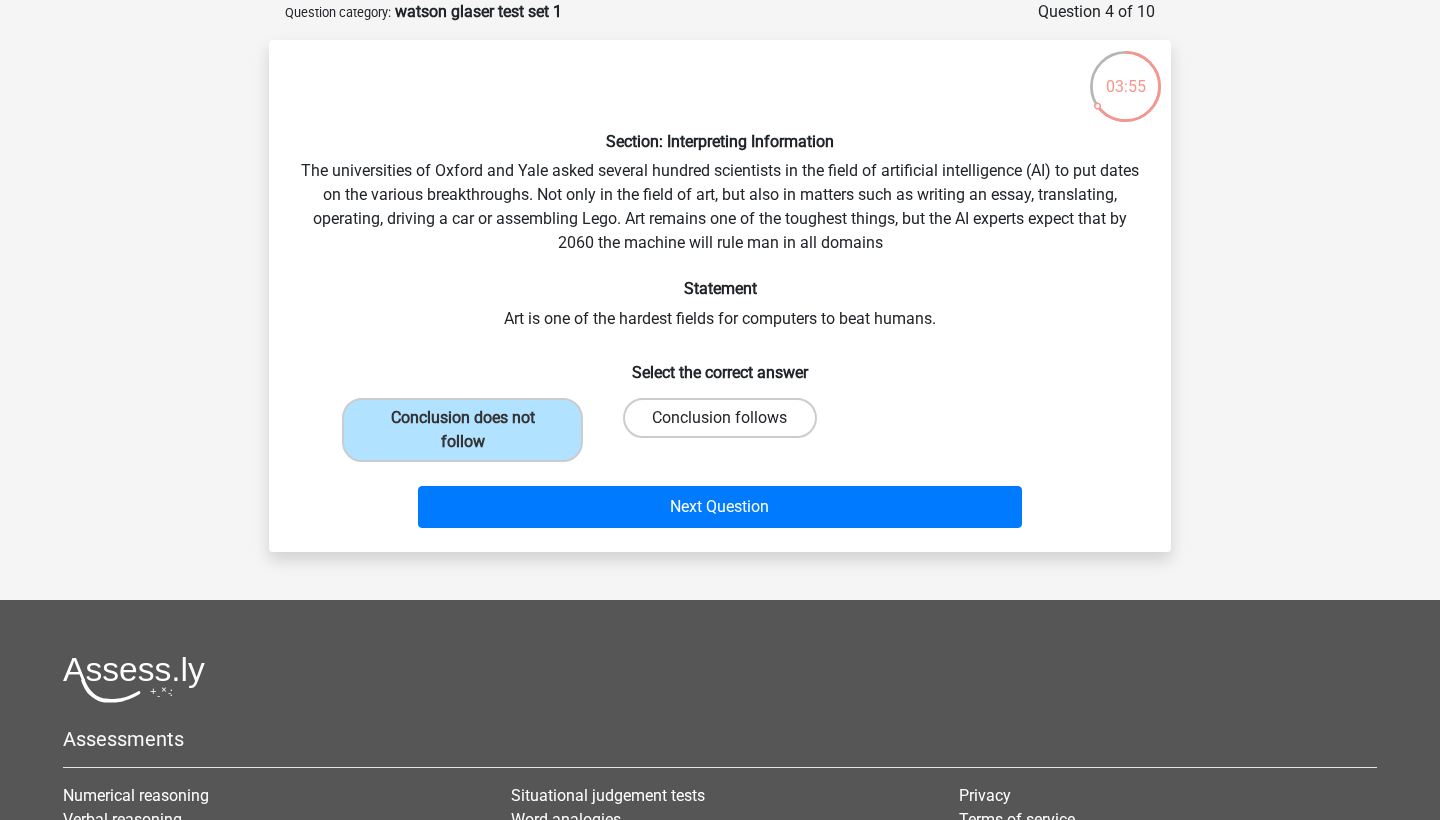 click on "Conclusion follows" at bounding box center [719, 418] 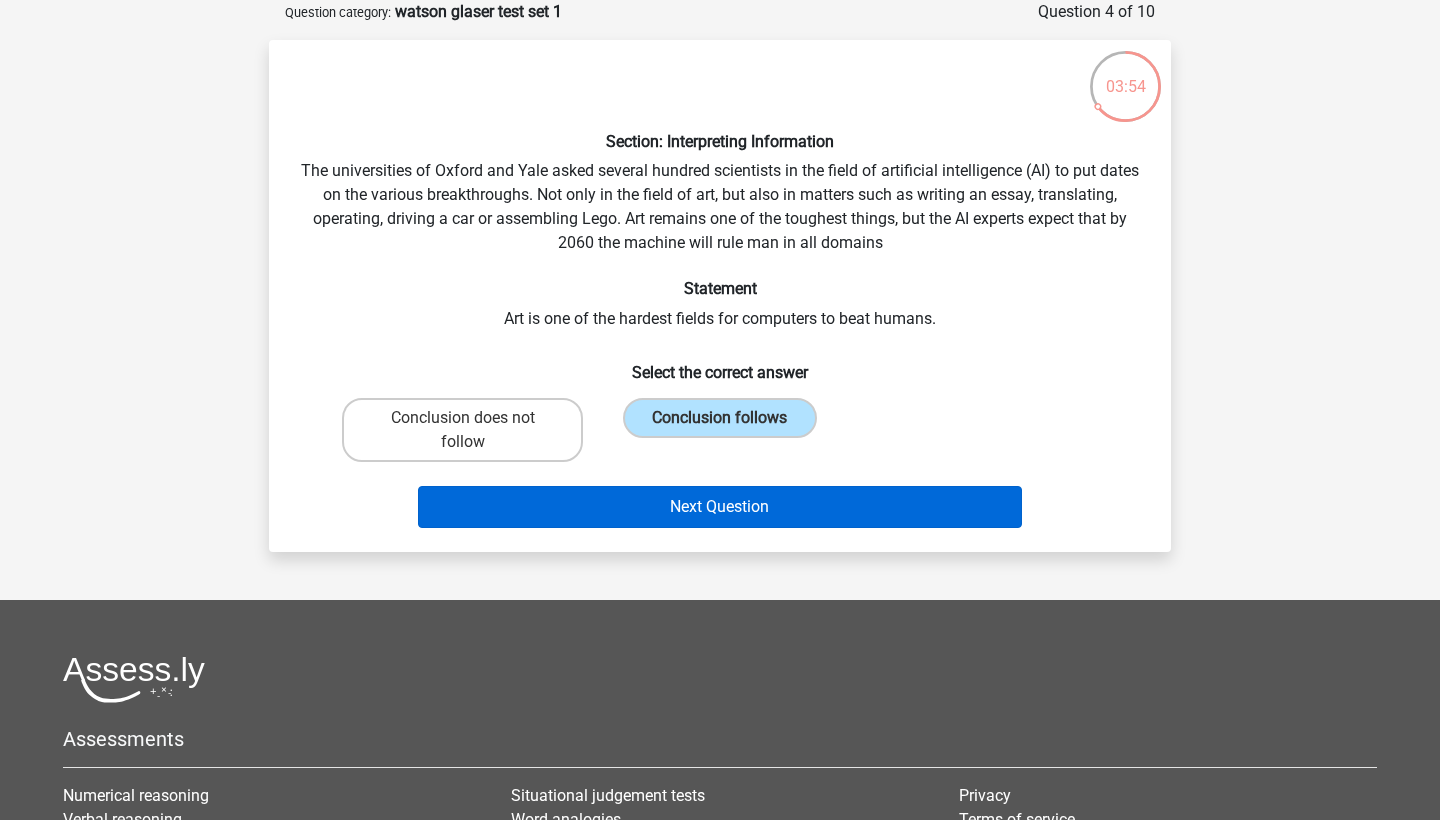 click on "Next Question" at bounding box center [720, 507] 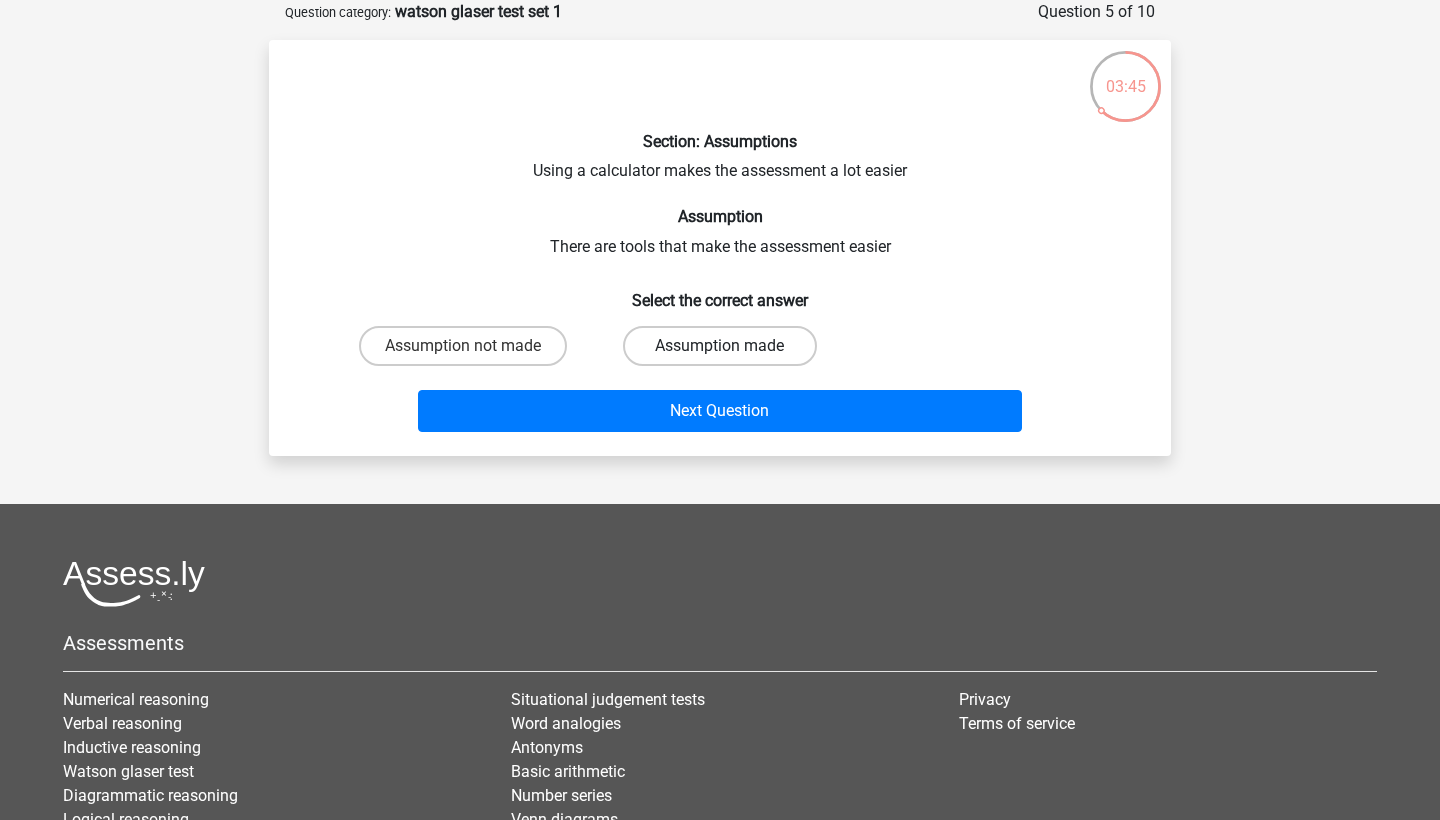 click on "Assumption made" at bounding box center [719, 346] 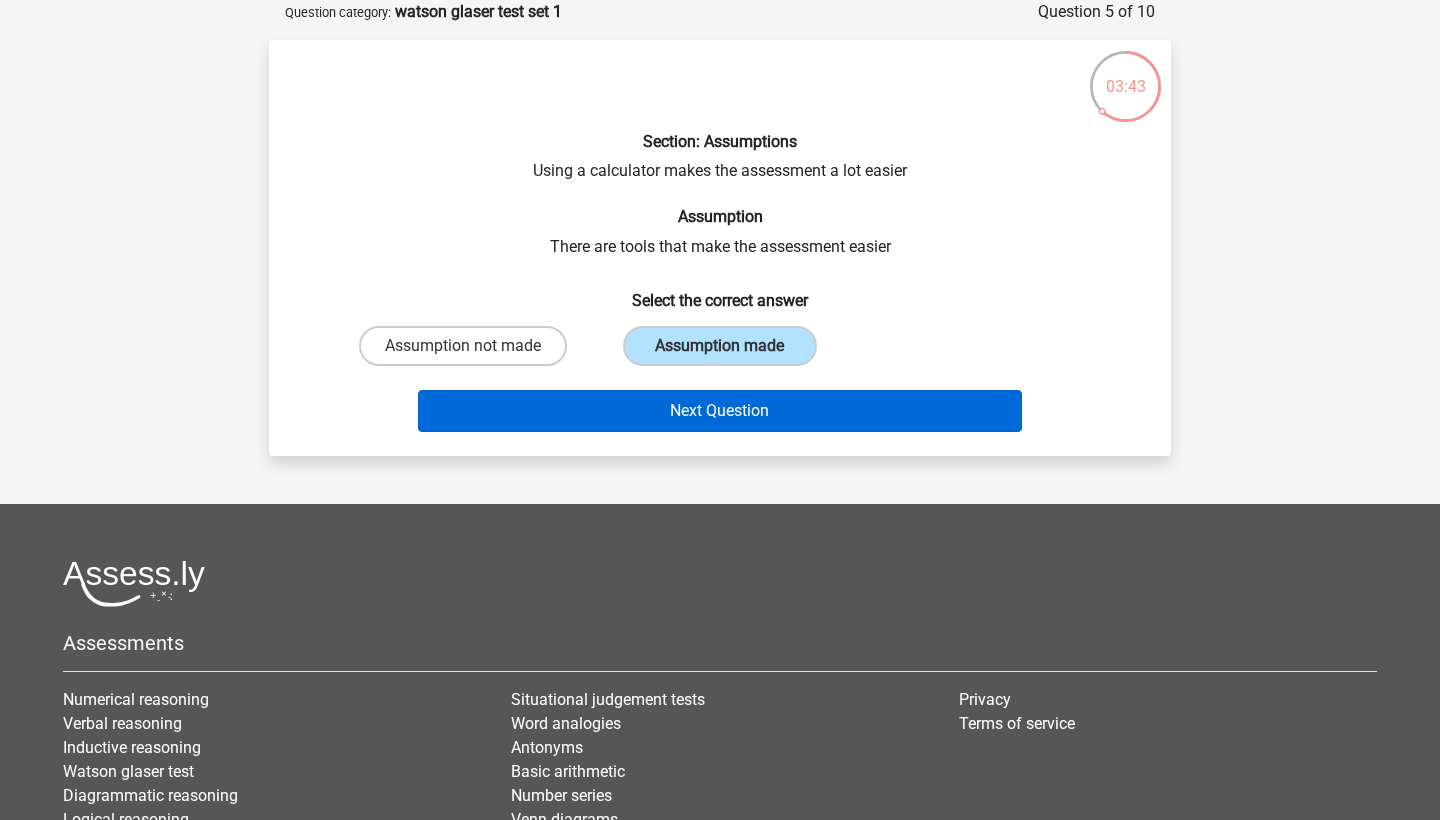 click on "Next Question" at bounding box center (720, 411) 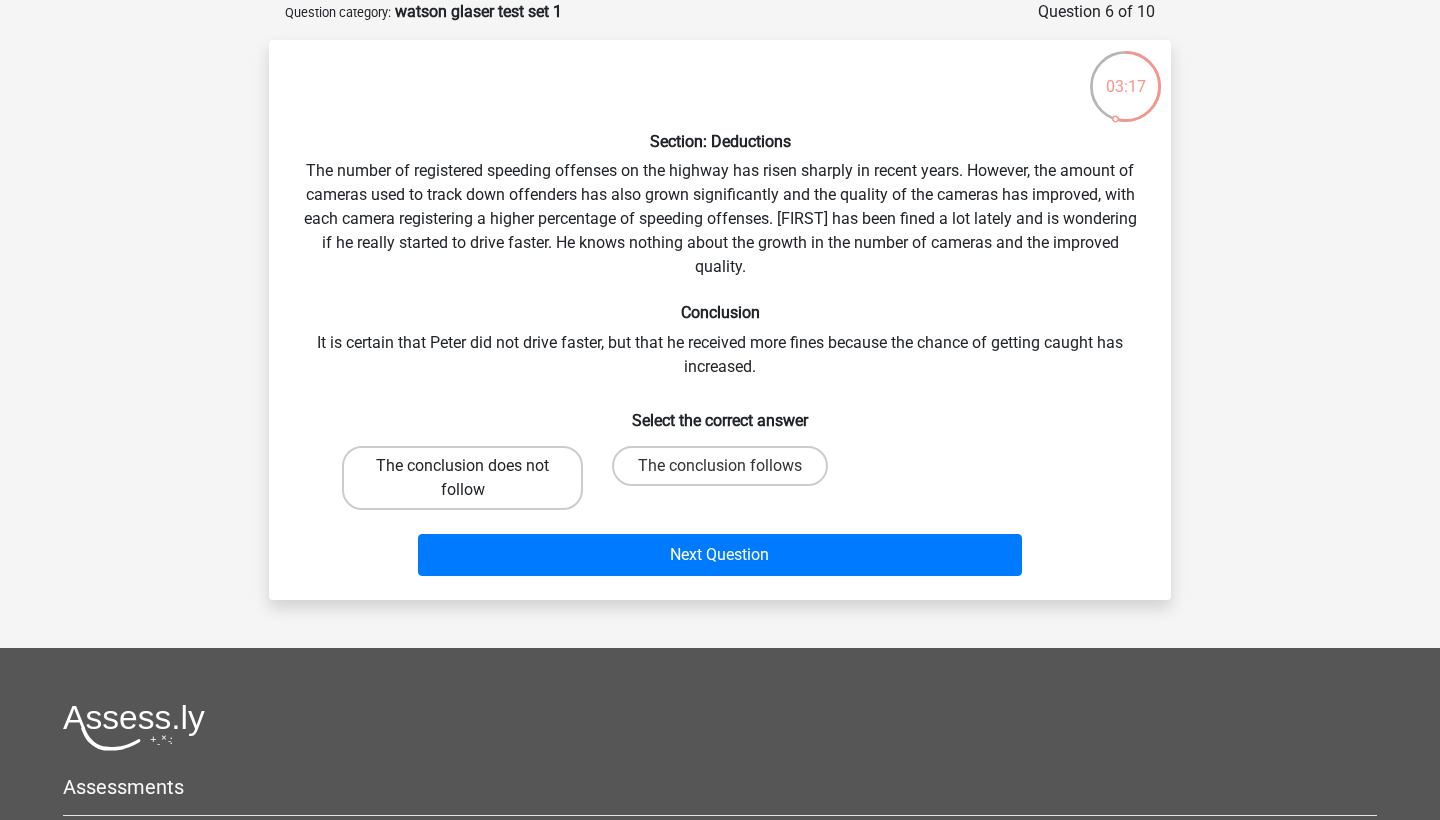 click on "The conclusion does not follow" at bounding box center [462, 478] 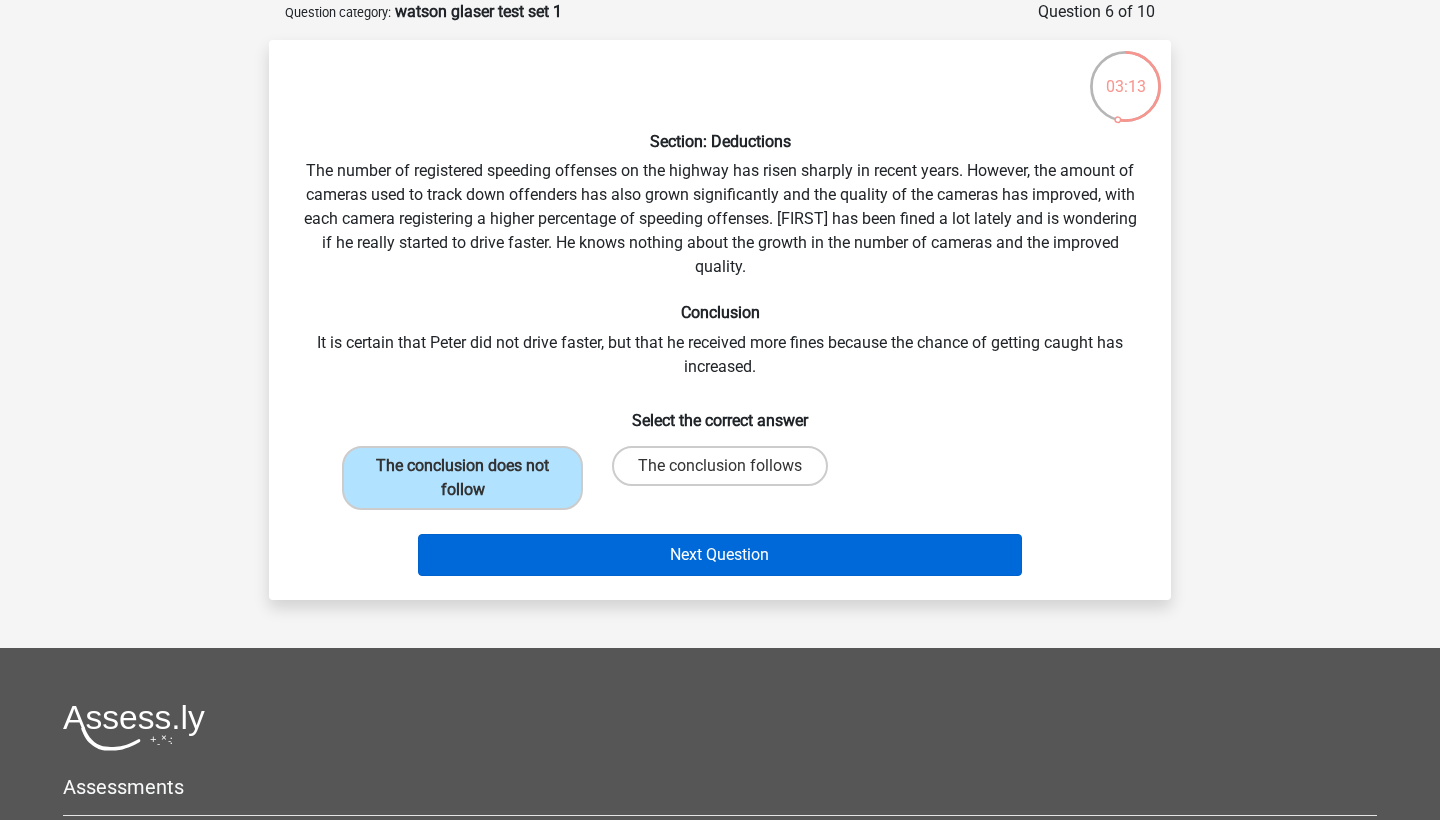 click on "Next Question" at bounding box center (720, 555) 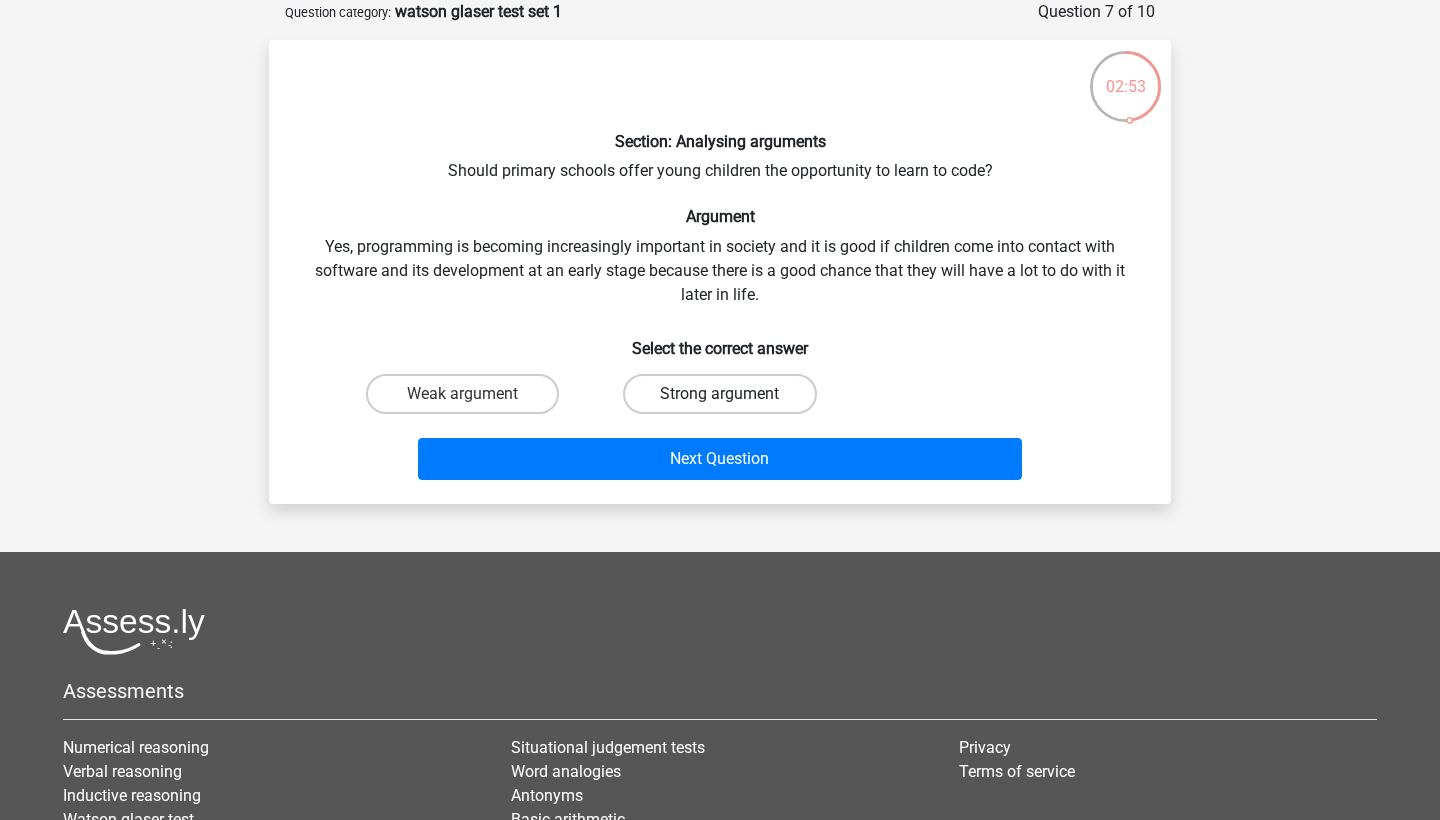 click on "Strong argument" at bounding box center (719, 394) 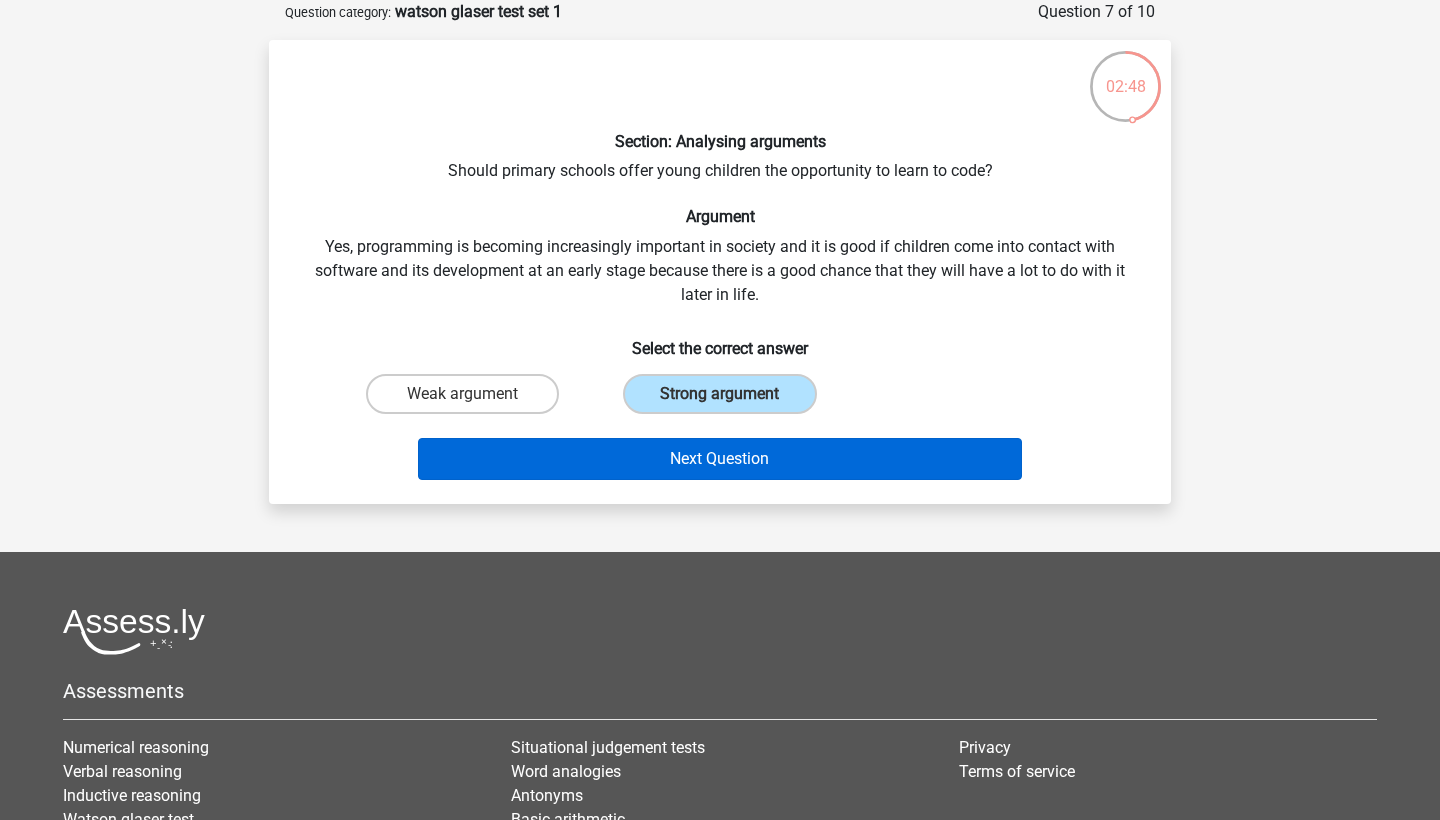 click on "Next Question" at bounding box center (720, 459) 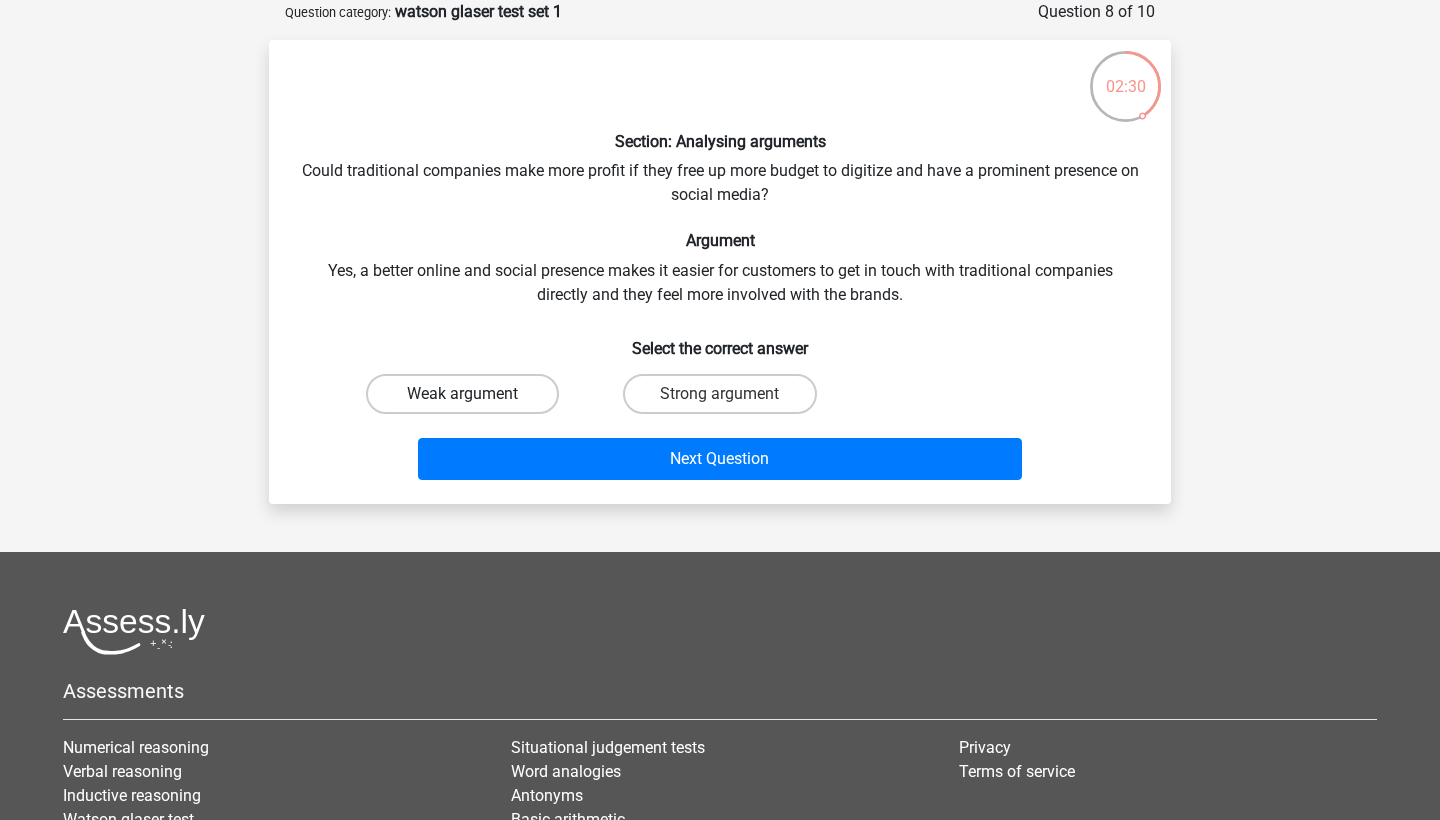 click on "Weak argument" at bounding box center (462, 394) 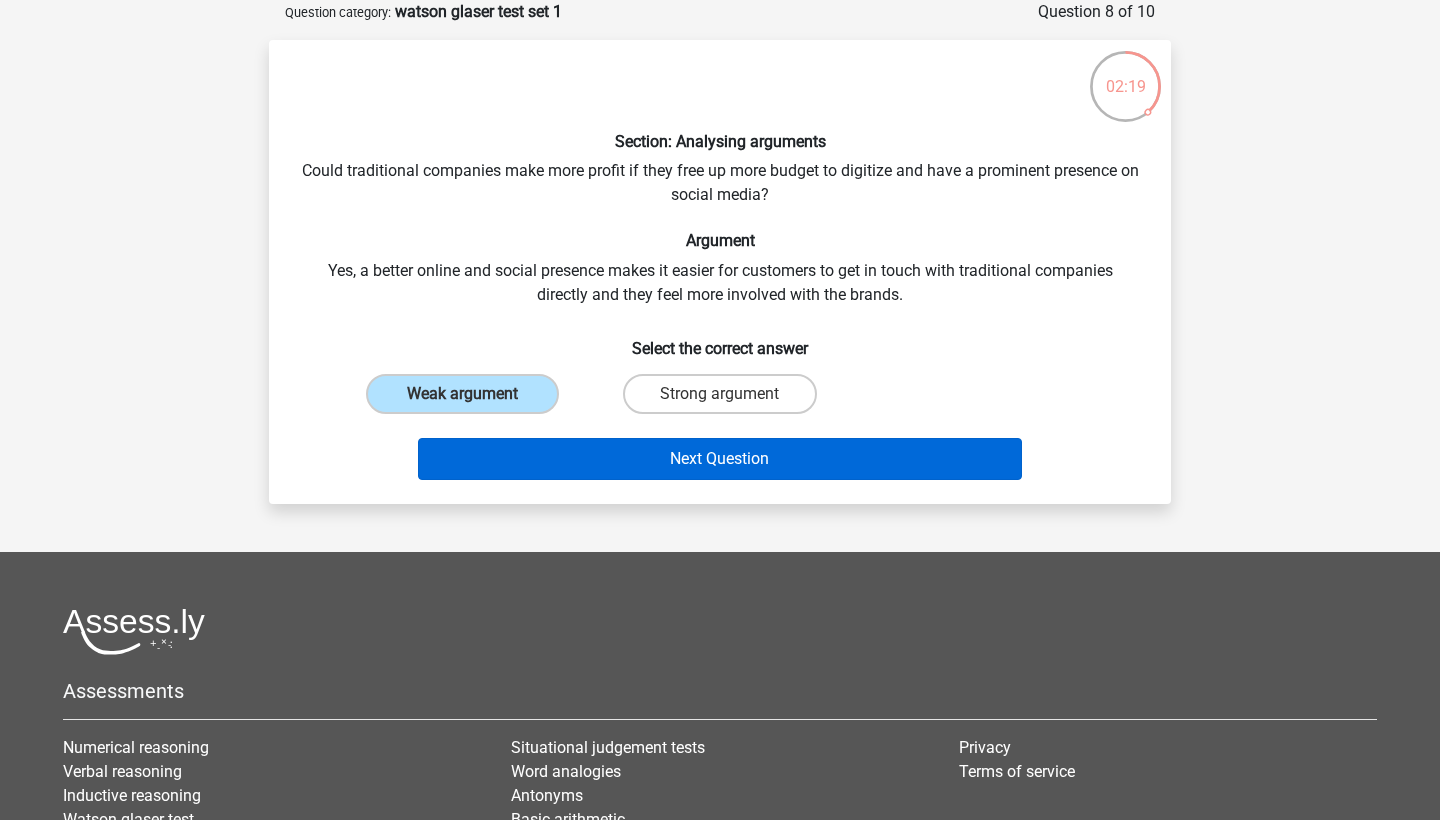 click on "Next Question" at bounding box center [720, 459] 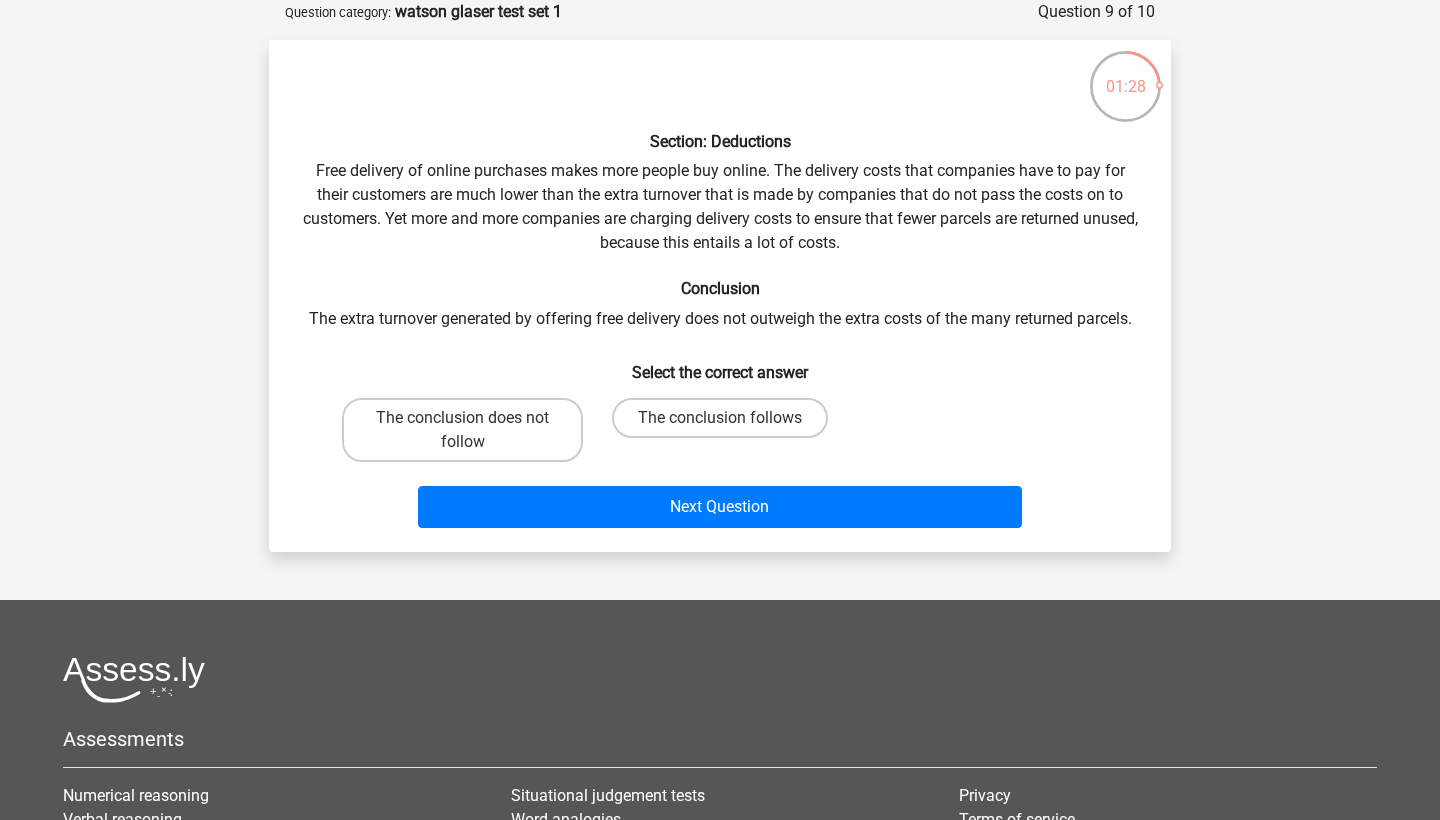click on "The conclusion follows" at bounding box center (726, 424) 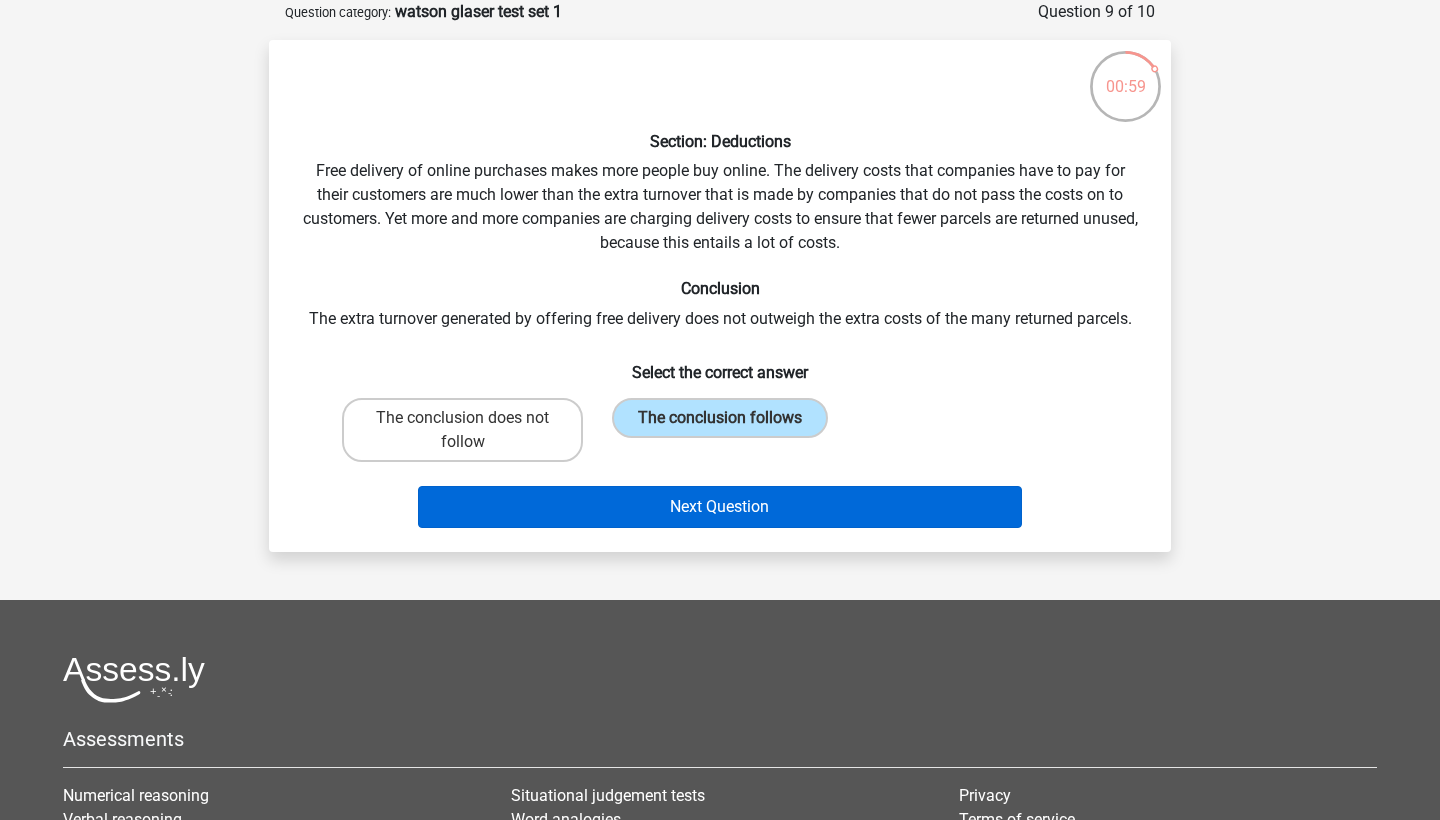 click on "Next Question" at bounding box center (720, 507) 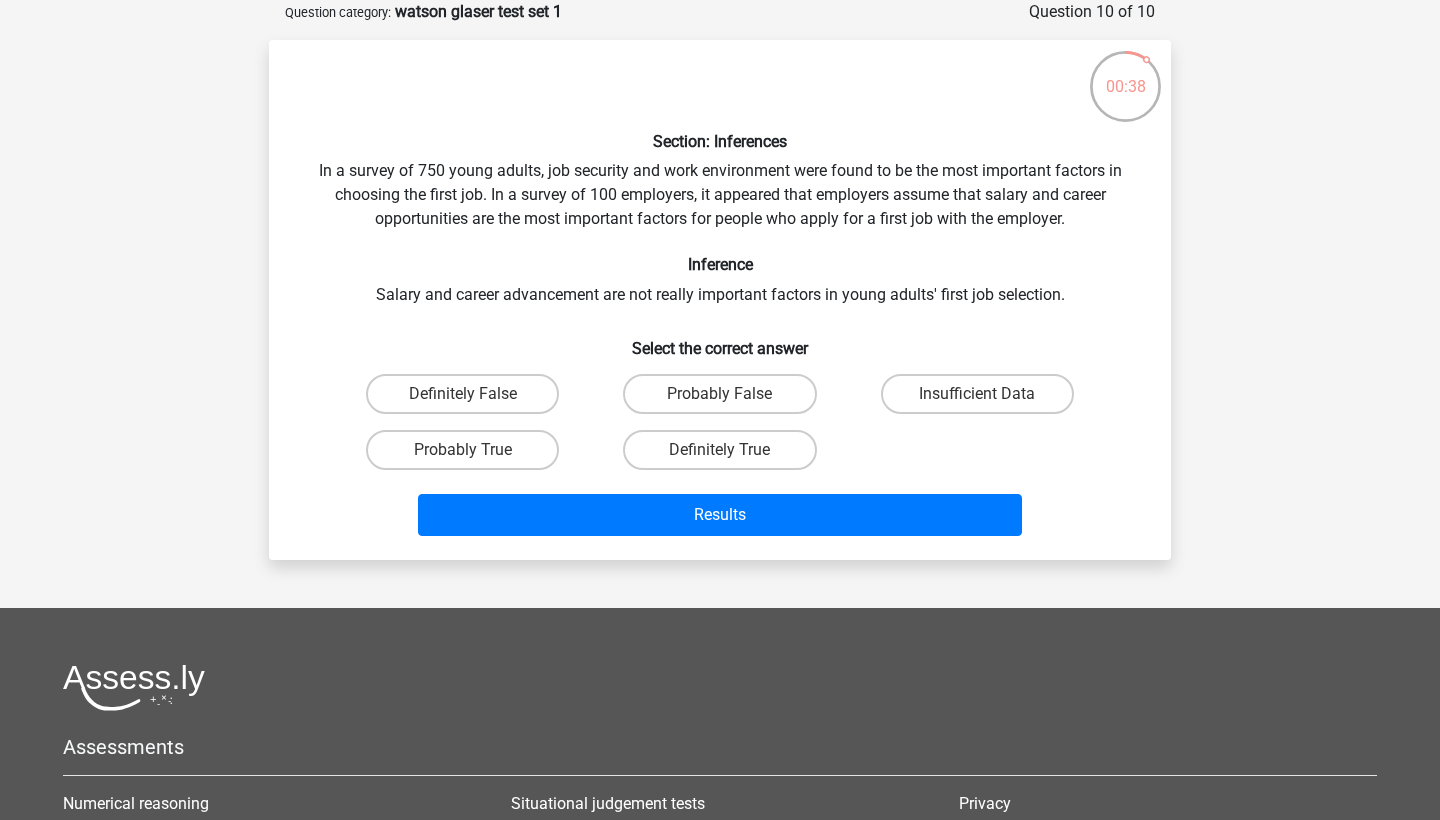 click on "Definitely True" at bounding box center (726, 456) 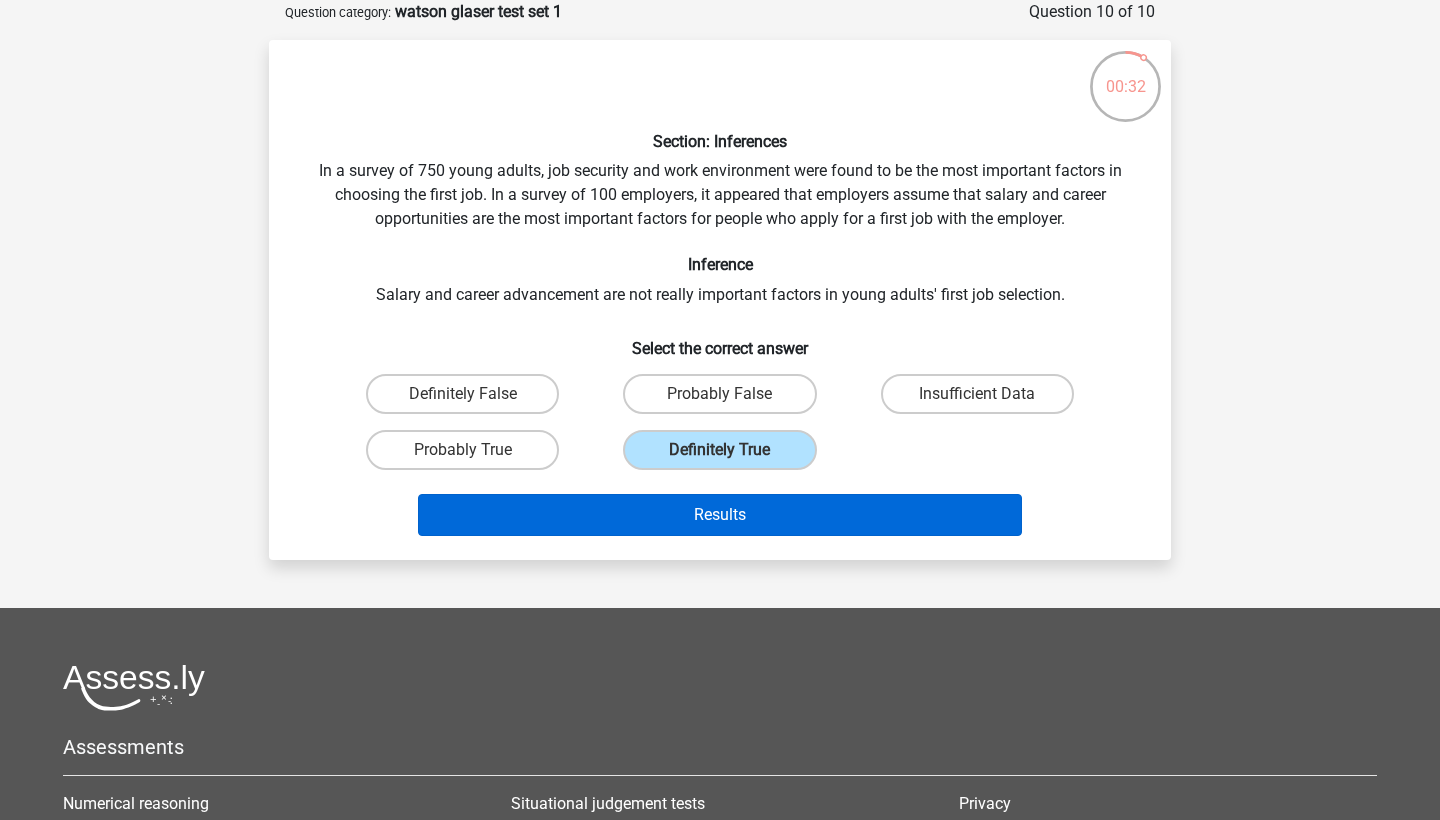 click on "Results" at bounding box center (720, 515) 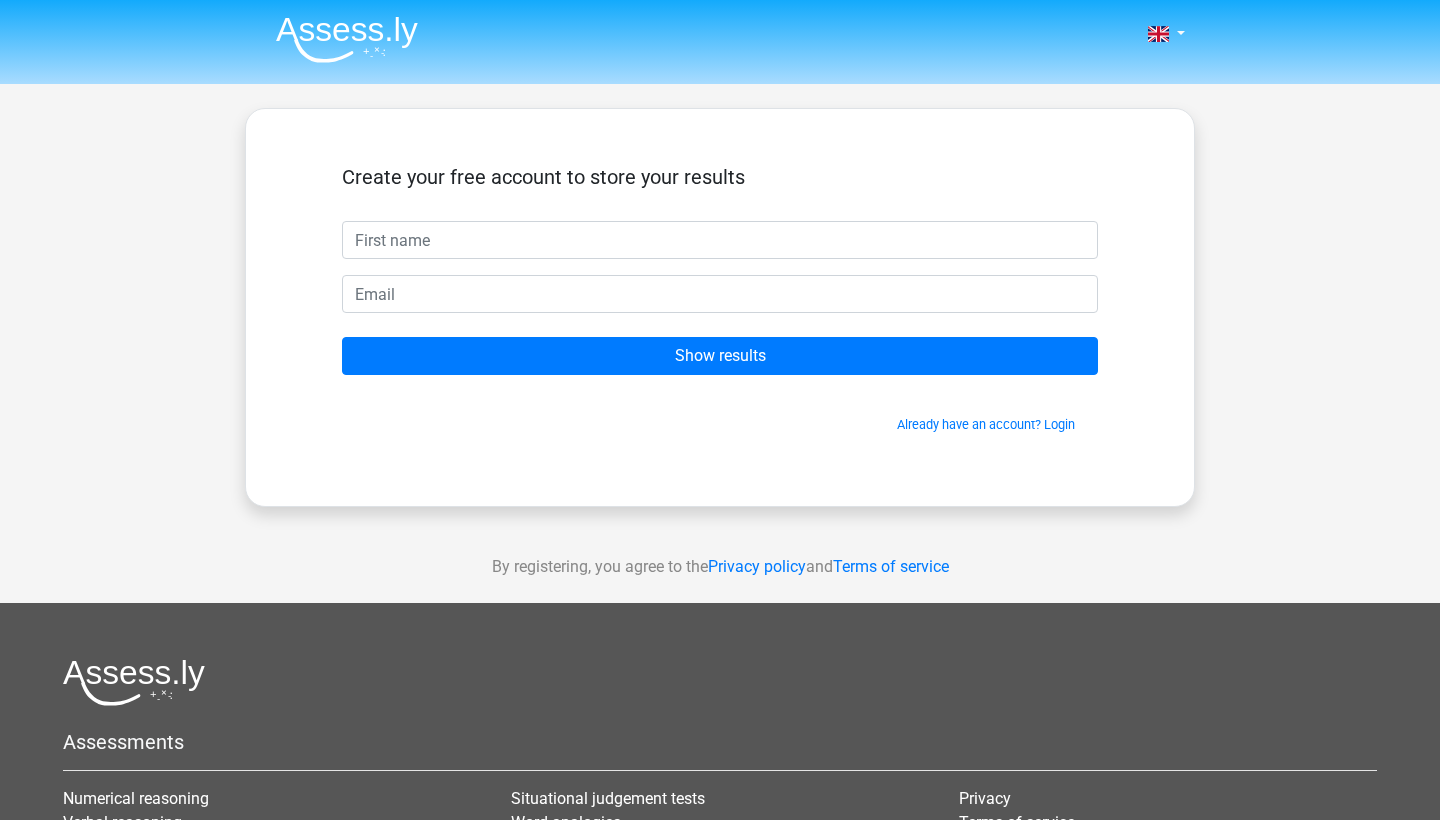 scroll, scrollTop: 0, scrollLeft: 0, axis: both 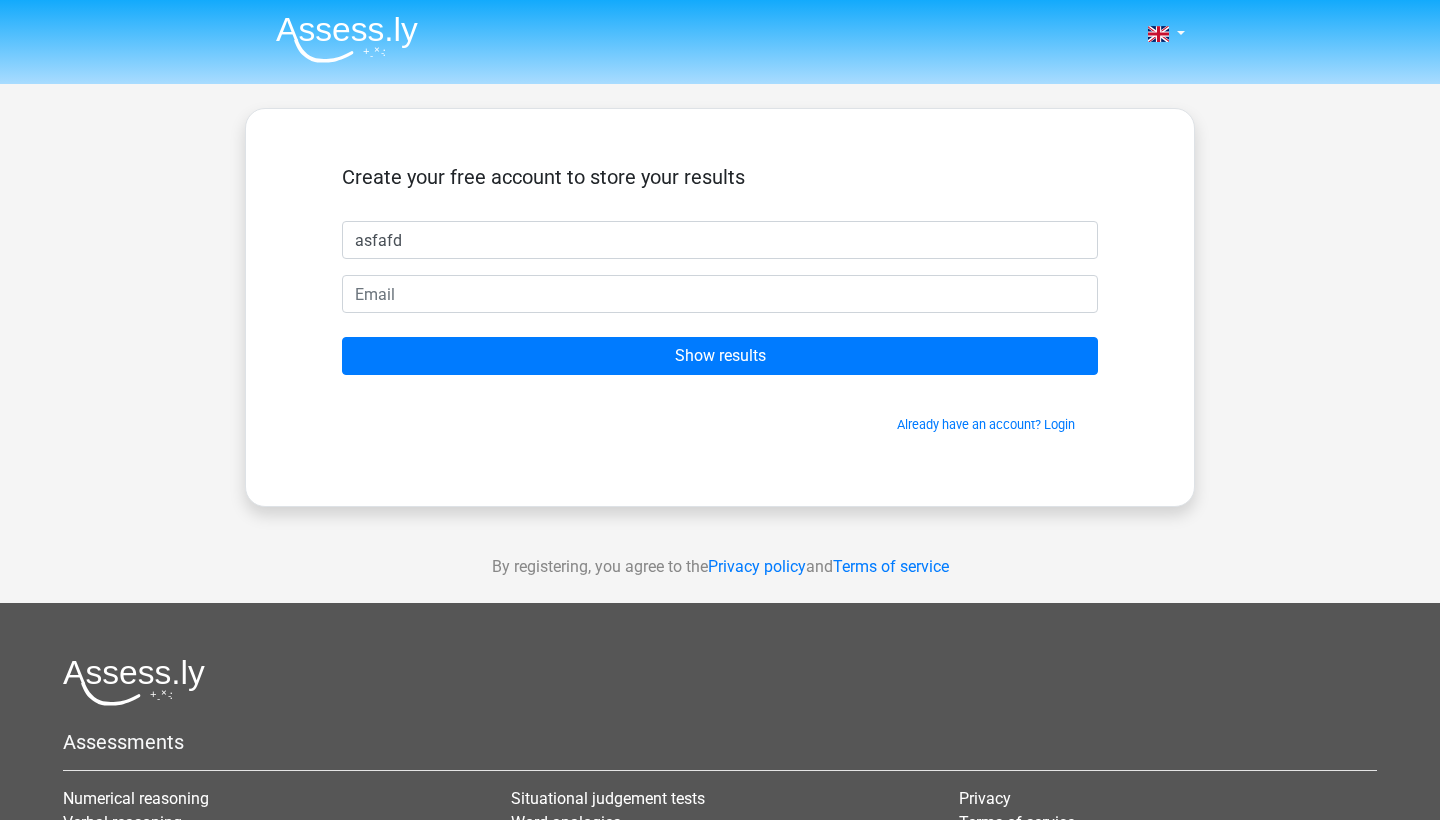 type on "asfafd" 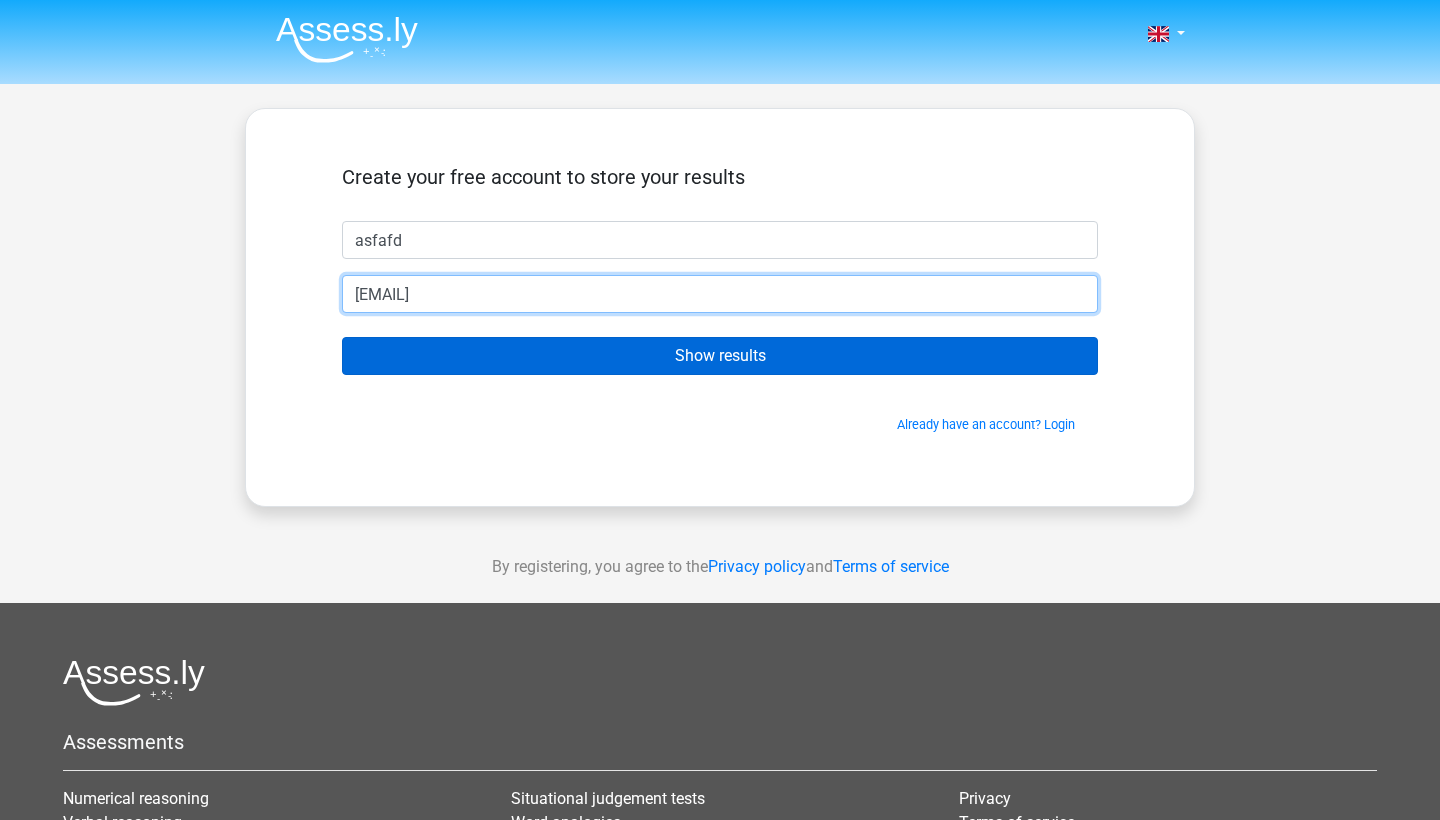 type on "vitallius217@yahoo.com" 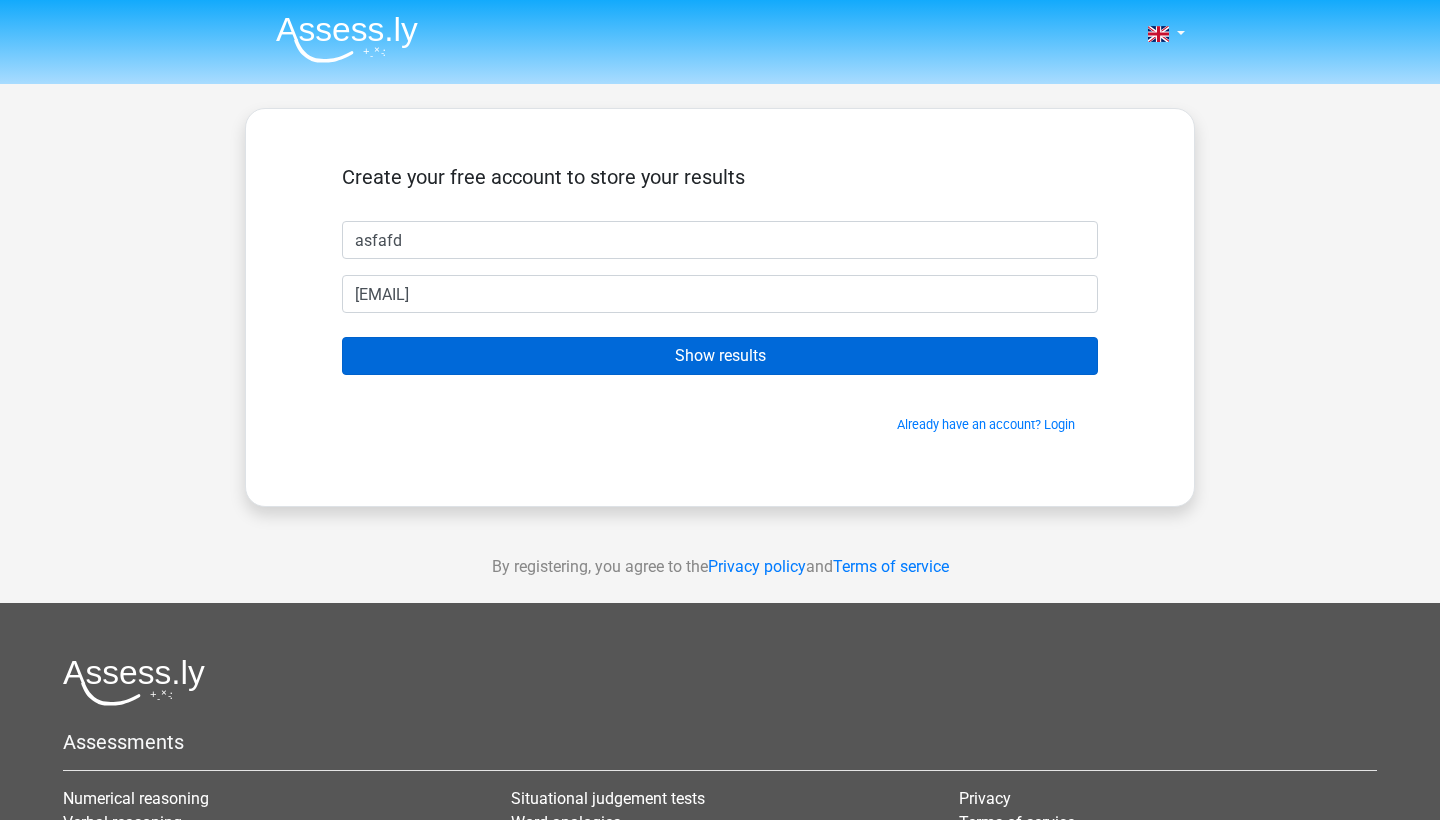 click on "Show results" at bounding box center (720, 356) 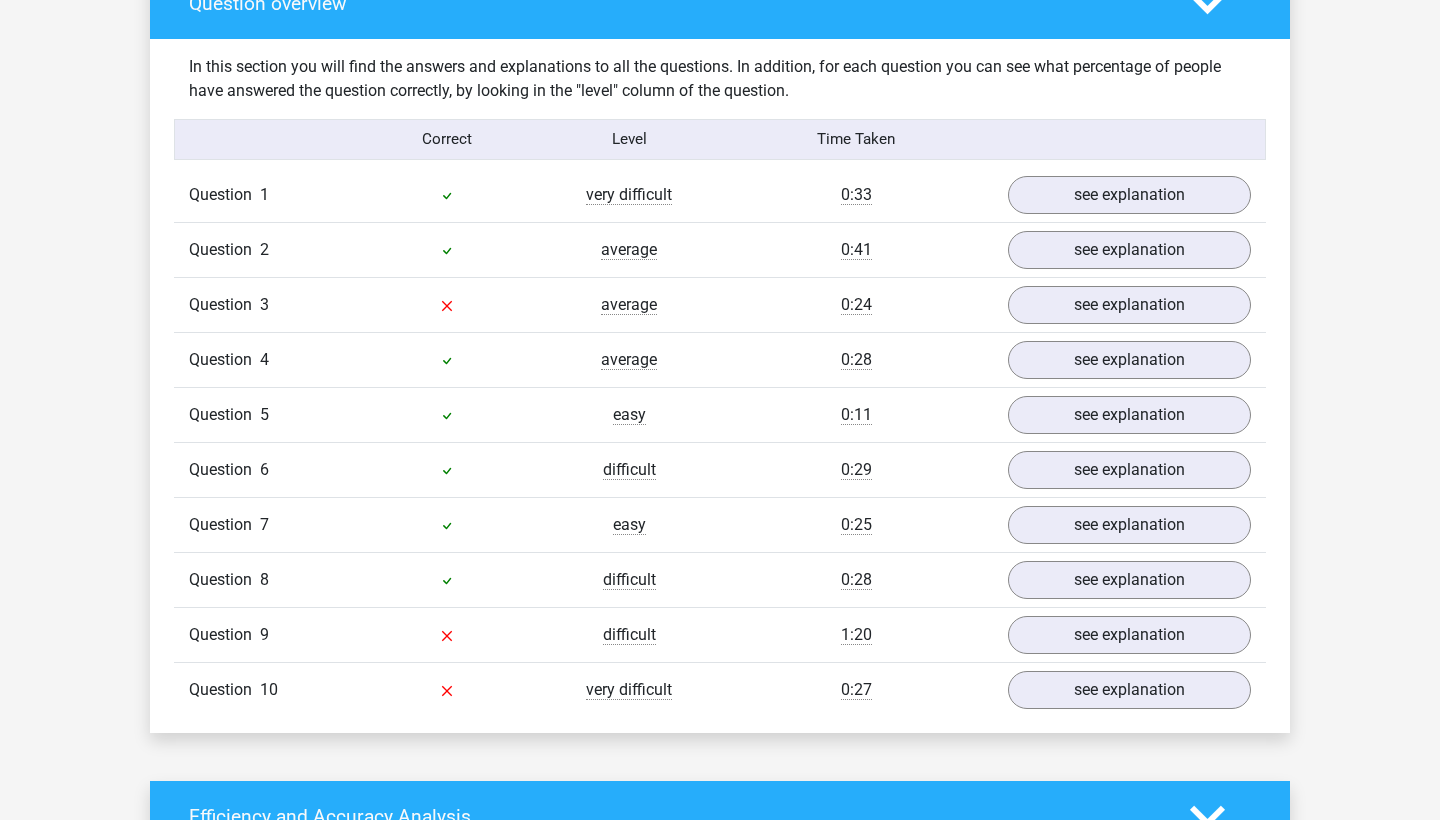 scroll, scrollTop: 1522, scrollLeft: 0, axis: vertical 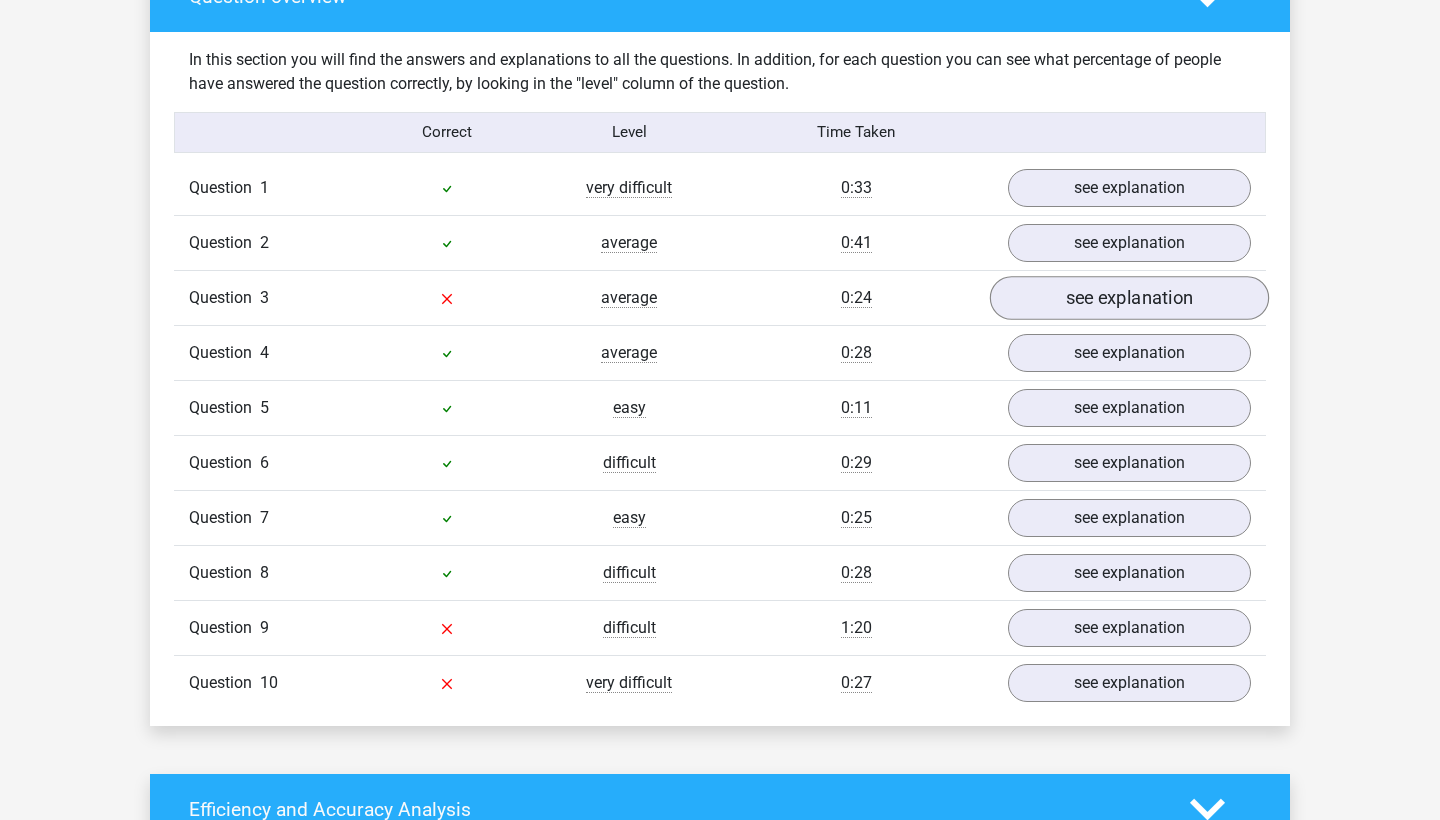 click on "see explanation" at bounding box center [1129, 298] 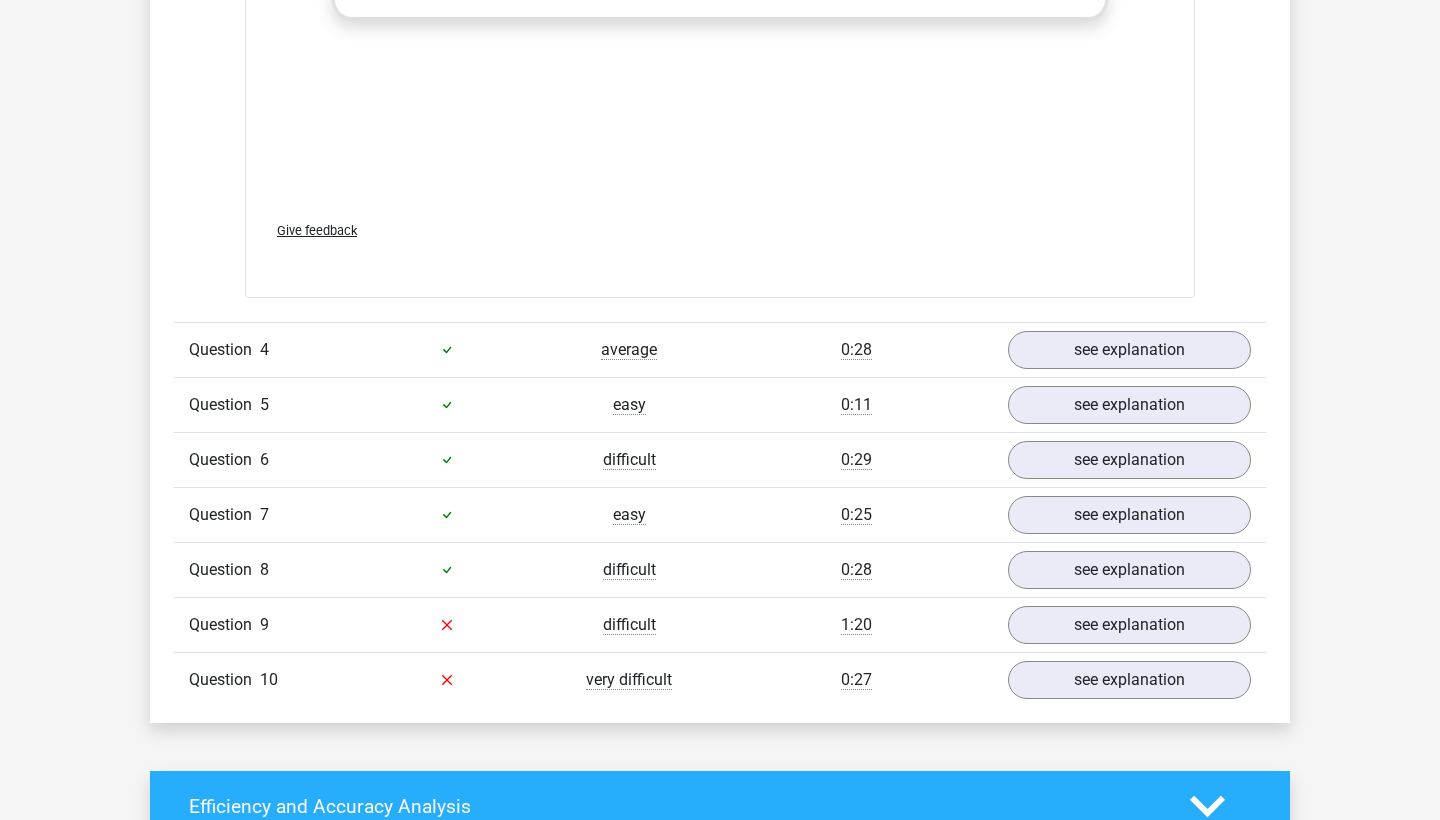 scroll, scrollTop: 2638, scrollLeft: 0, axis: vertical 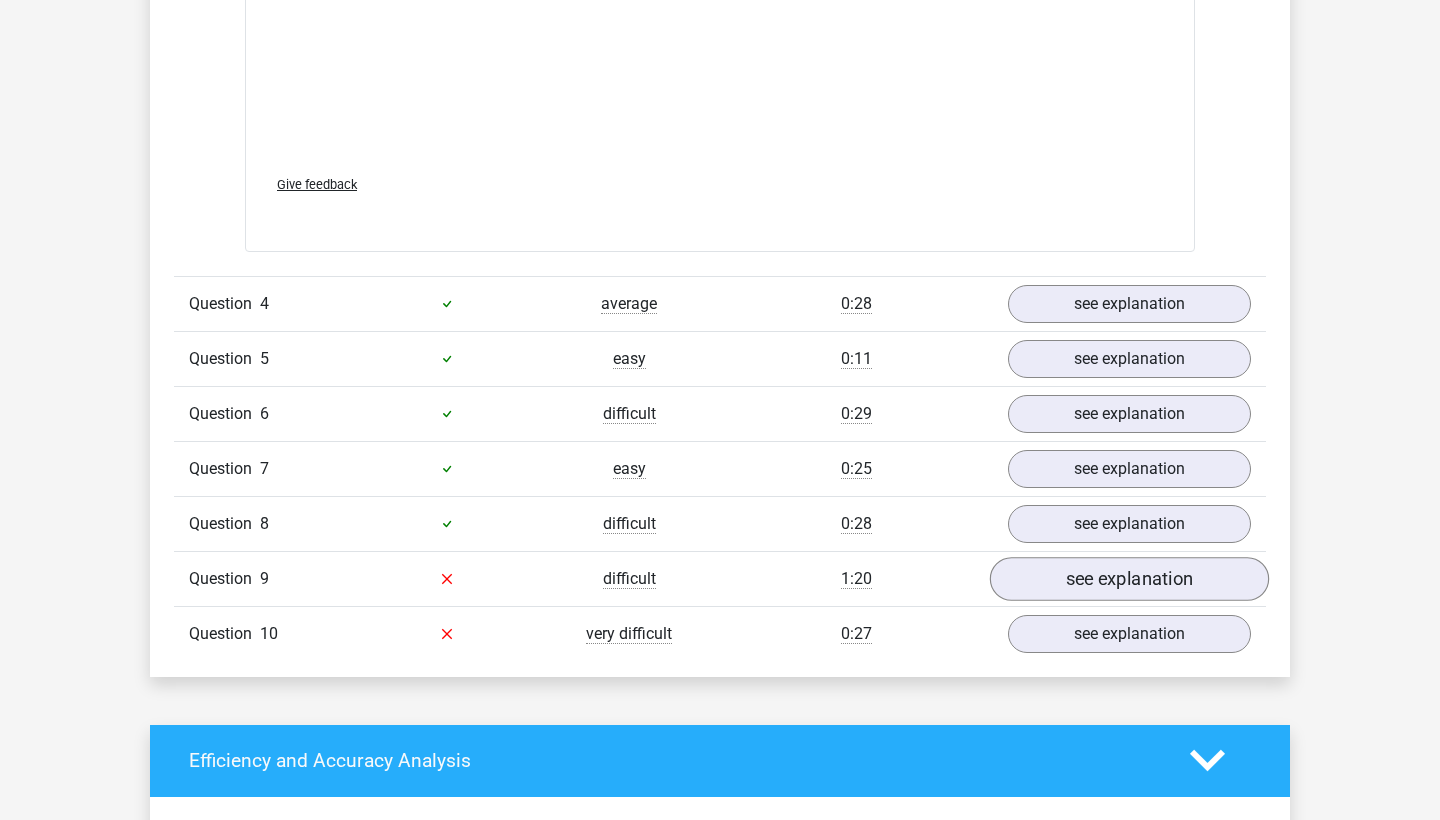 click on "see explanation" at bounding box center [1129, 579] 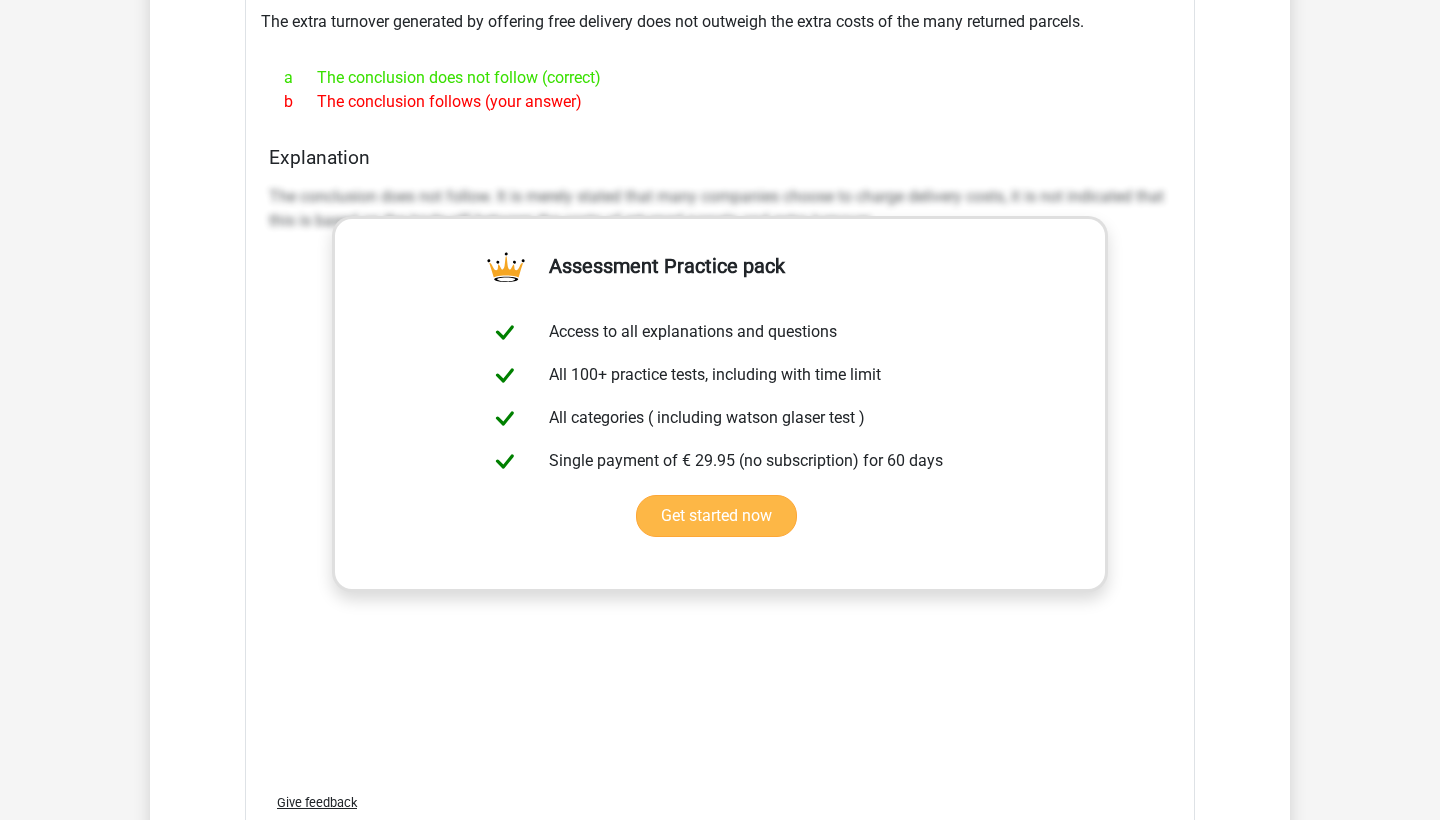 scroll, scrollTop: 3711, scrollLeft: 0, axis: vertical 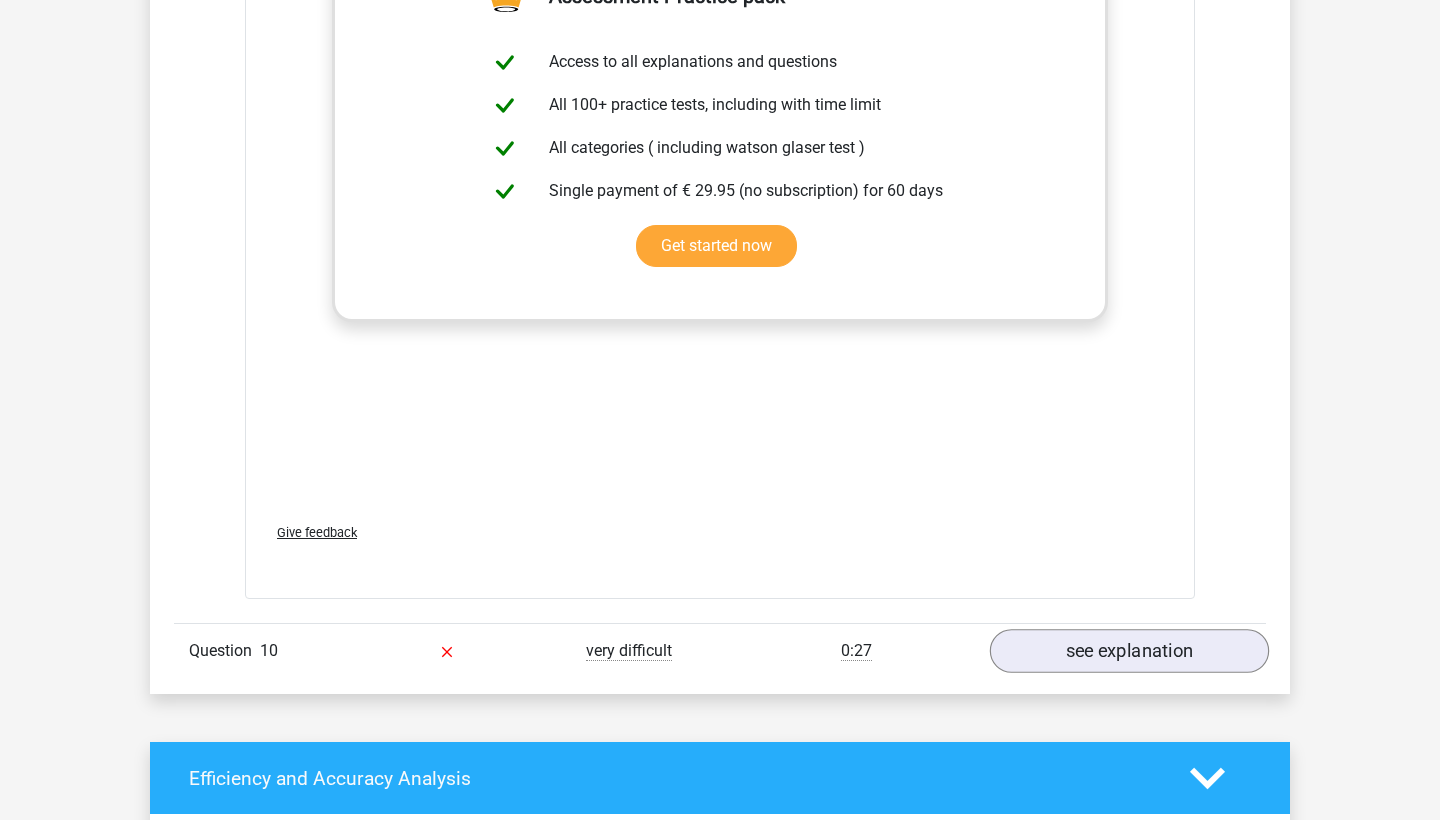 click on "see explanation" at bounding box center [1129, 651] 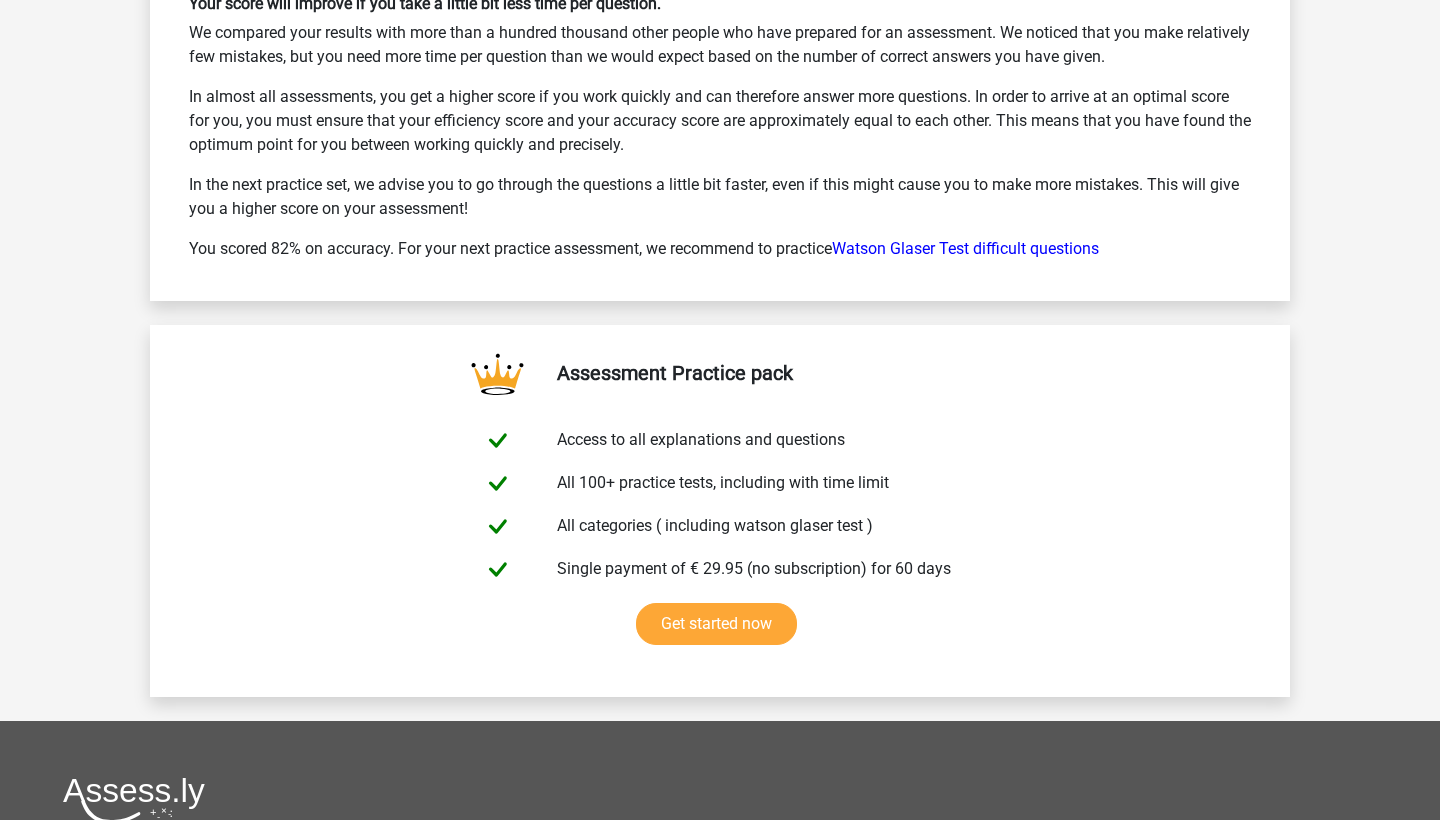 scroll, scrollTop: 6372, scrollLeft: 0, axis: vertical 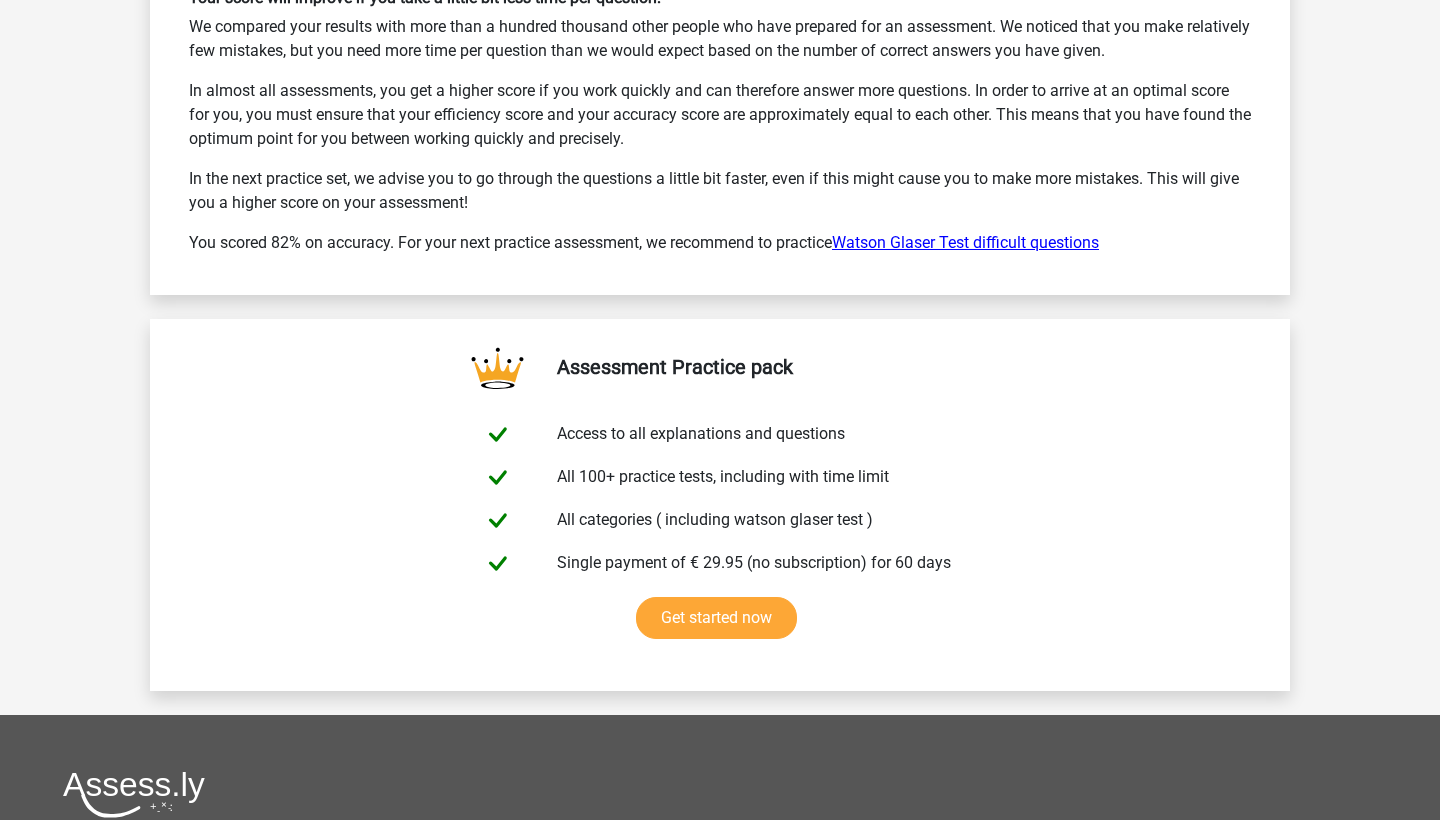click on "Watson Glaser Test difficult questions" at bounding box center [965, 242] 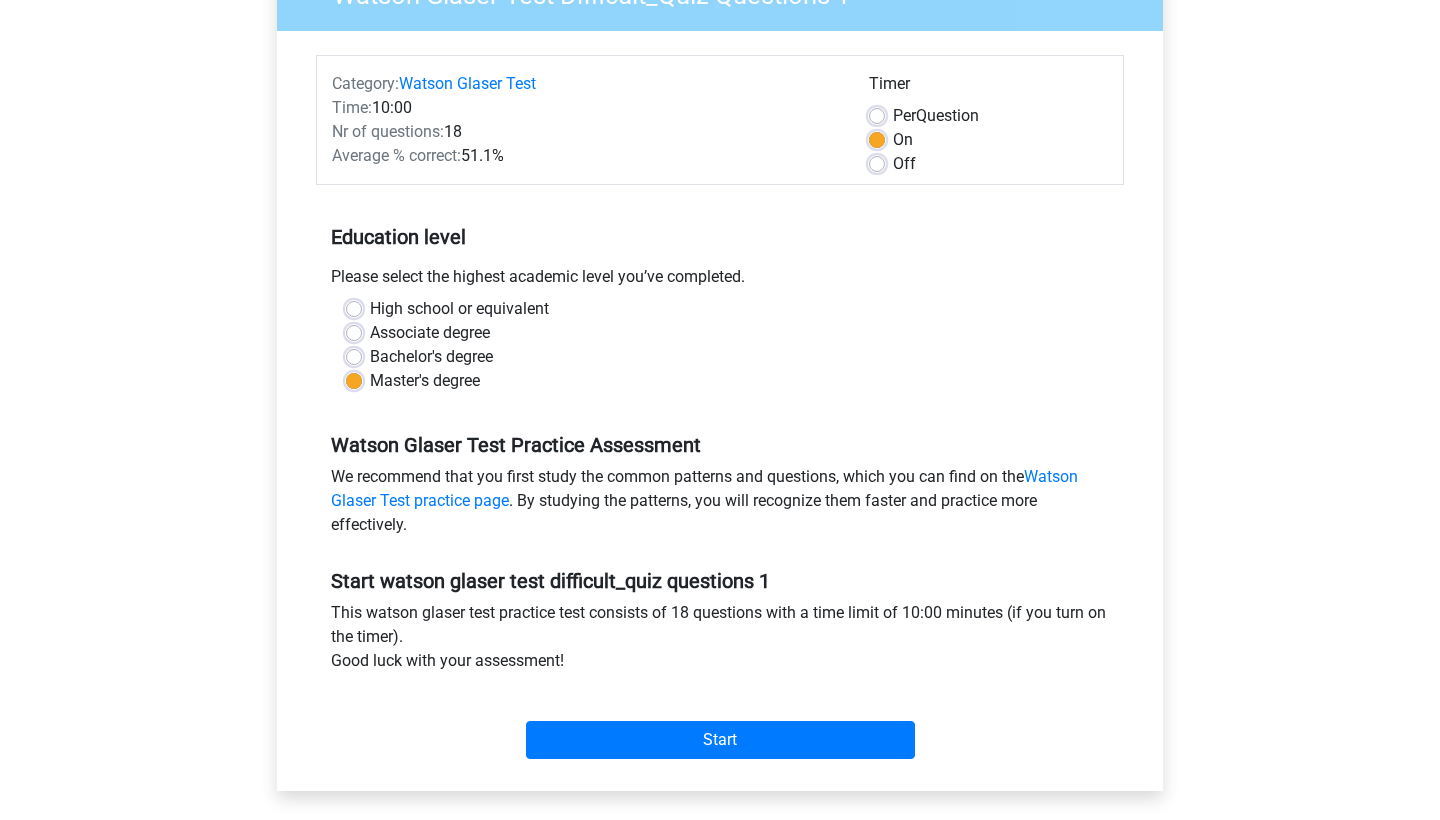scroll, scrollTop: 173, scrollLeft: 0, axis: vertical 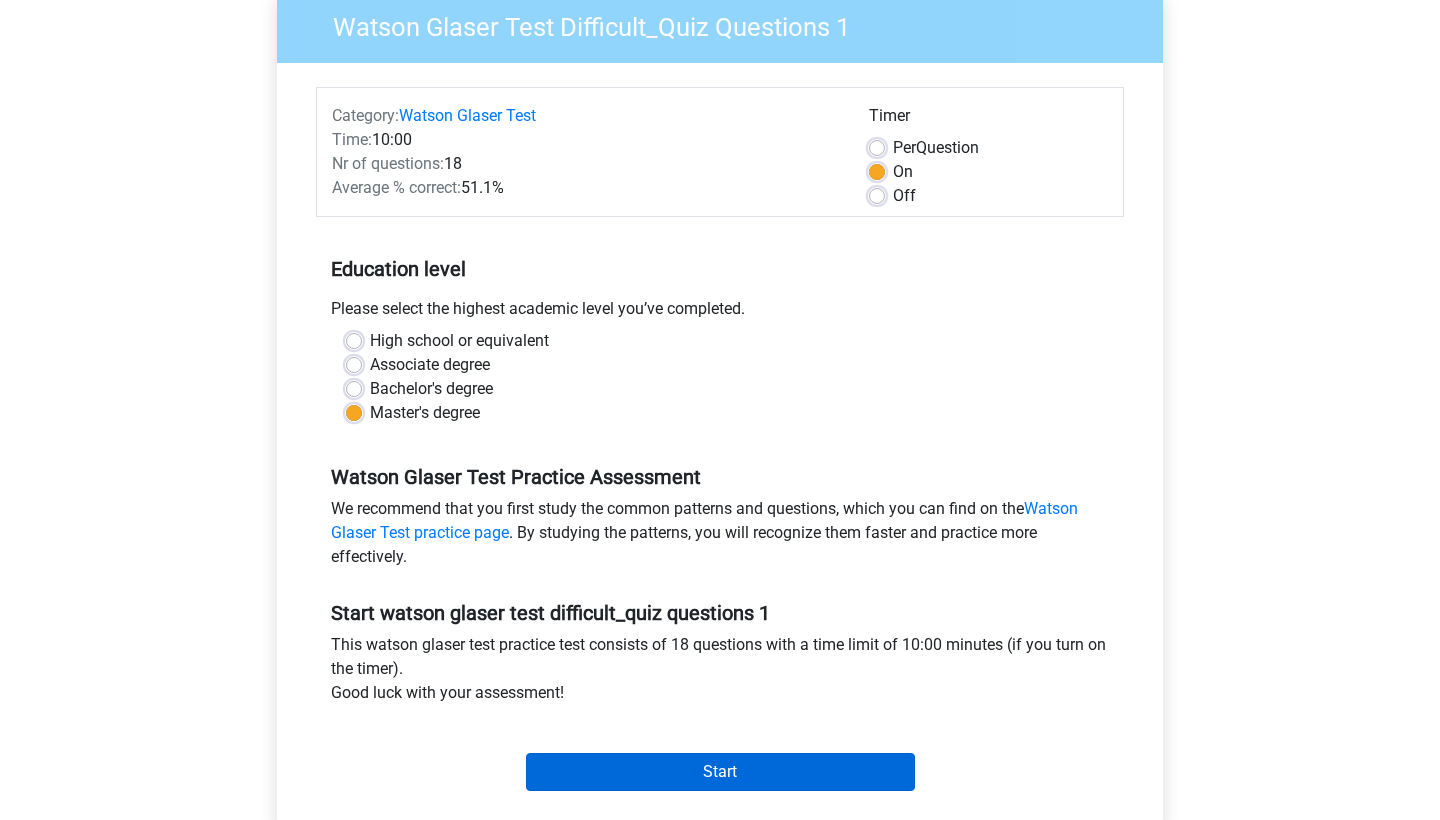 click on "Start" at bounding box center (720, 772) 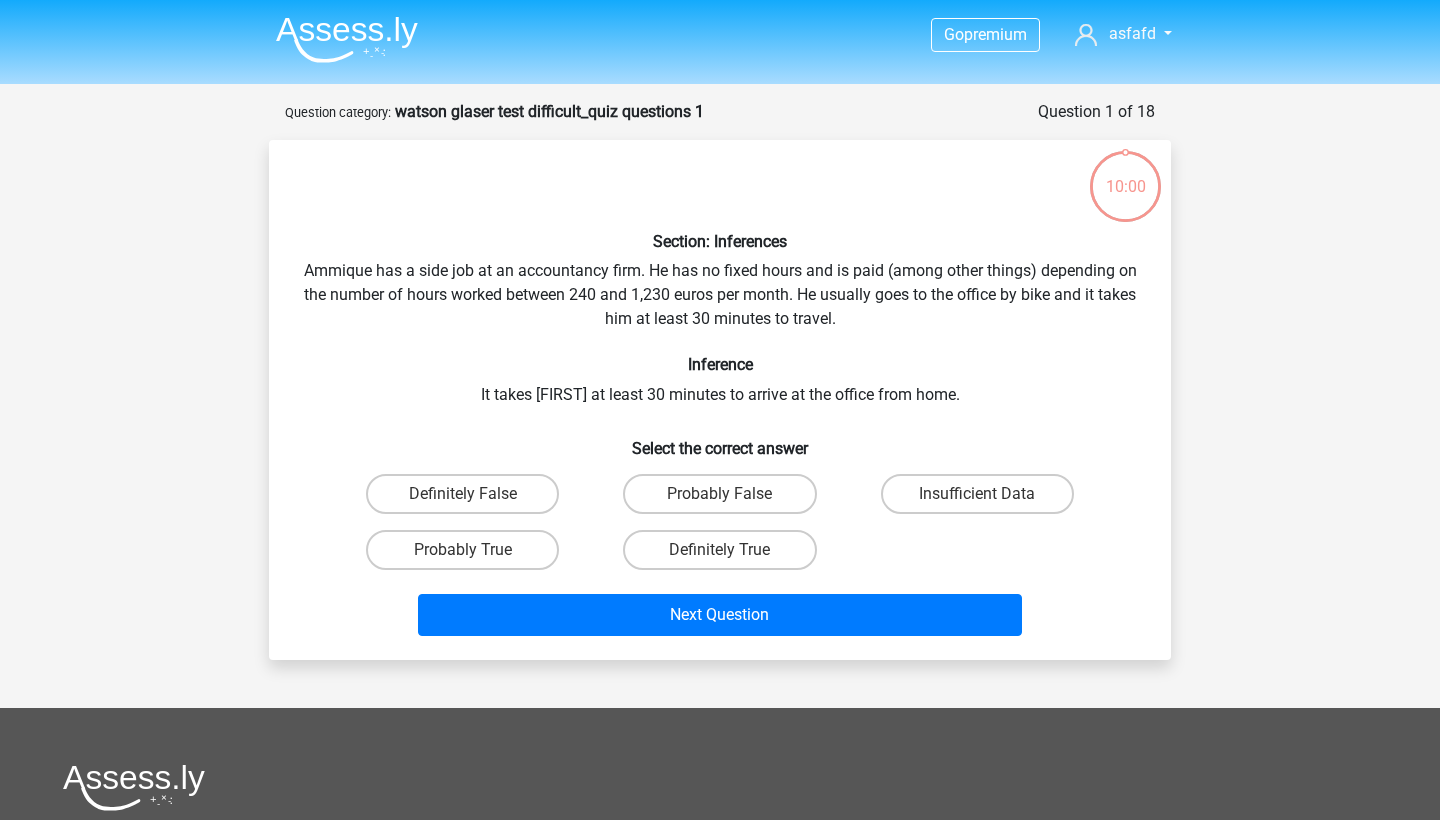 scroll, scrollTop: 0, scrollLeft: 0, axis: both 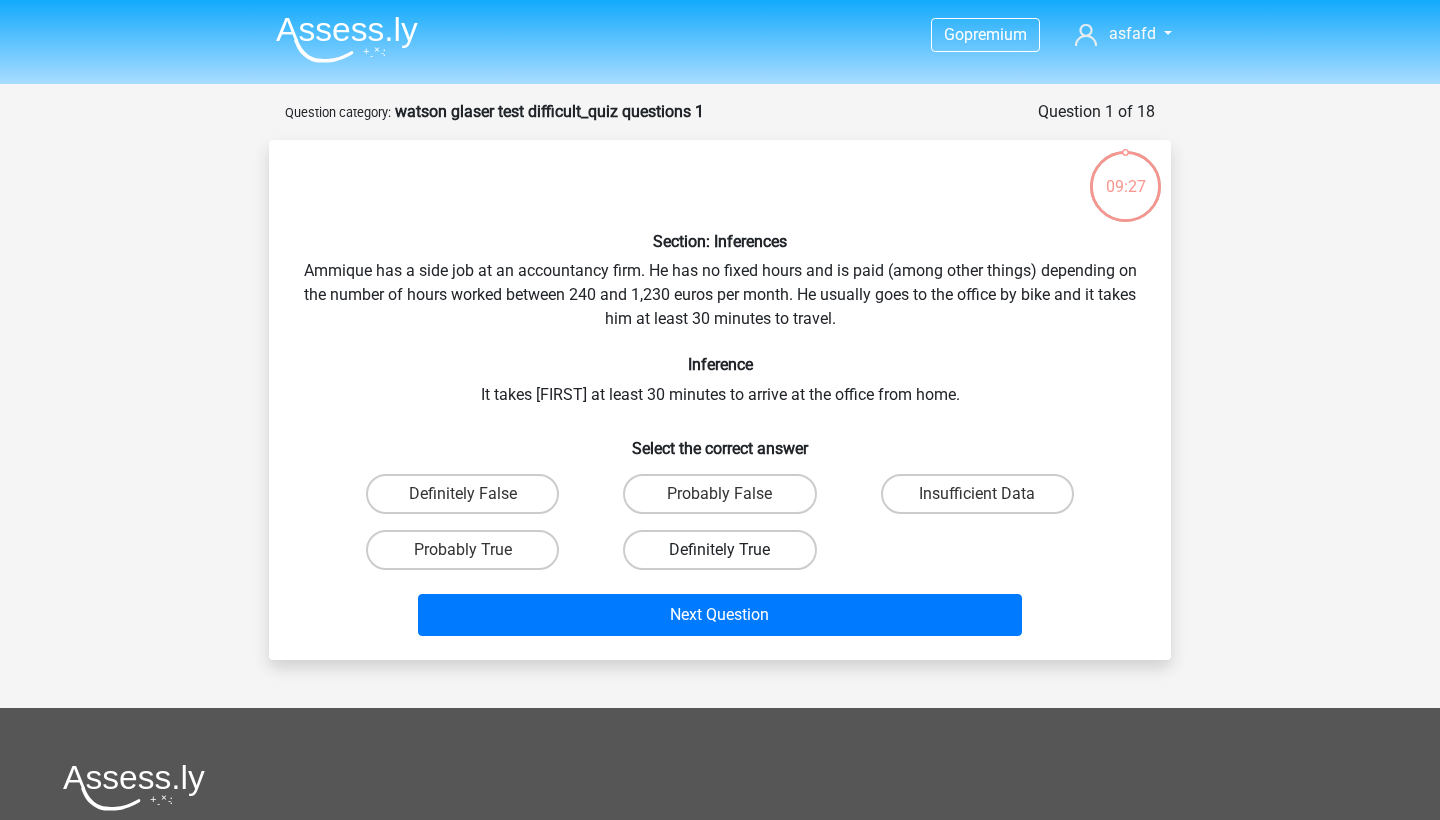 click on "Definitely True" at bounding box center [719, 550] 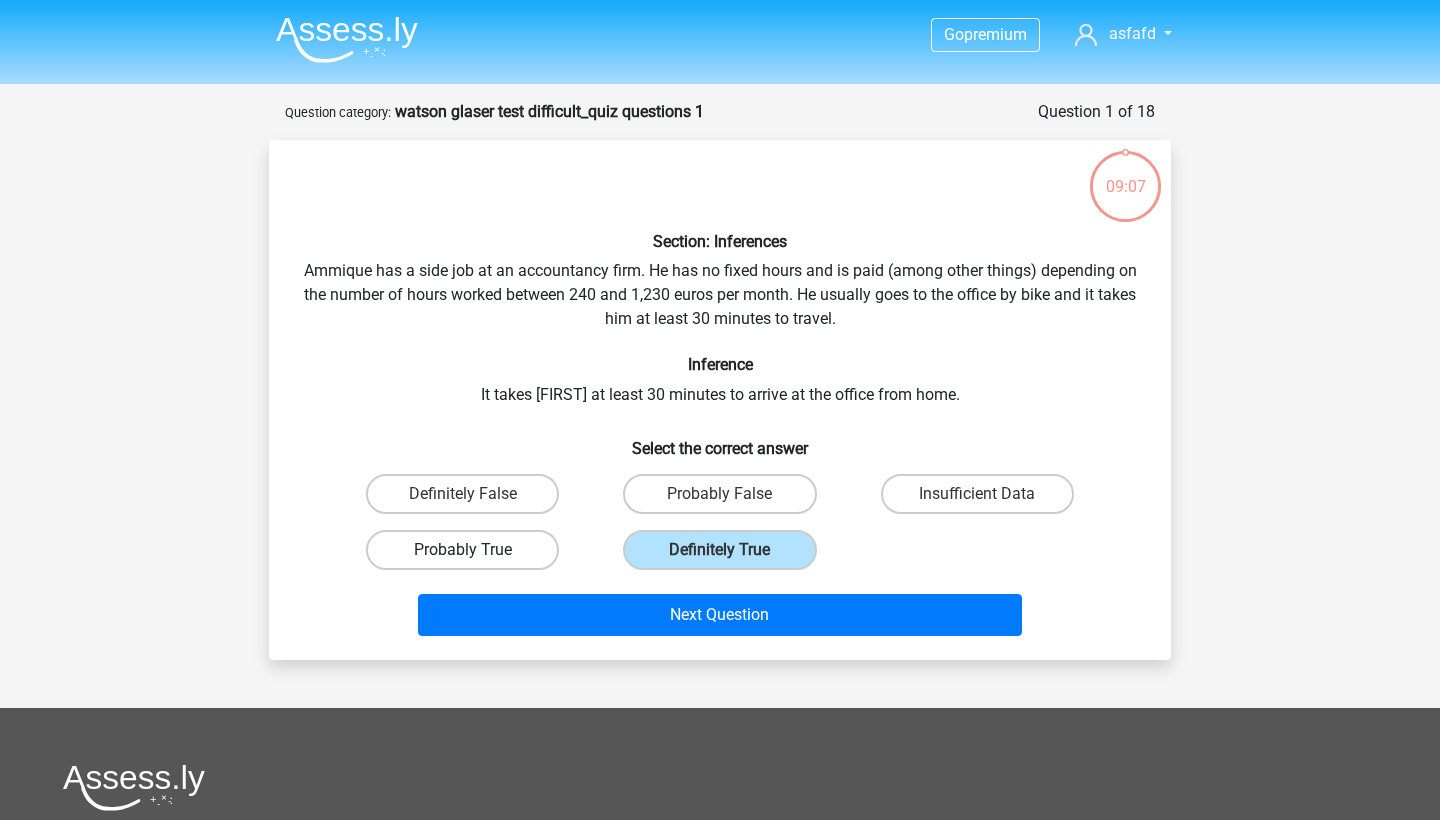 click on "Probably True" at bounding box center [462, 550] 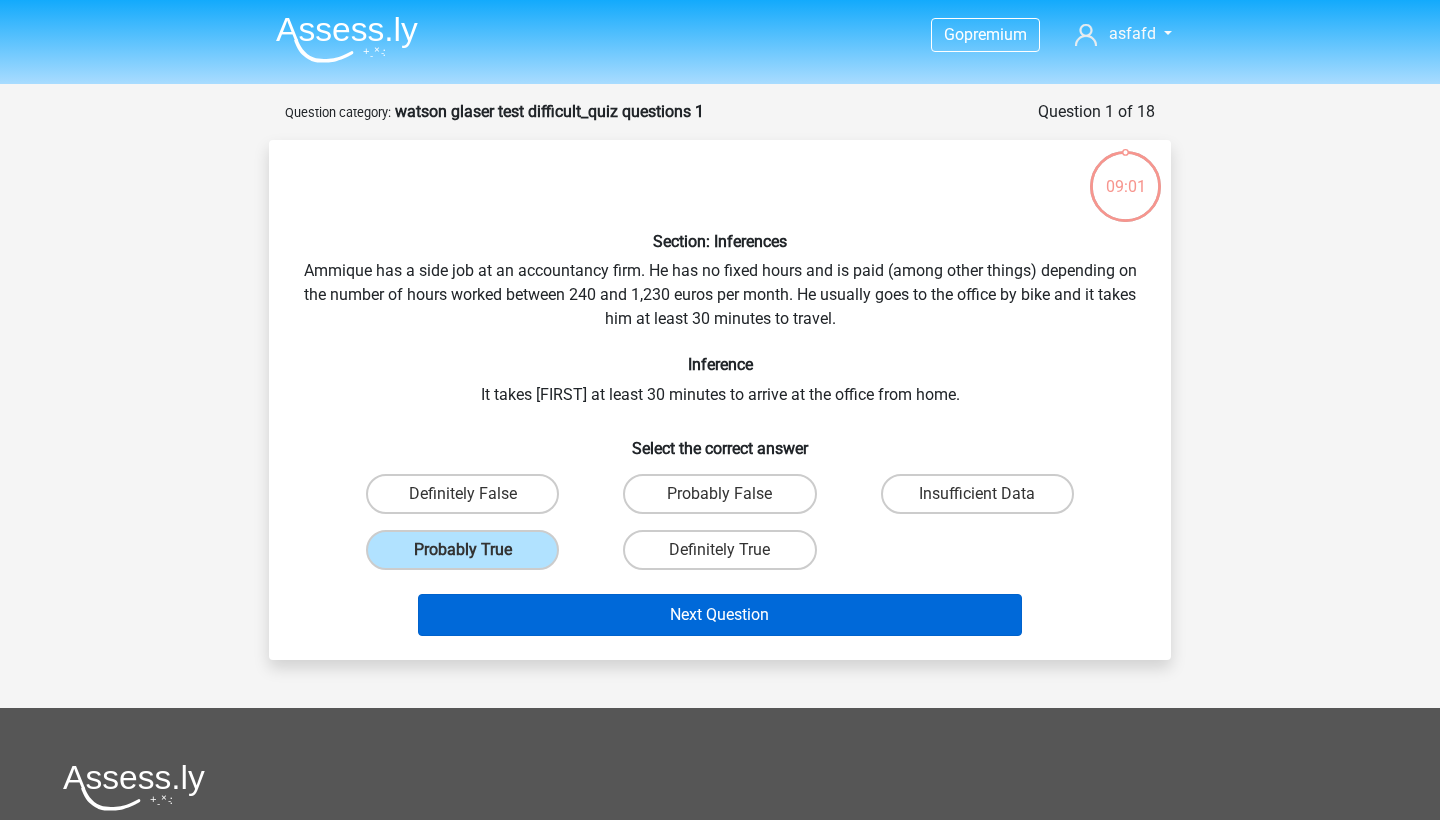 click on "Next Question" at bounding box center (720, 615) 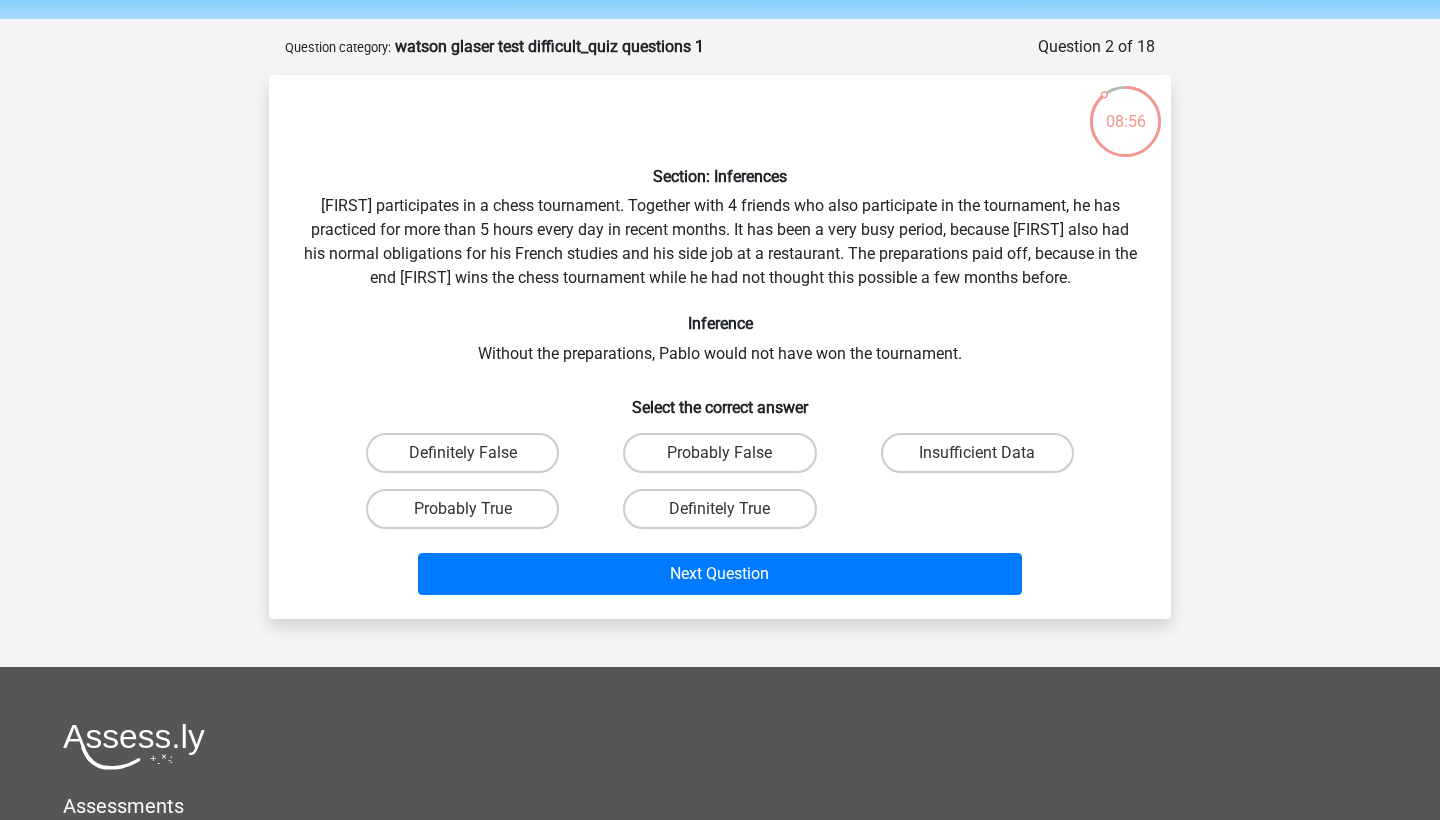 scroll, scrollTop: 62, scrollLeft: 0, axis: vertical 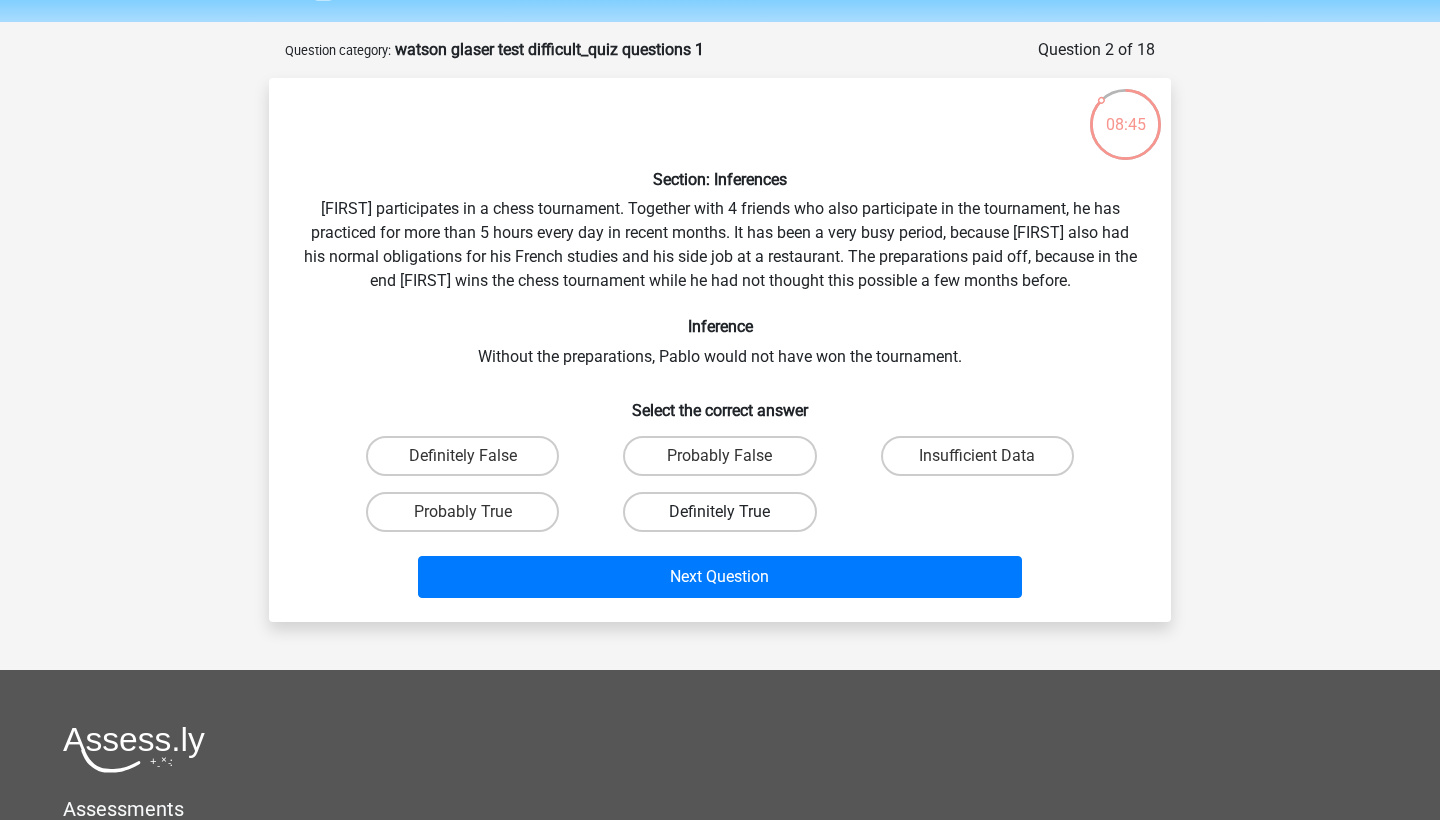 click on "Definitely True" at bounding box center (719, 512) 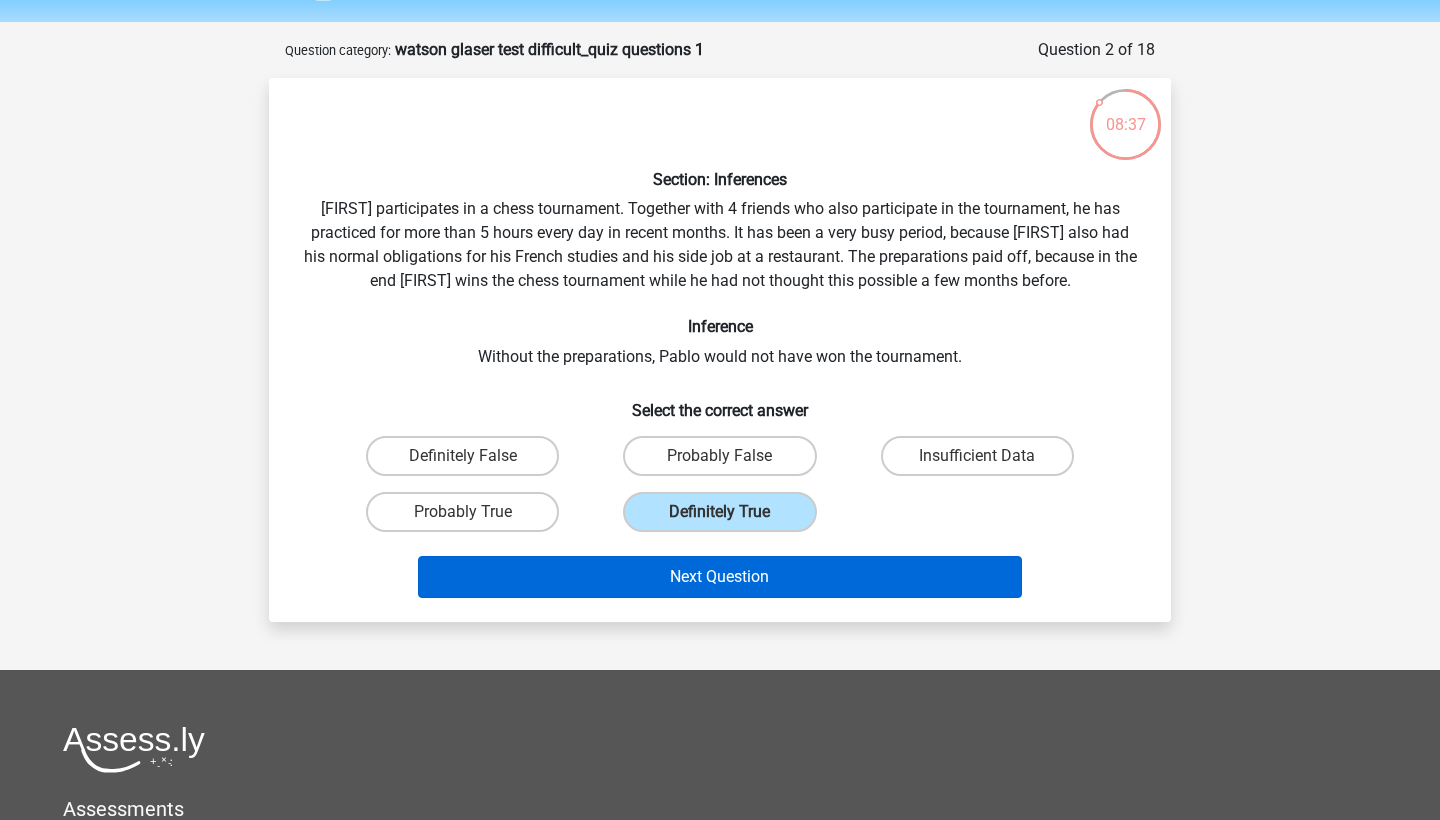 click on "Next Question" at bounding box center (720, 577) 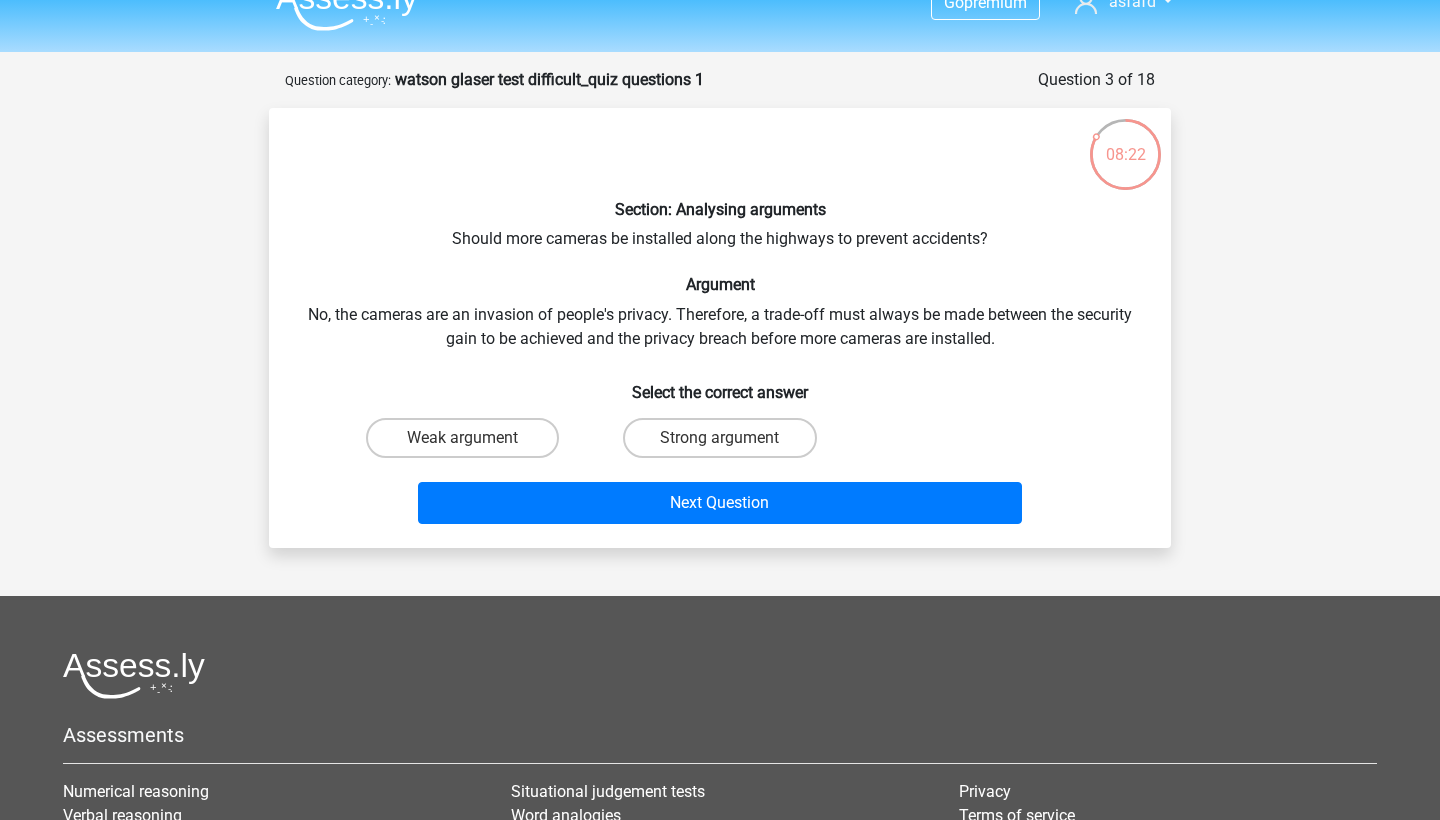 scroll, scrollTop: 0, scrollLeft: 0, axis: both 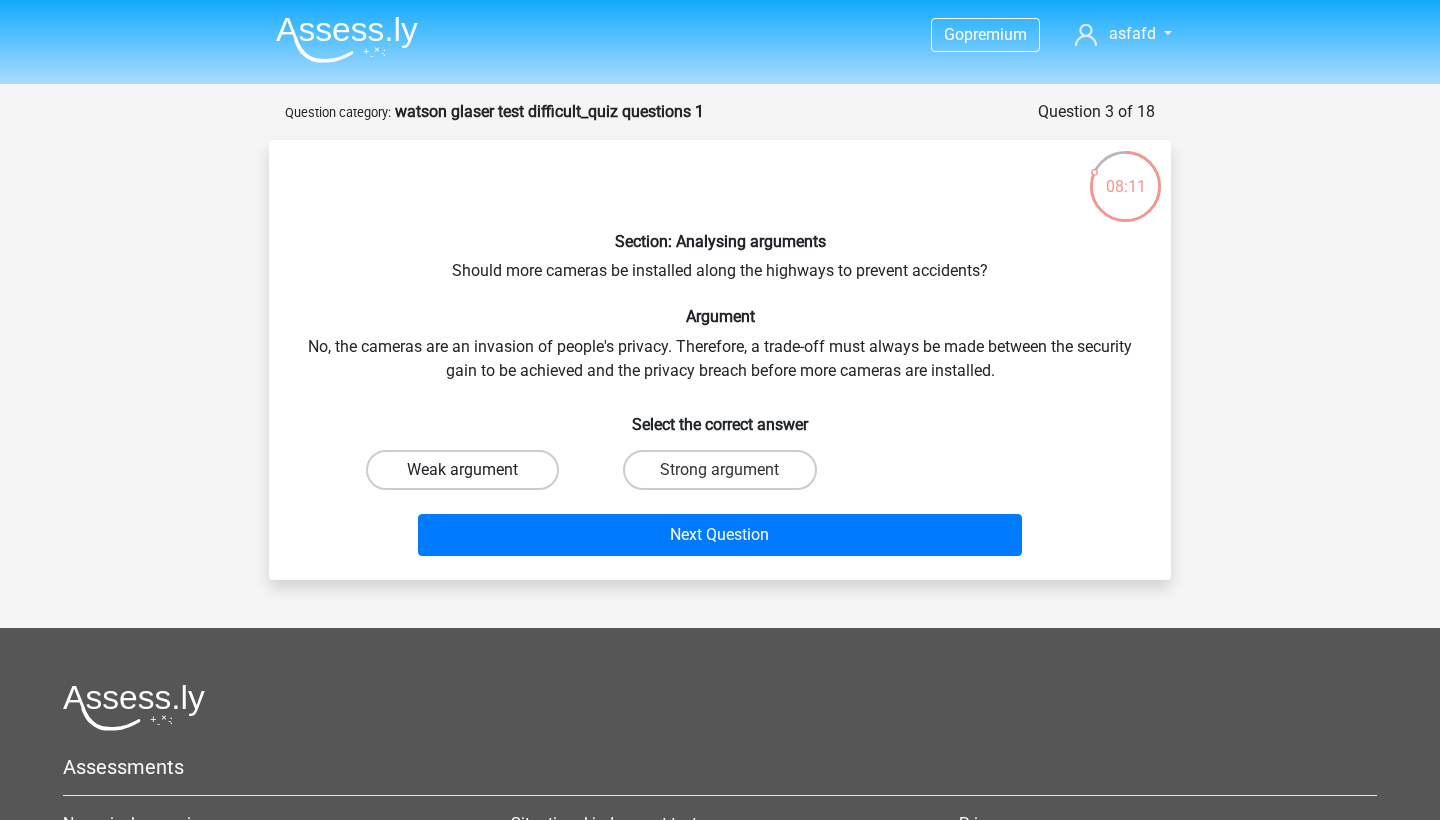 click on "Weak argument" at bounding box center (462, 470) 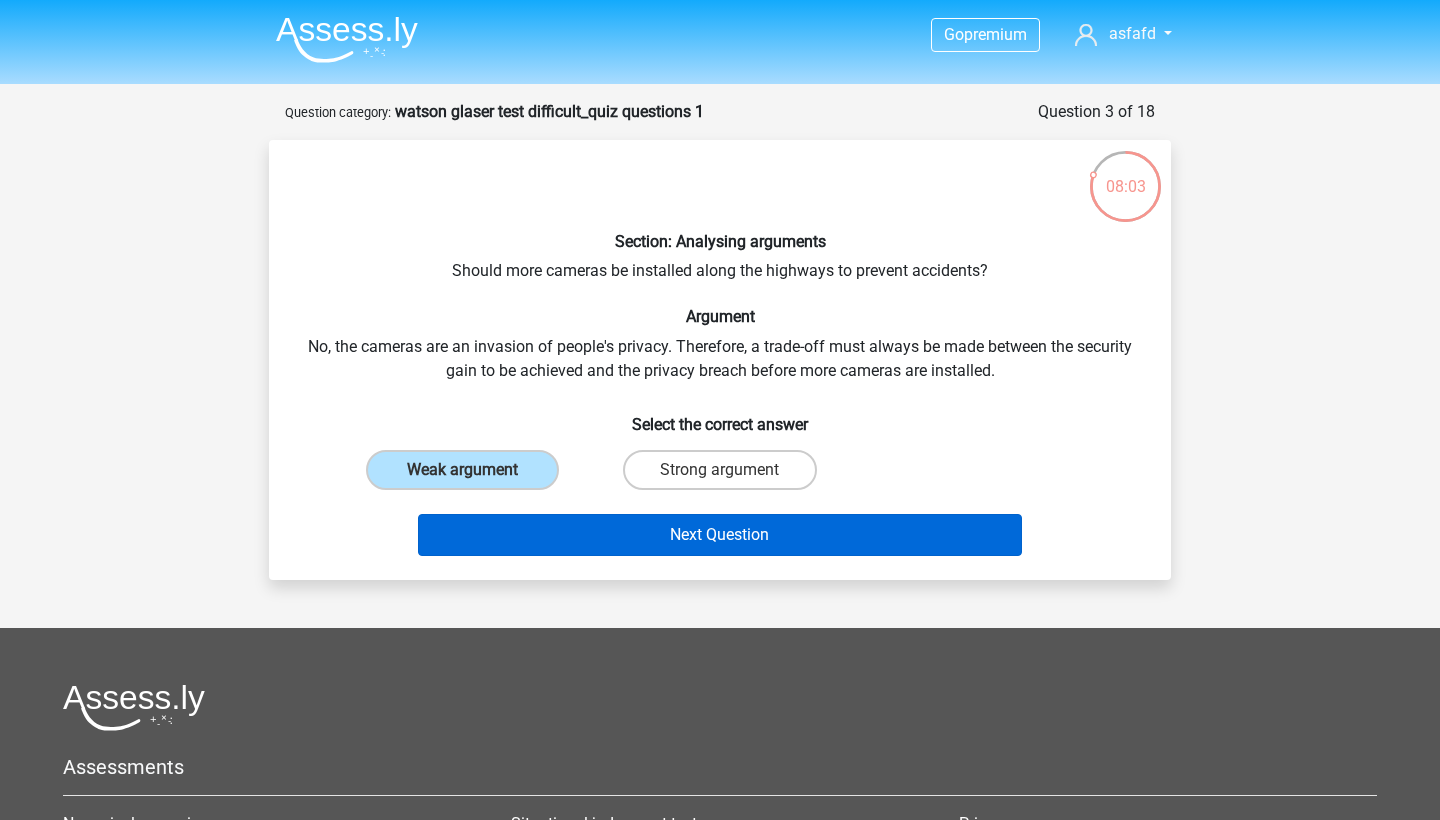 click on "Next Question" at bounding box center [720, 535] 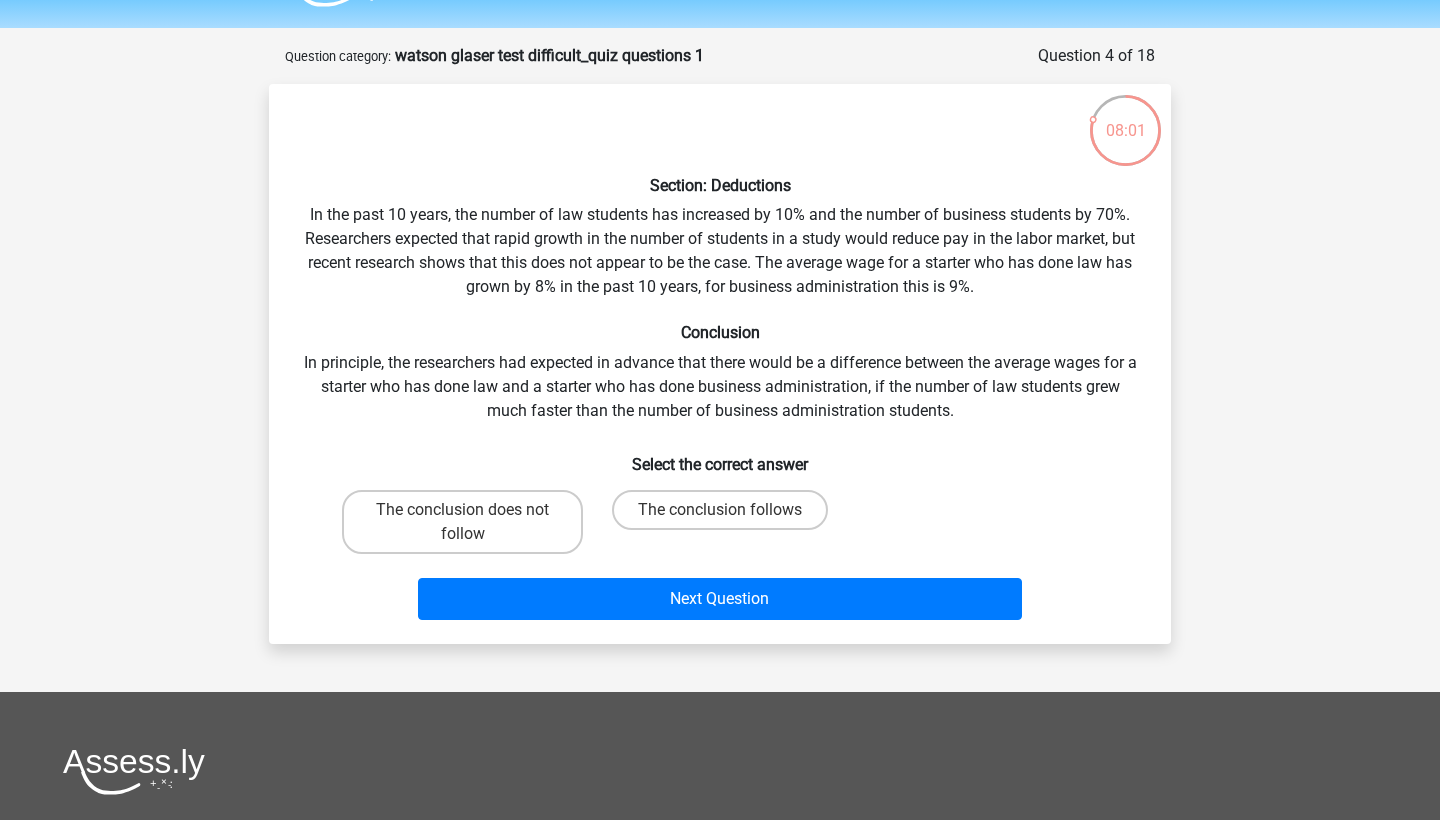 scroll, scrollTop: 48, scrollLeft: 0, axis: vertical 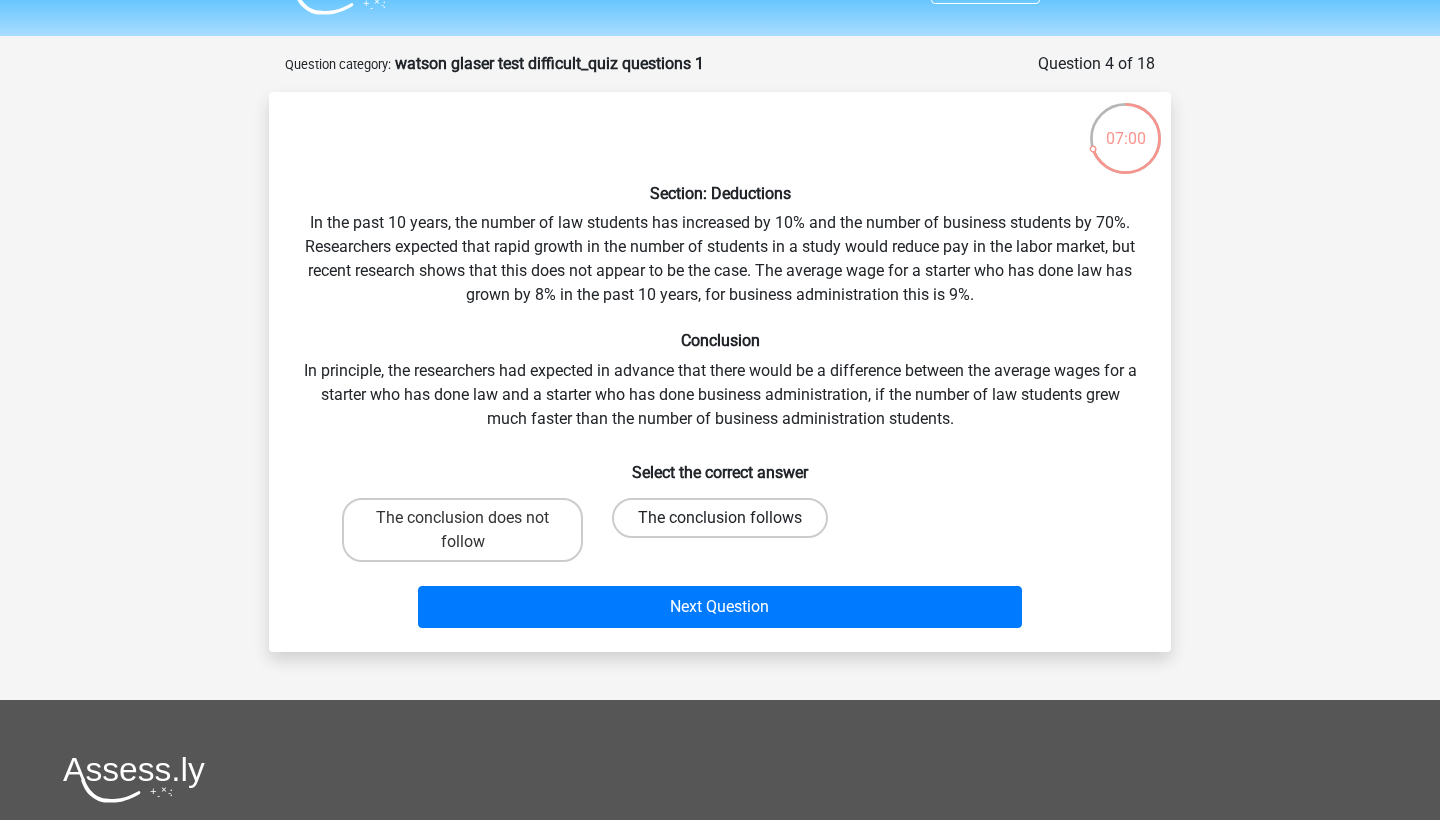 click on "The conclusion follows" at bounding box center [720, 518] 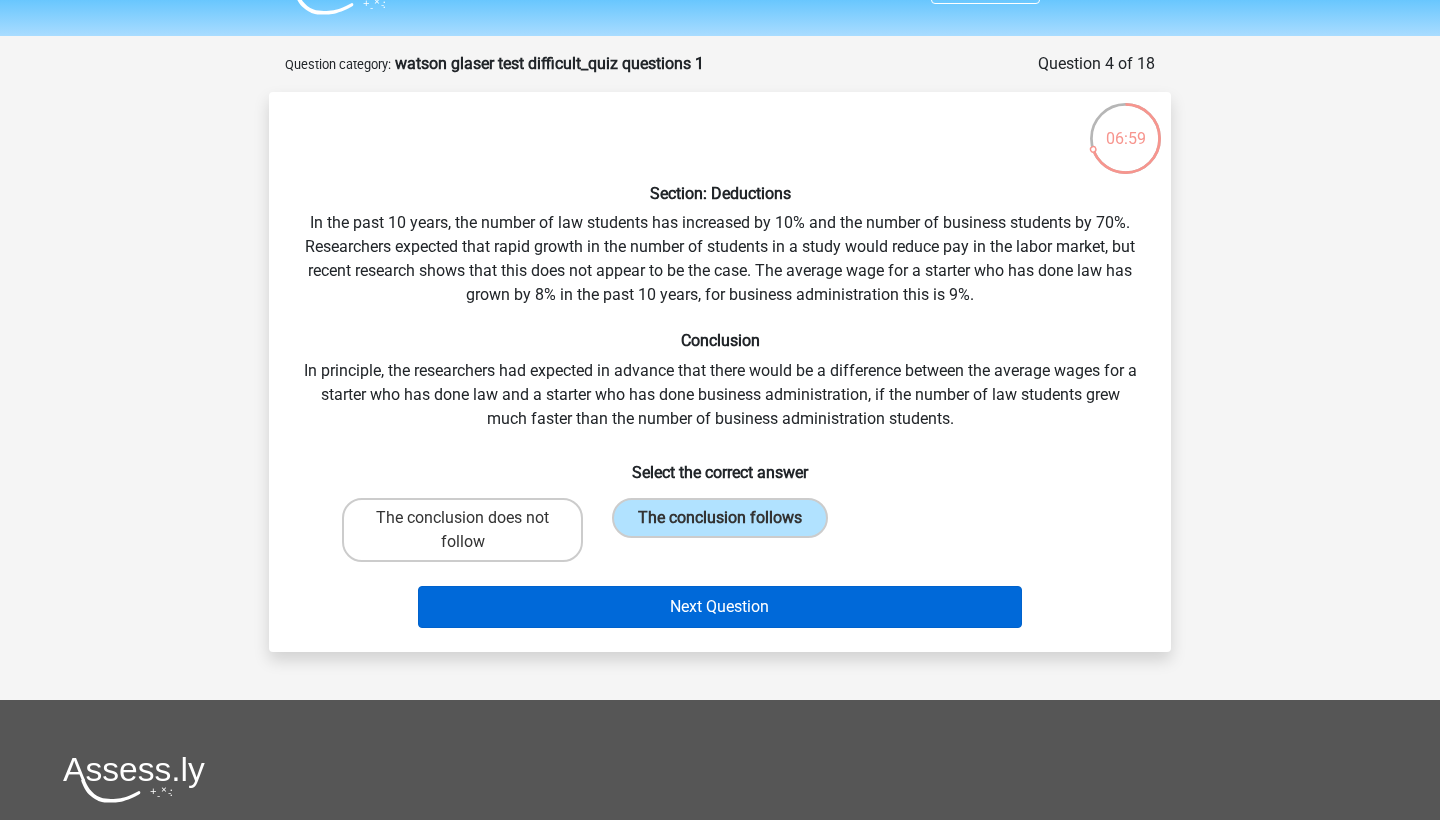 click on "Next Question" at bounding box center [720, 607] 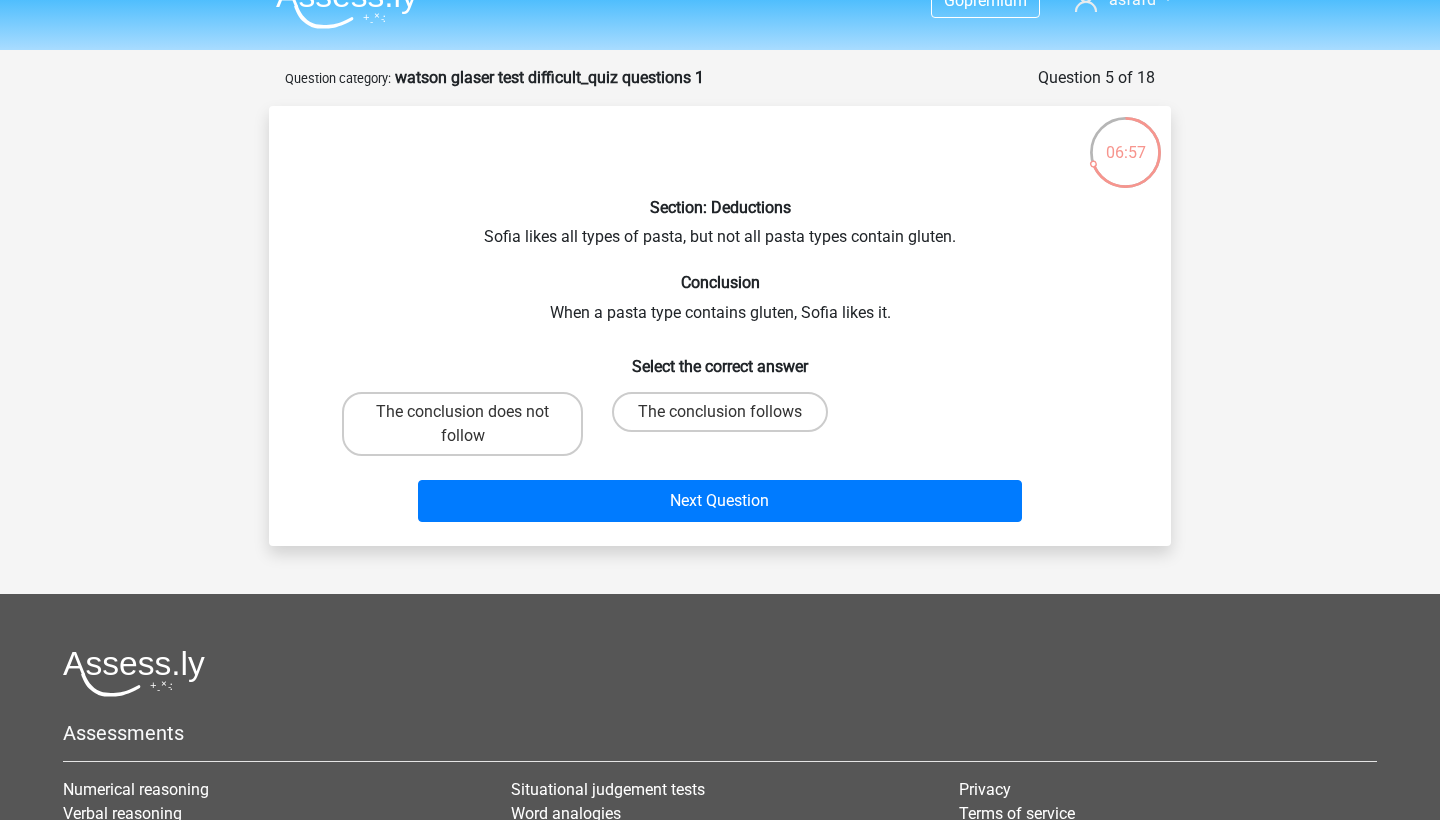 scroll, scrollTop: 26, scrollLeft: 0, axis: vertical 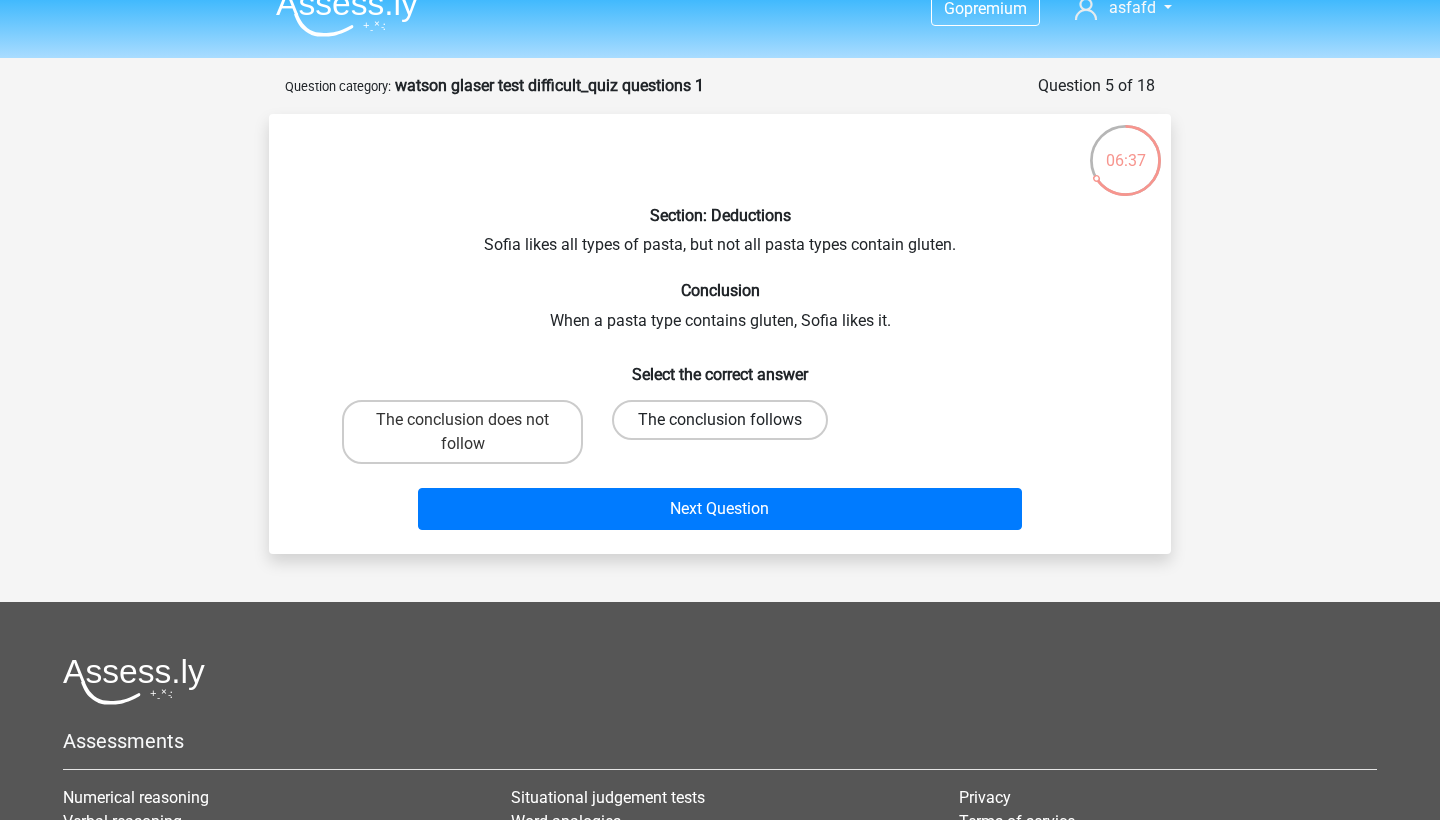 click on "The conclusion follows" at bounding box center (720, 420) 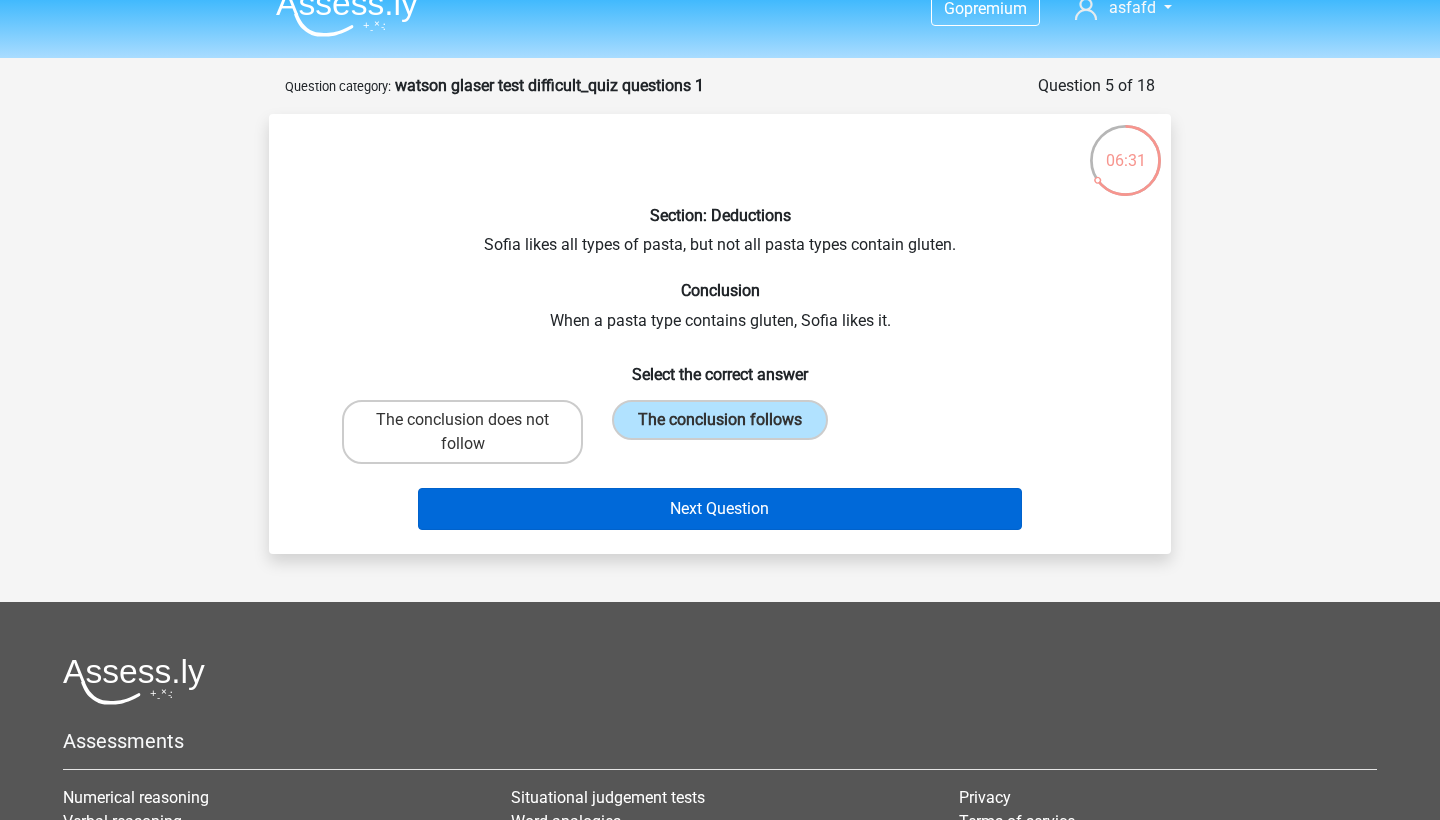click on "Next Question" at bounding box center (720, 509) 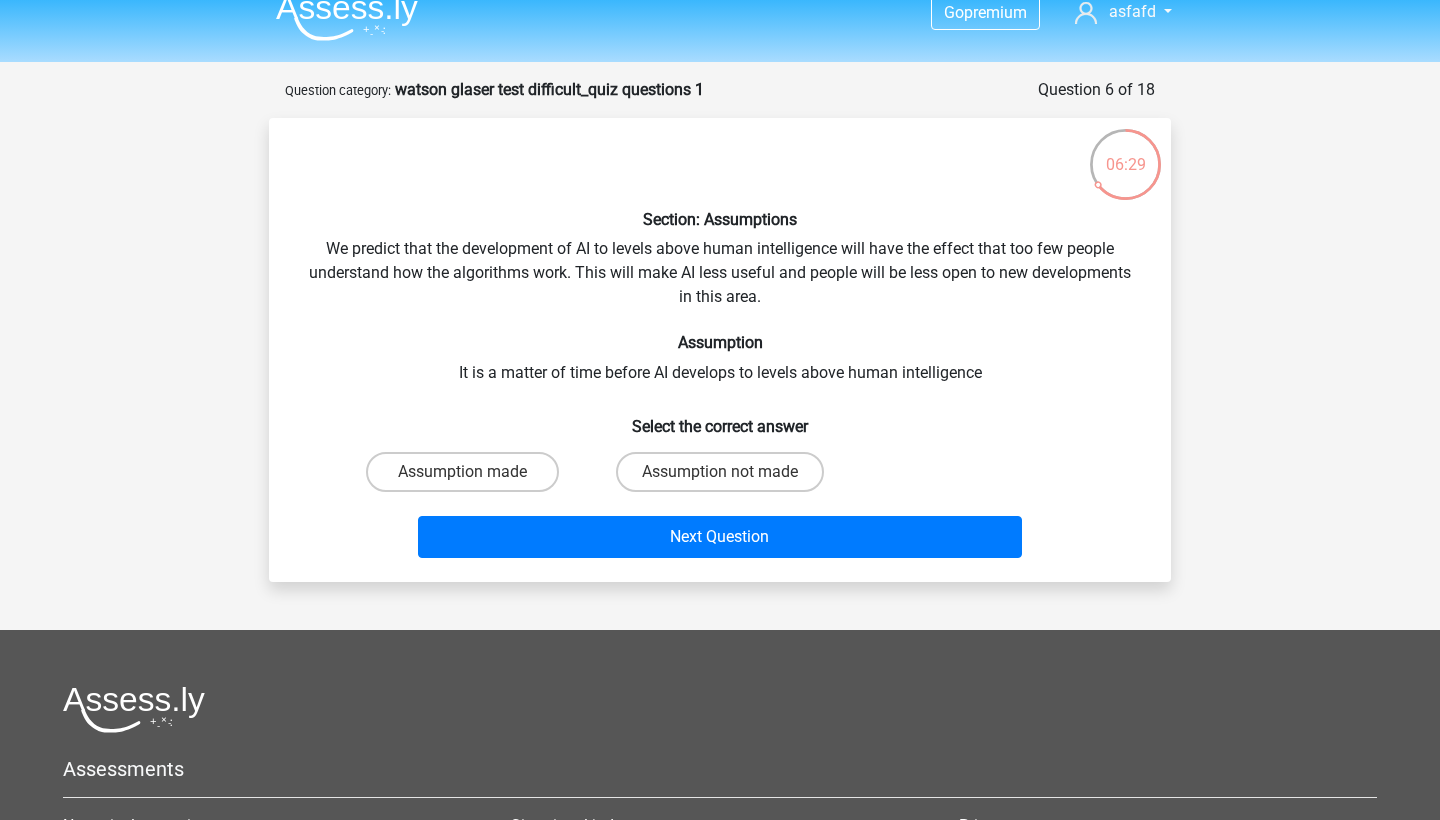 scroll, scrollTop: 18, scrollLeft: 0, axis: vertical 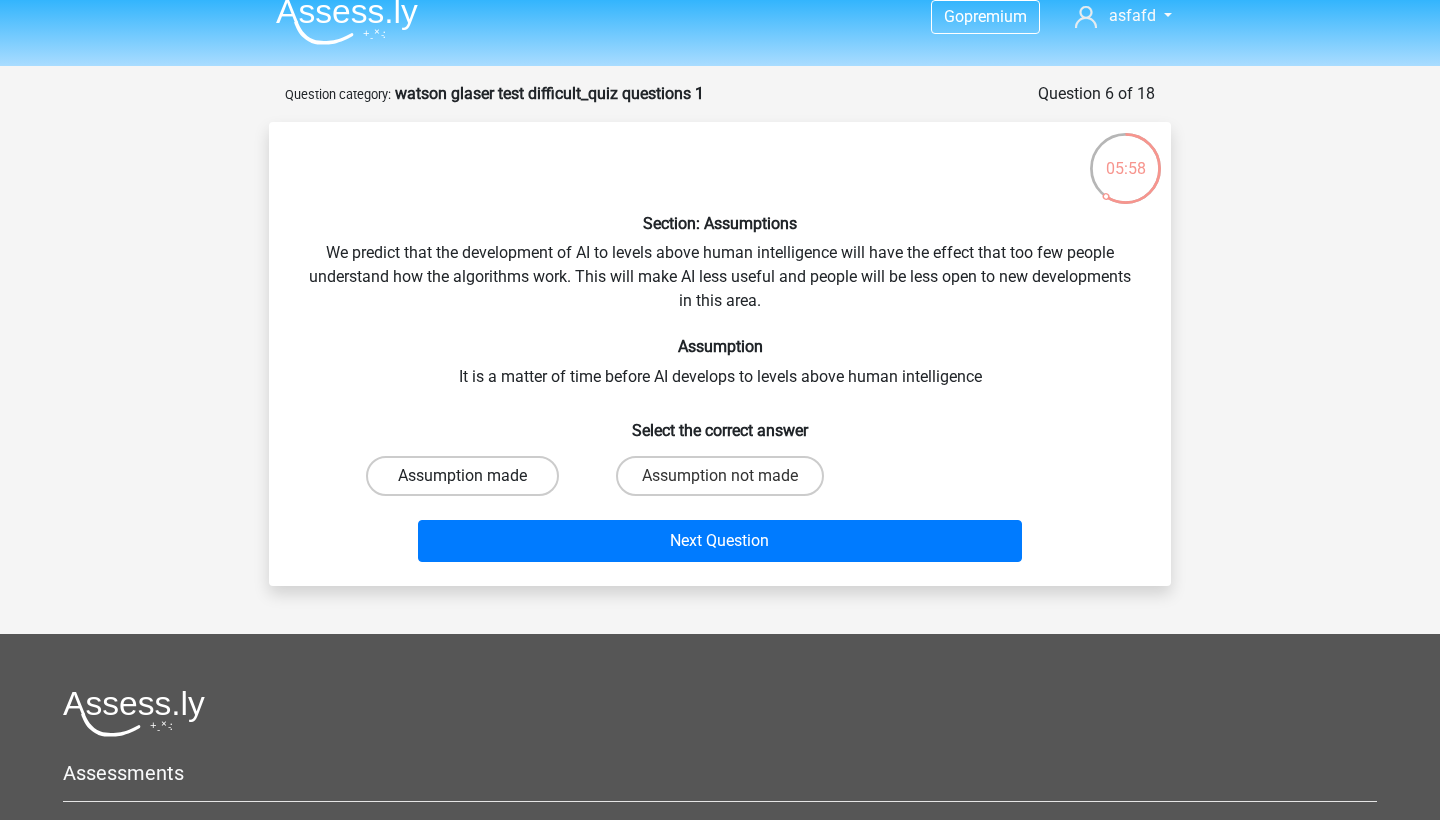 click on "Assumption made" at bounding box center (462, 476) 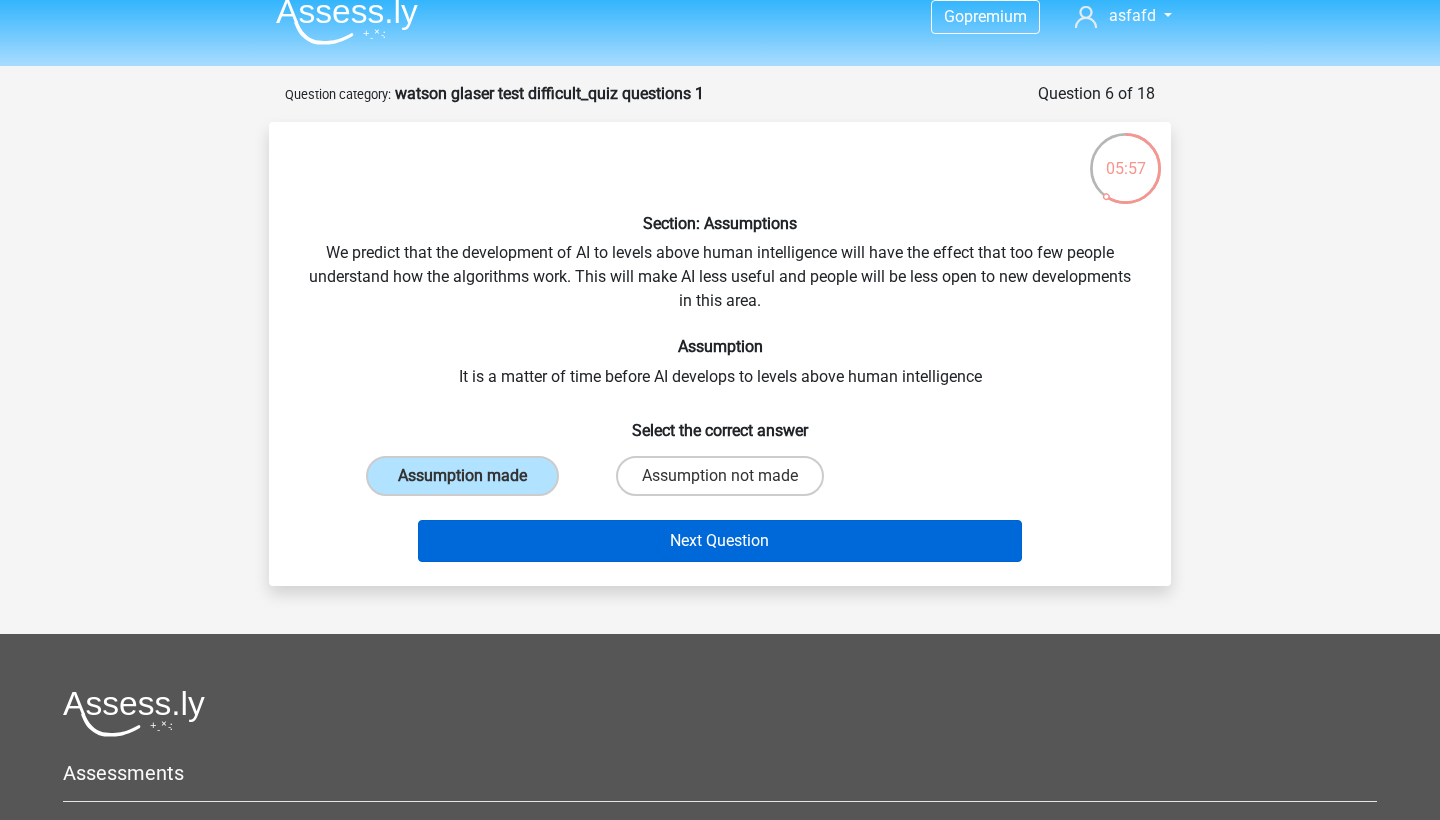 click on "Next Question" at bounding box center [720, 541] 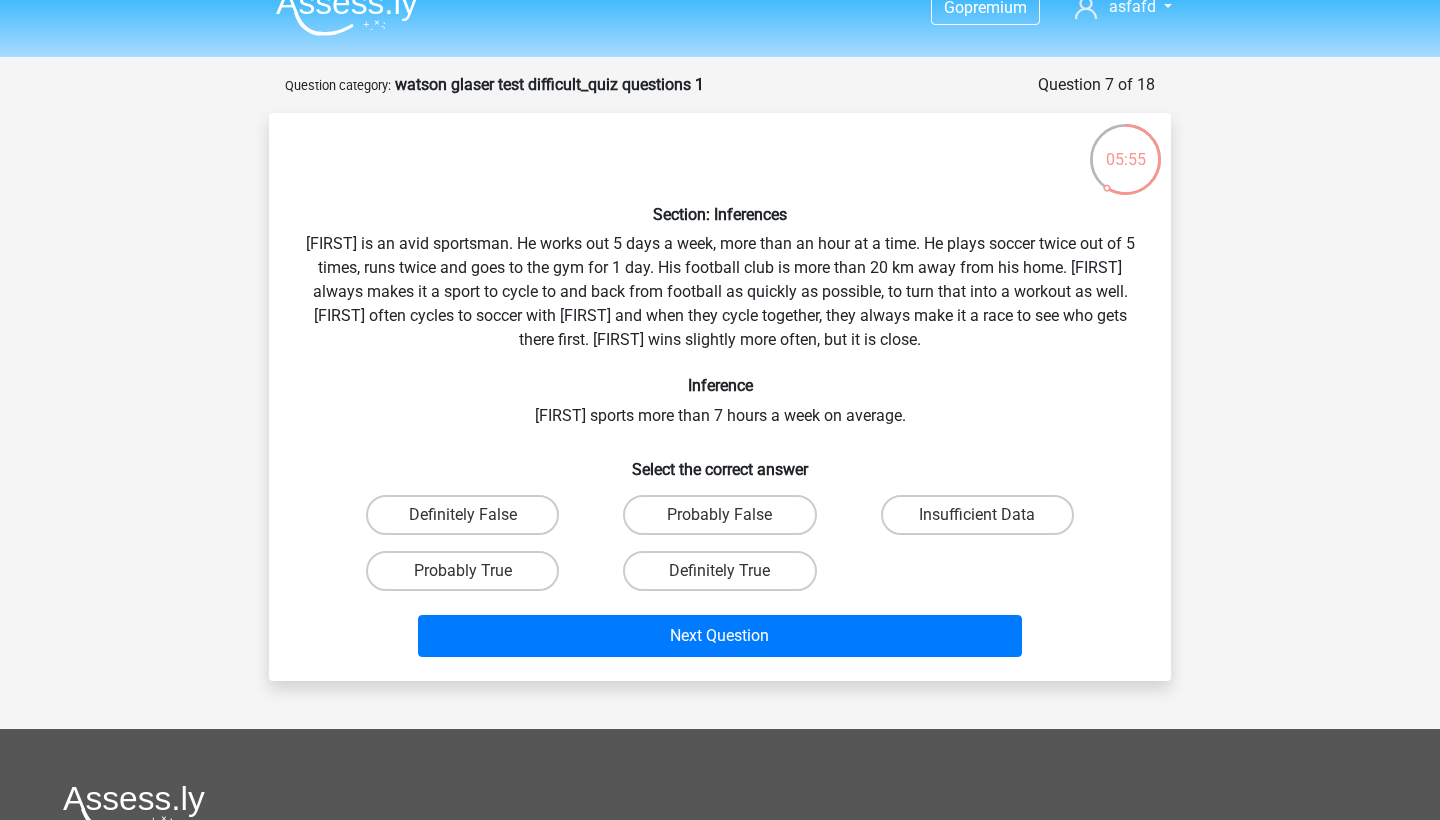 scroll, scrollTop: 6, scrollLeft: 0, axis: vertical 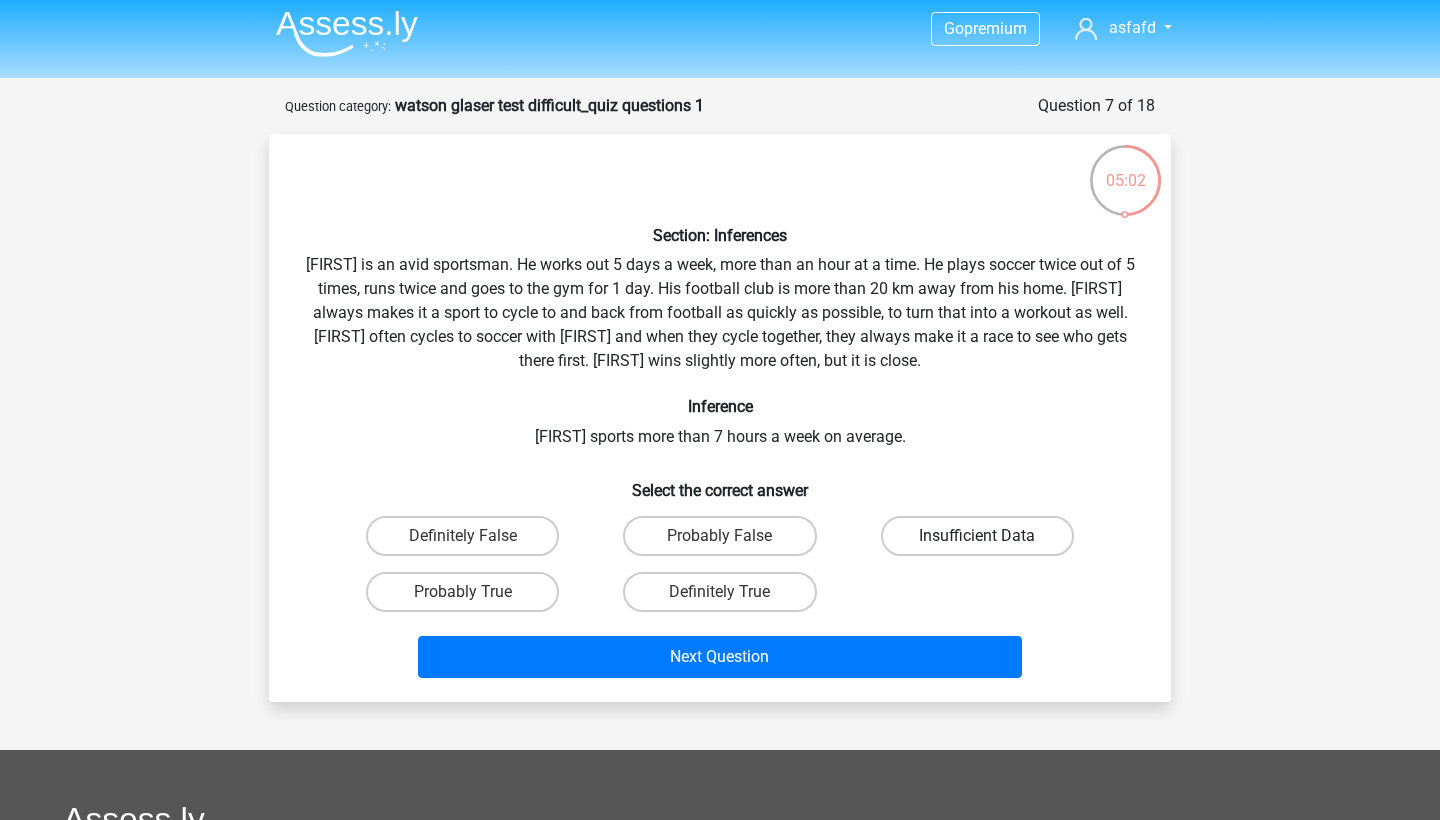 click on "Insufficient Data" at bounding box center (977, 536) 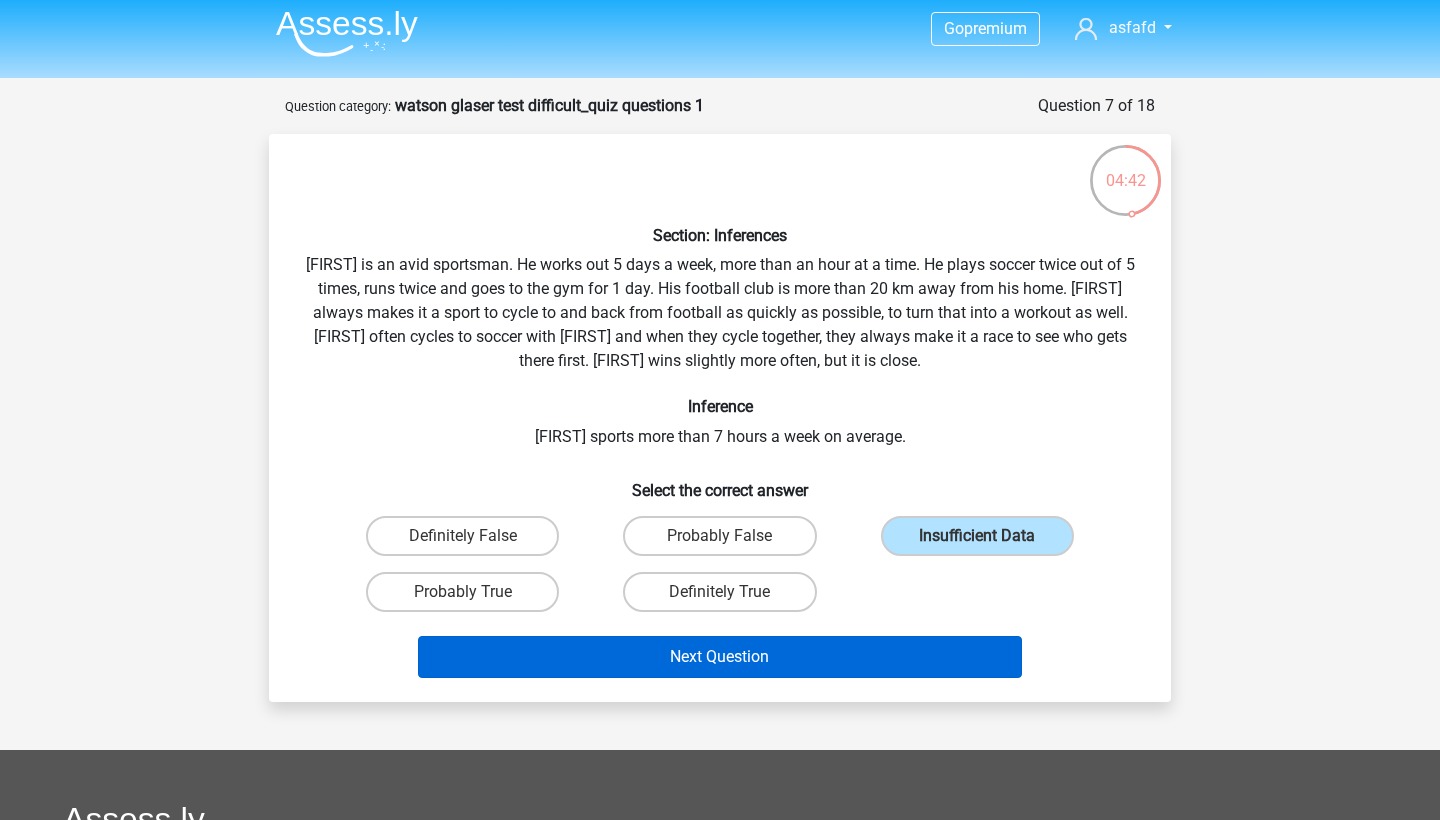 click on "Next Question" at bounding box center (720, 657) 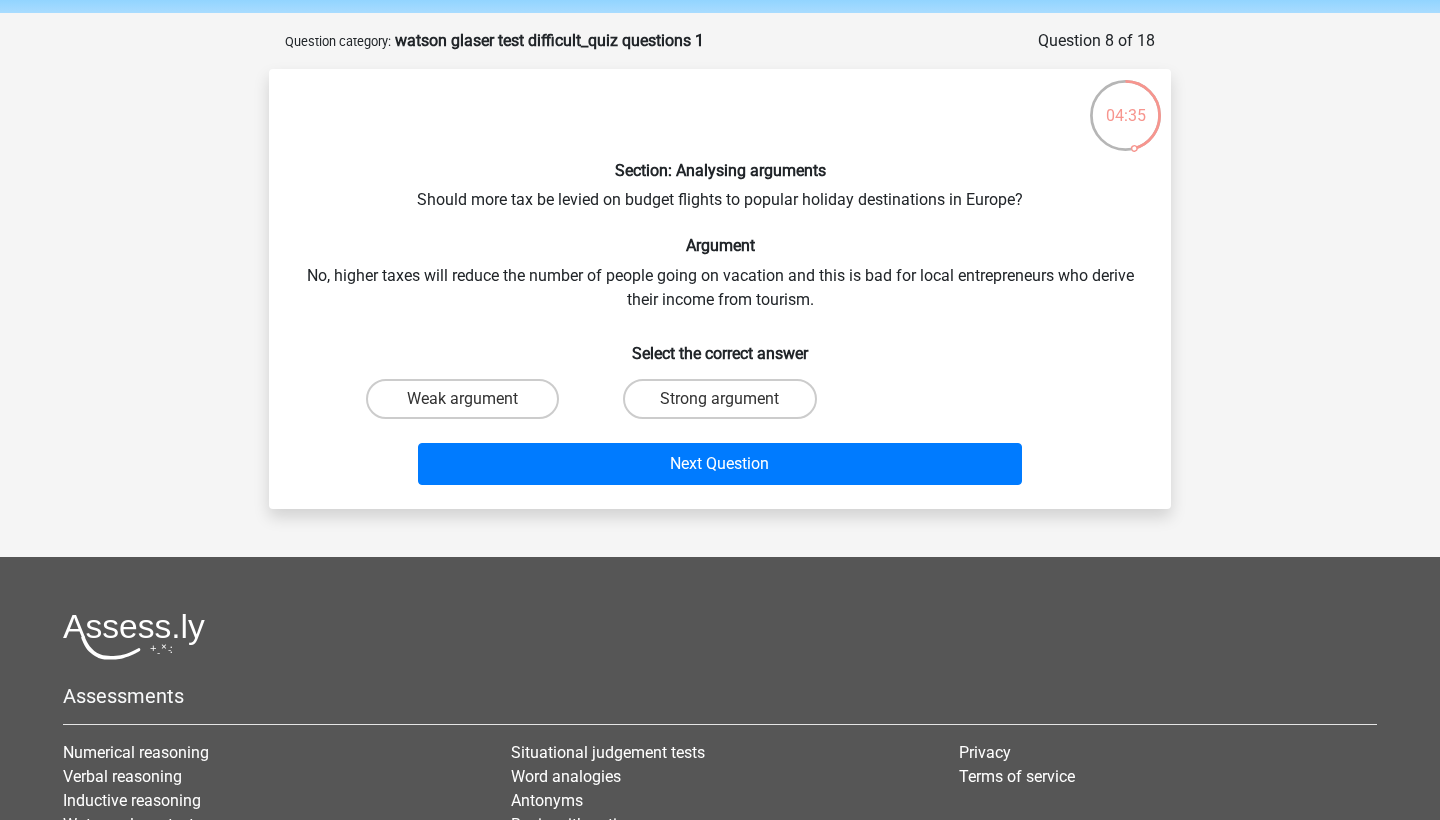 scroll, scrollTop: 7, scrollLeft: 0, axis: vertical 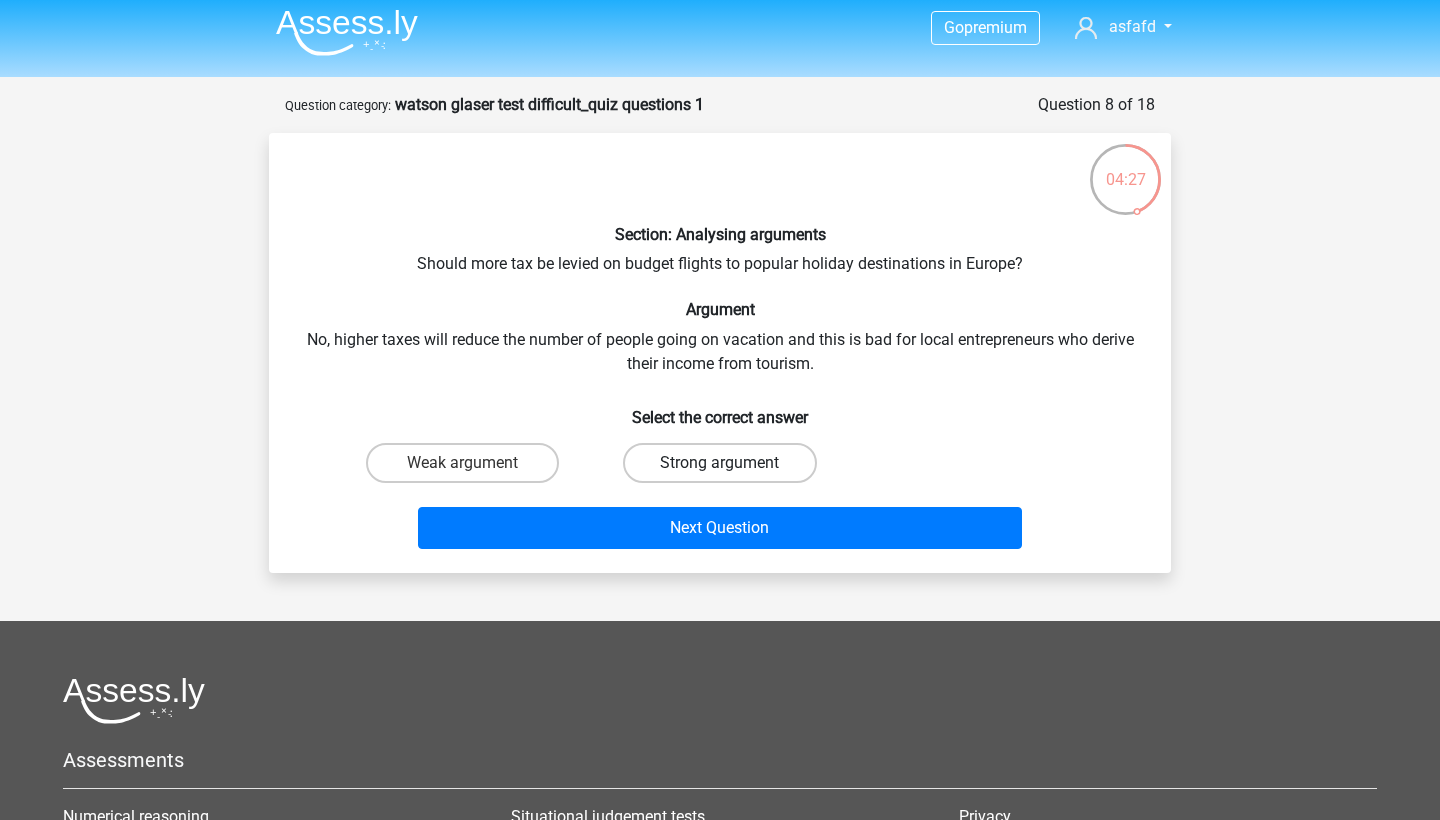 click on "Strong argument" at bounding box center [719, 463] 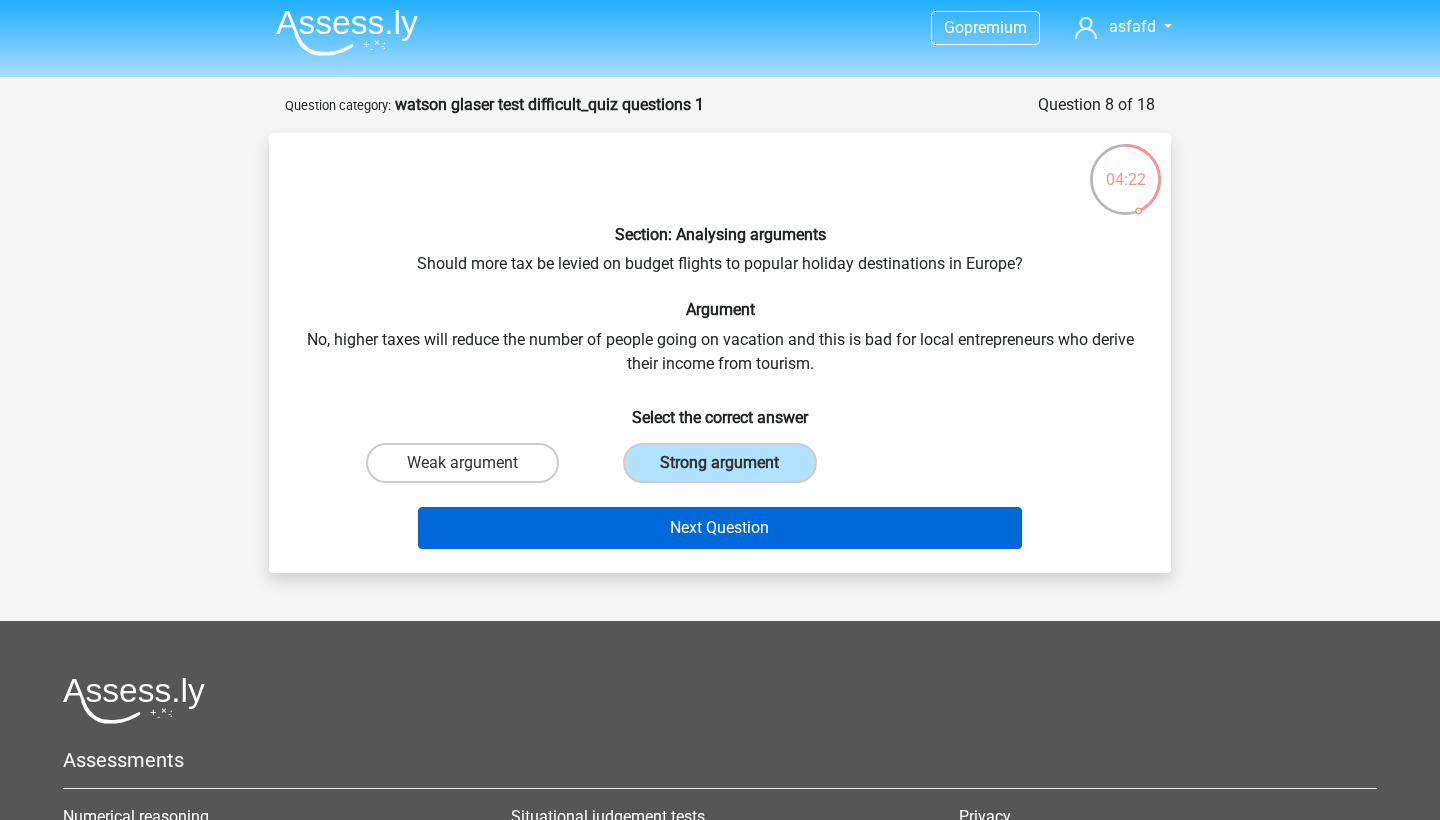 click on "Next Question" at bounding box center (720, 528) 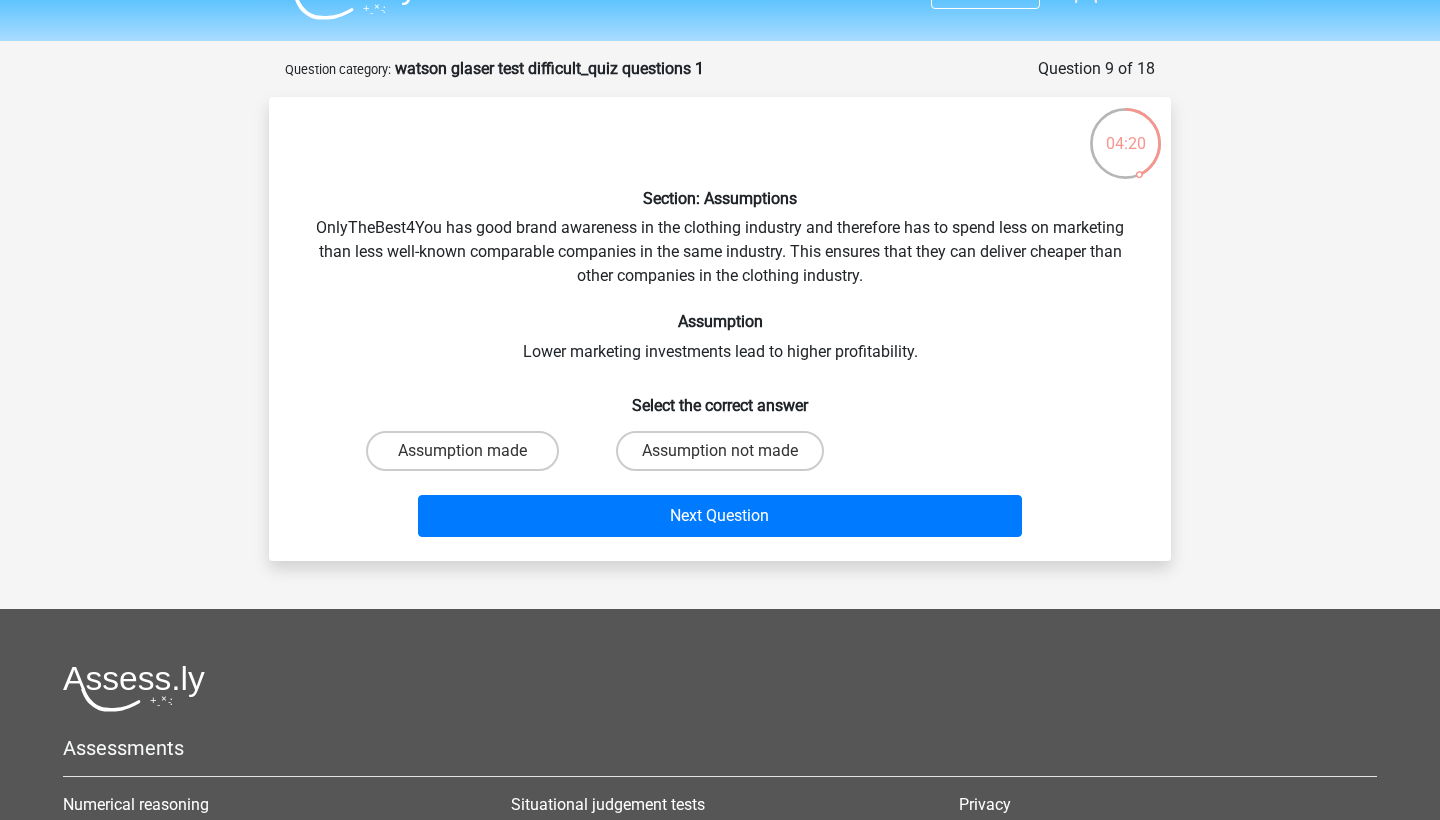 scroll, scrollTop: 39, scrollLeft: 0, axis: vertical 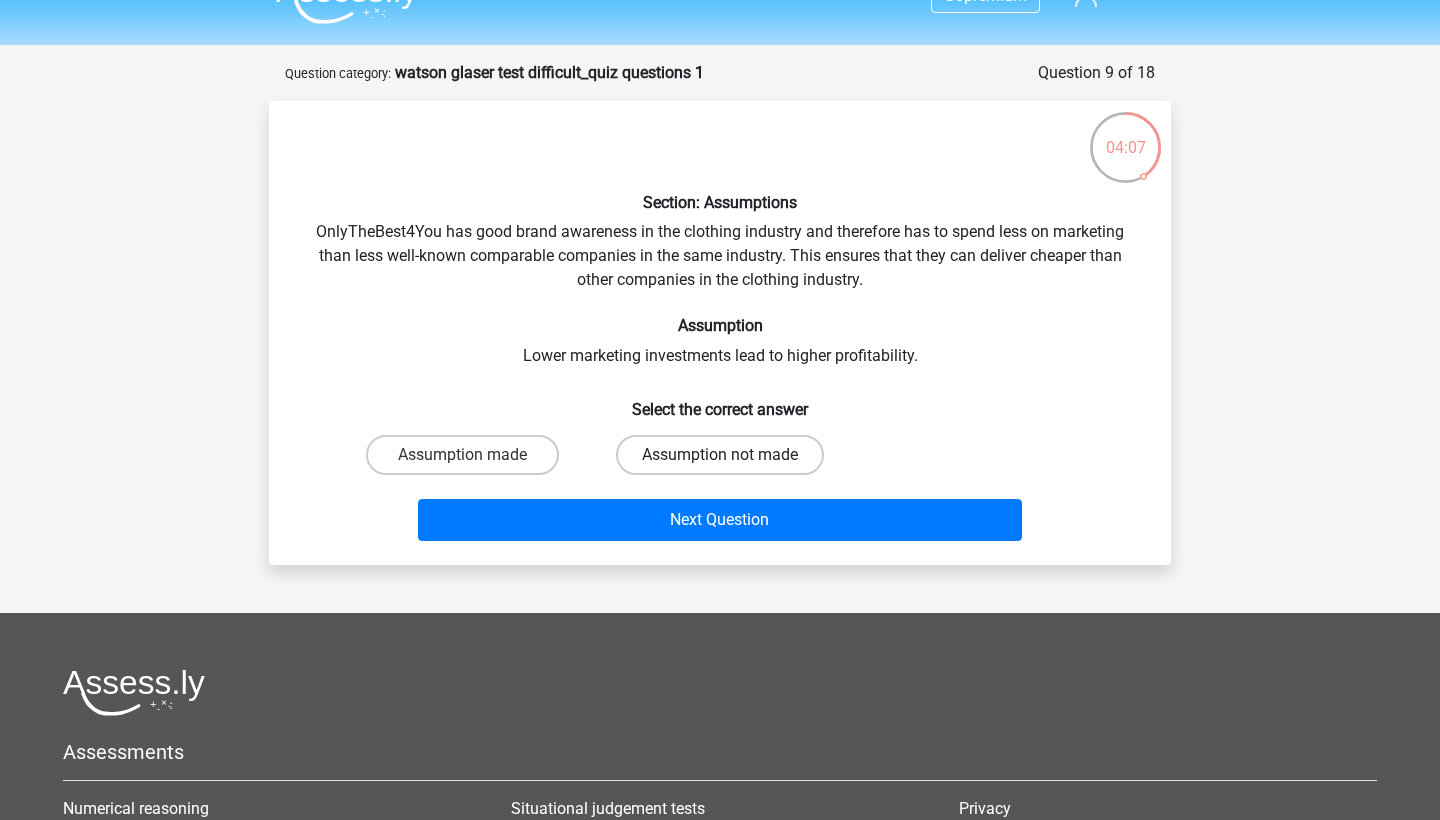 click on "Assumption not made" at bounding box center (720, 455) 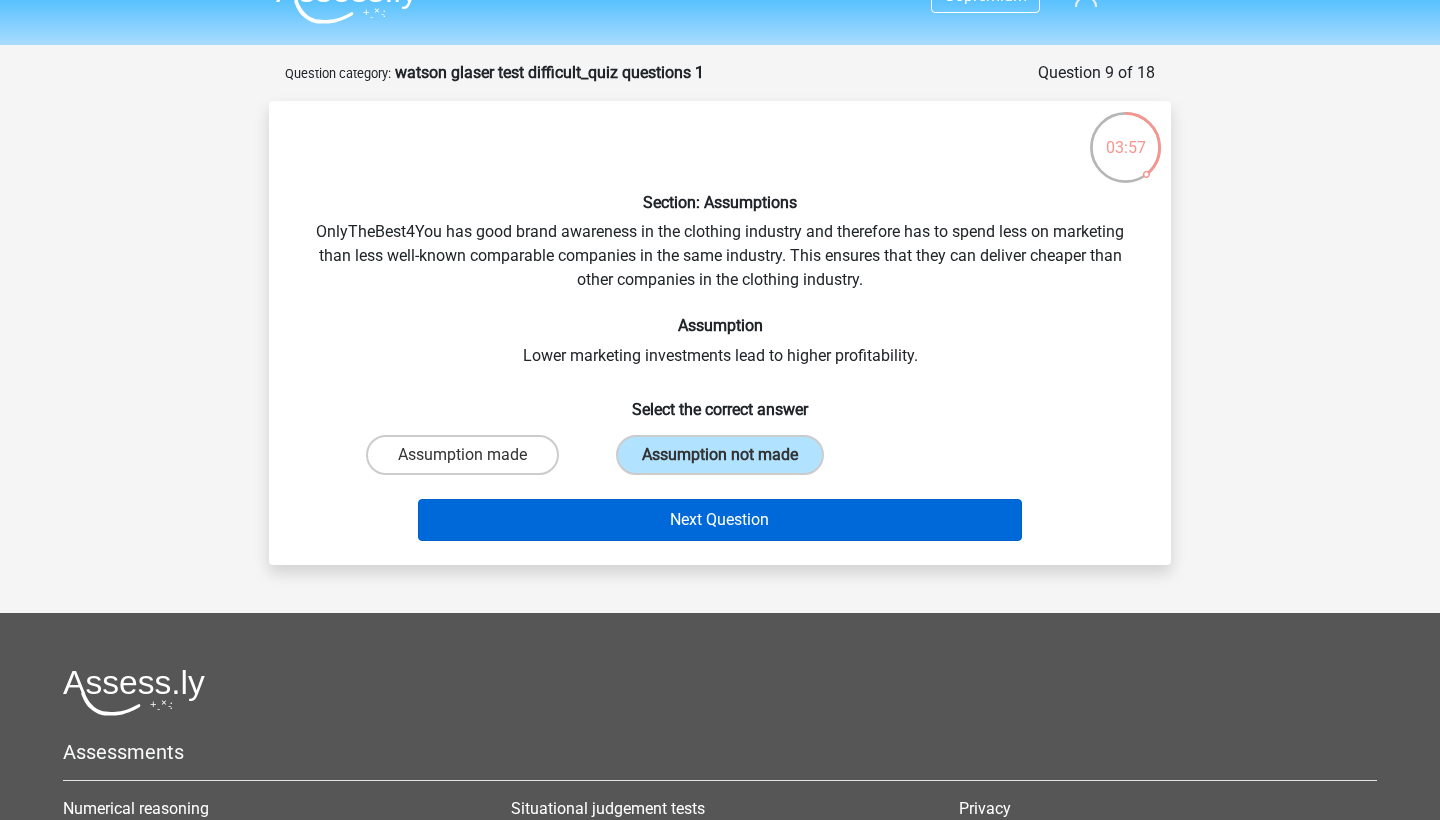 click on "Next Question" at bounding box center [720, 520] 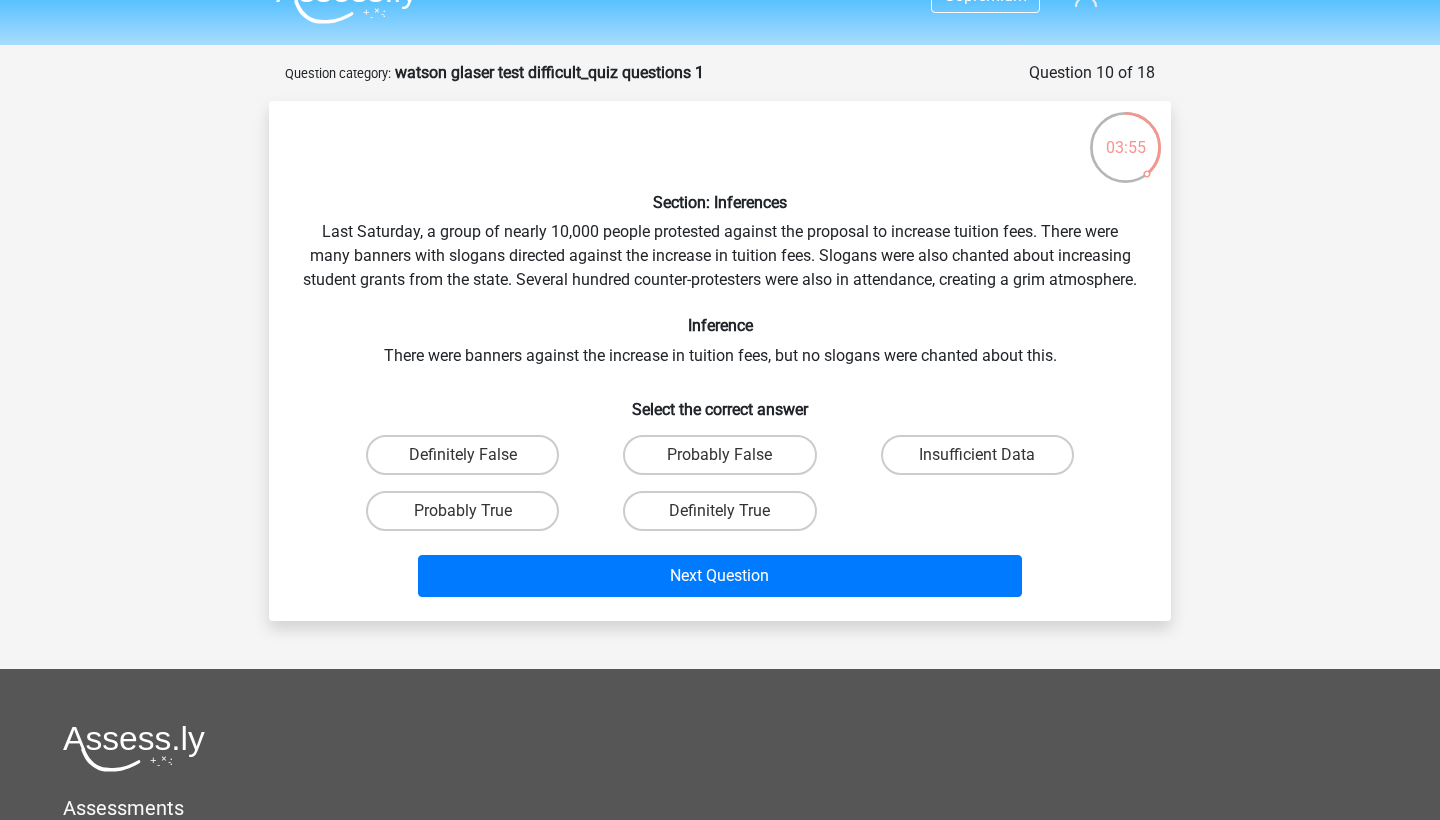 scroll, scrollTop: 0, scrollLeft: 0, axis: both 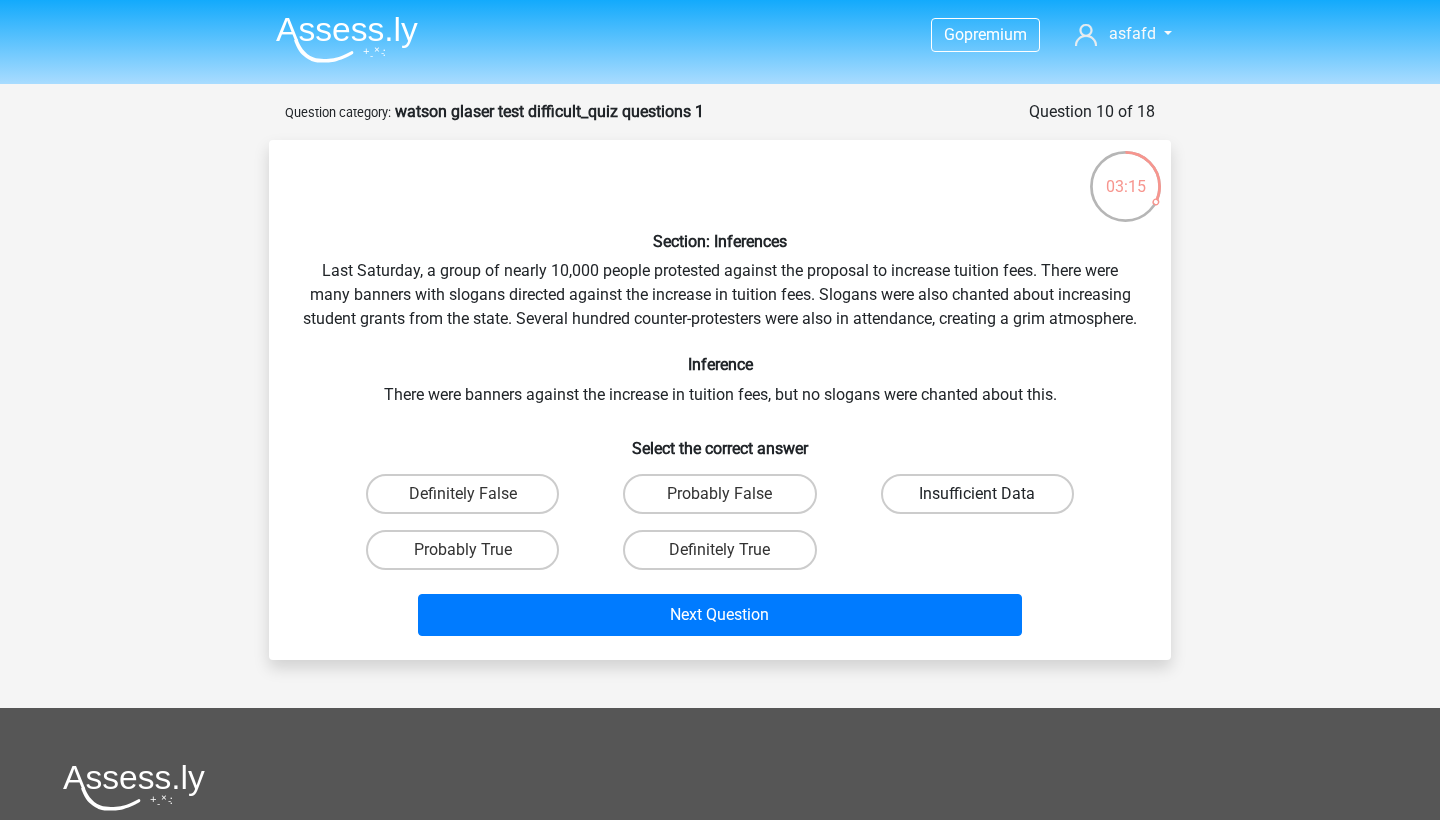 click on "Insufficient Data" at bounding box center (977, 494) 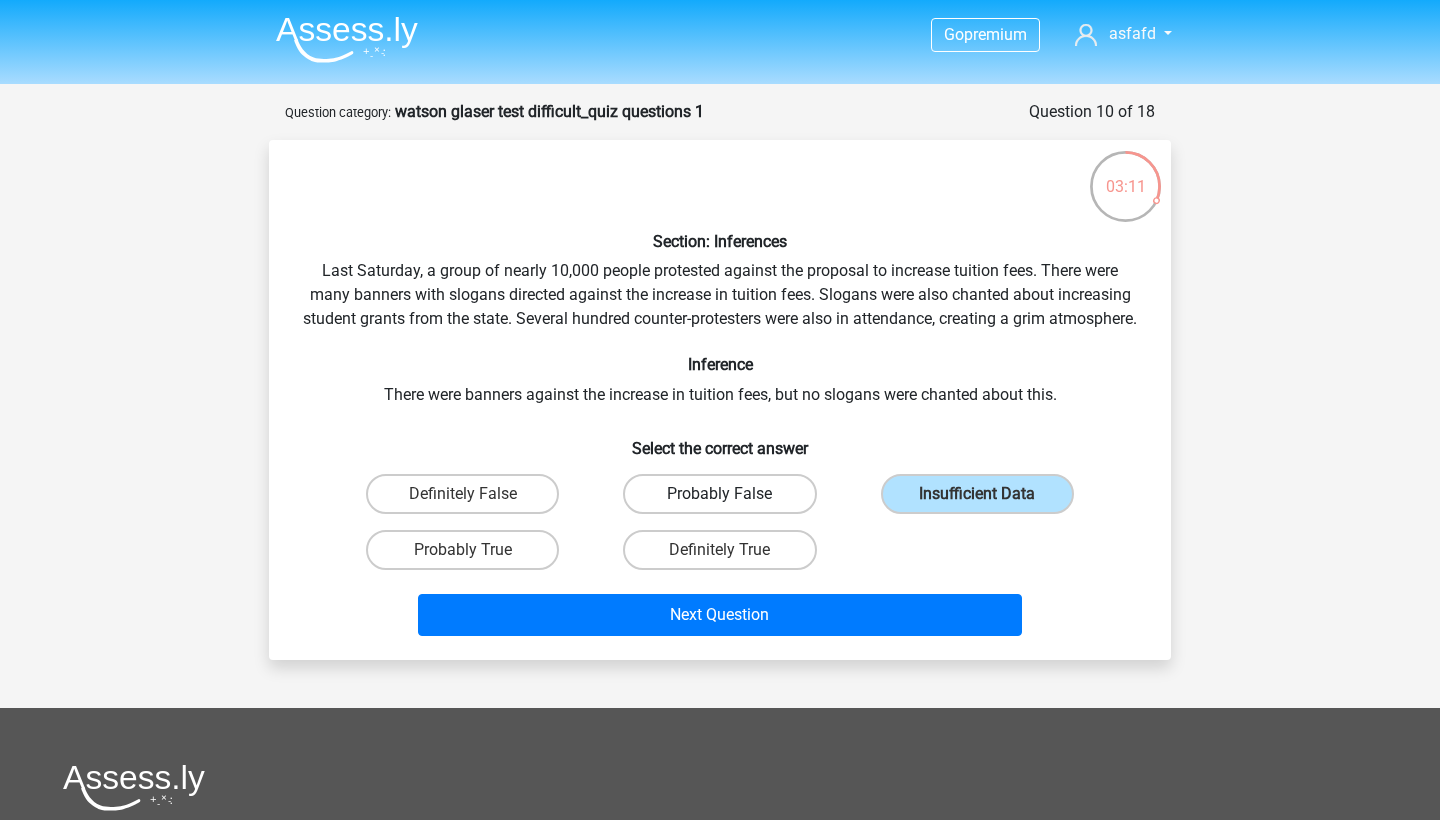click on "Probably False" at bounding box center [719, 494] 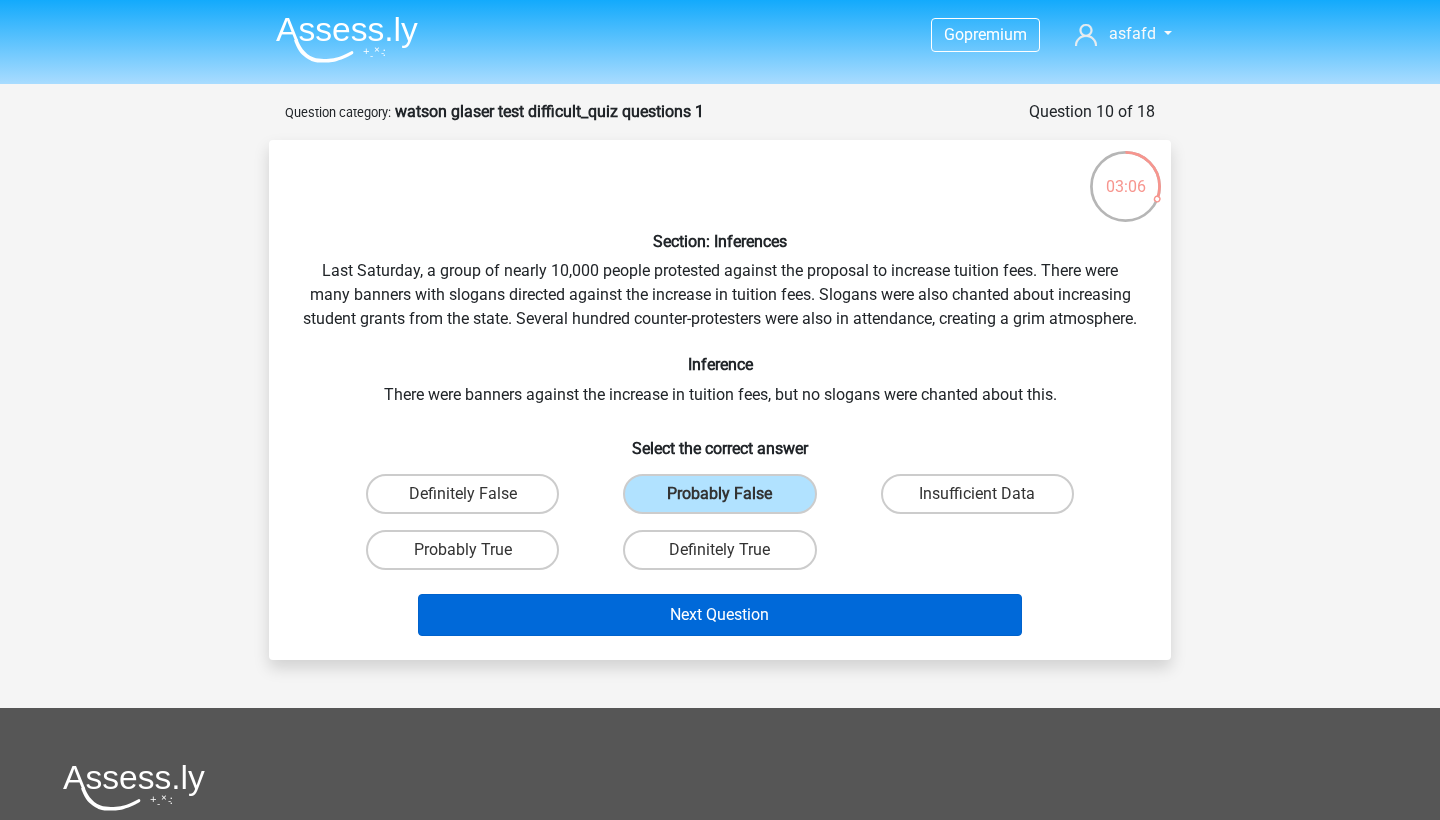 click on "Next Question" at bounding box center (720, 615) 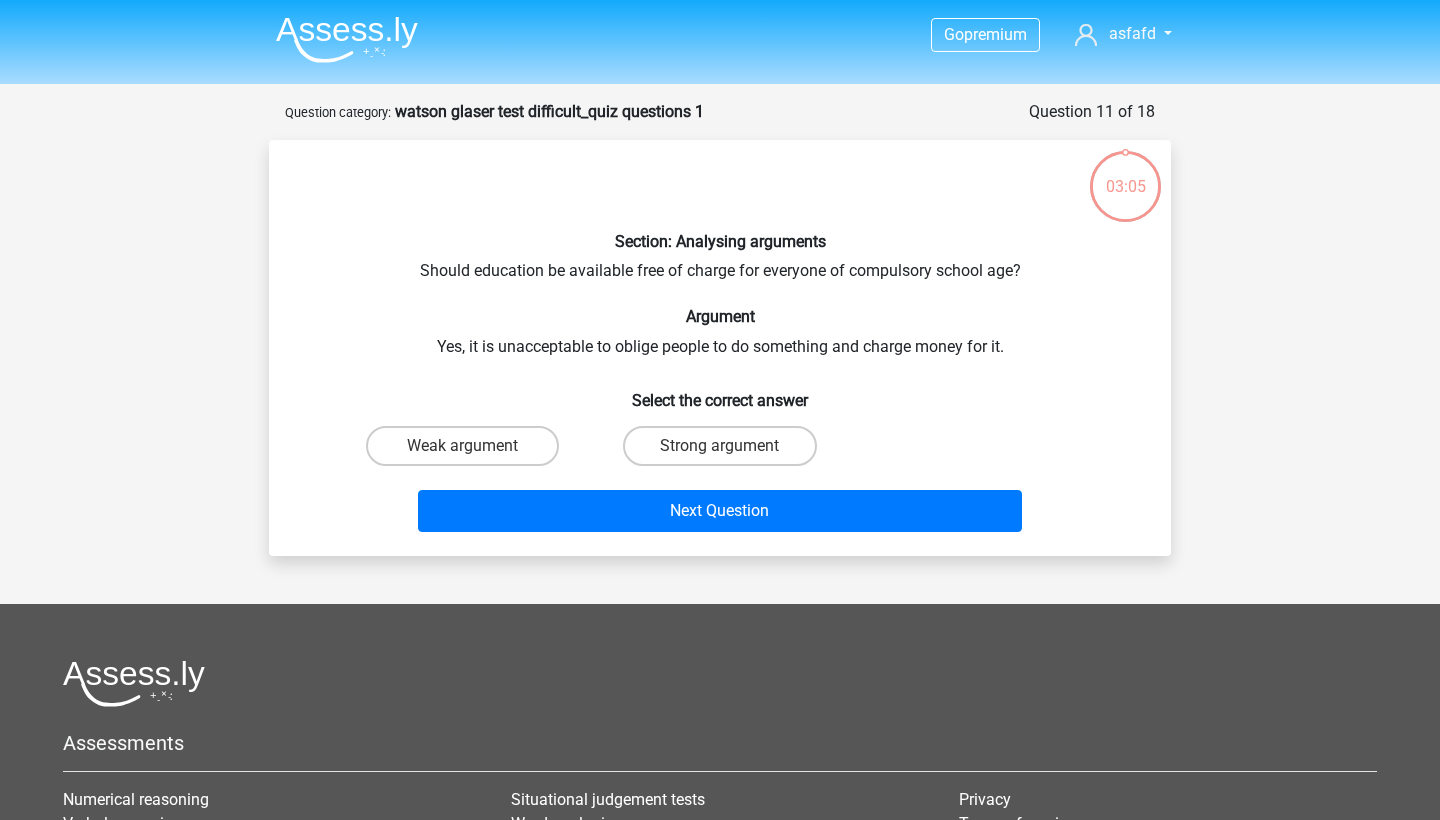 scroll, scrollTop: 0, scrollLeft: 0, axis: both 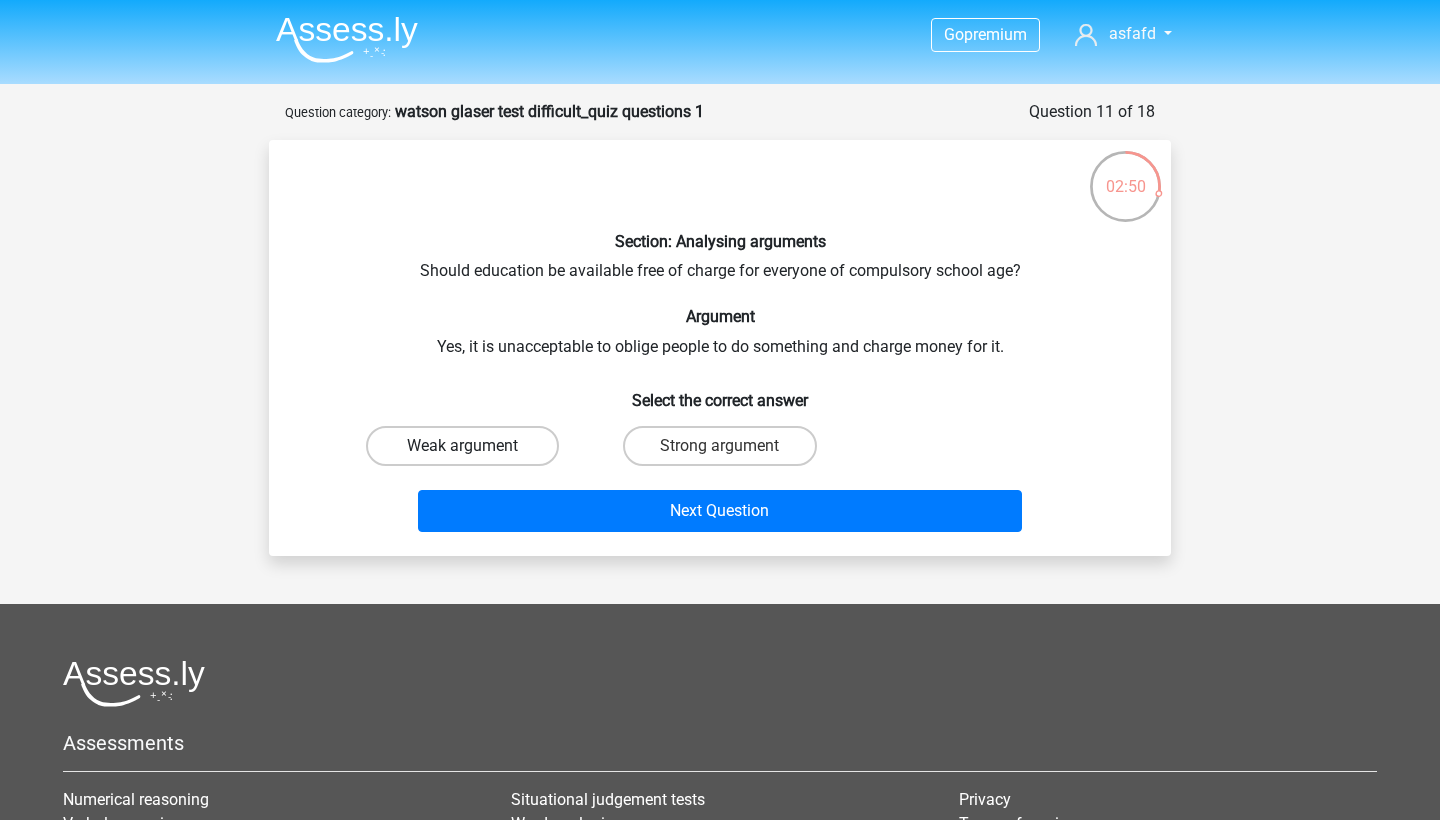 click on "Weak argument" at bounding box center (462, 446) 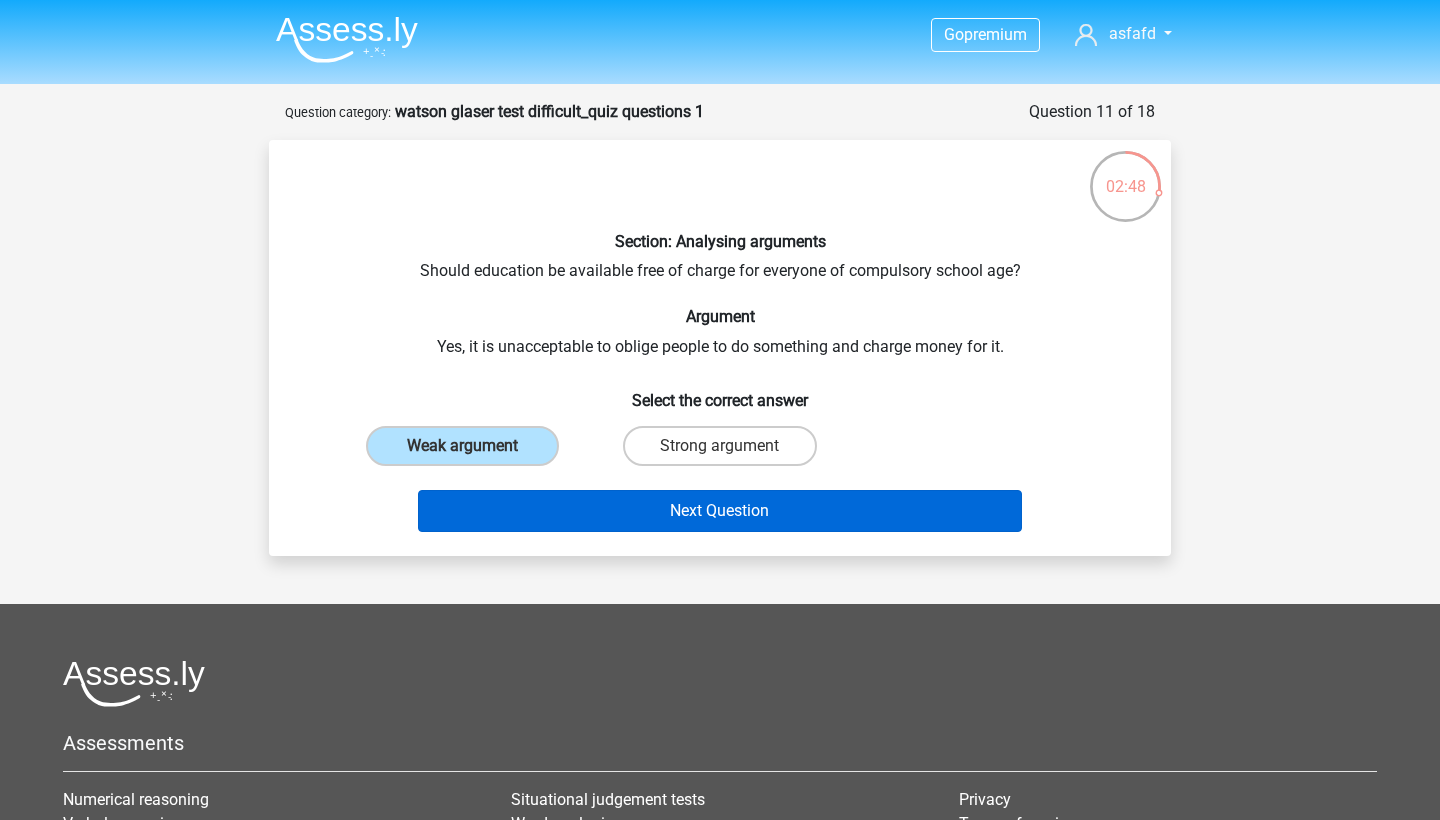 click on "Next Question" at bounding box center [720, 511] 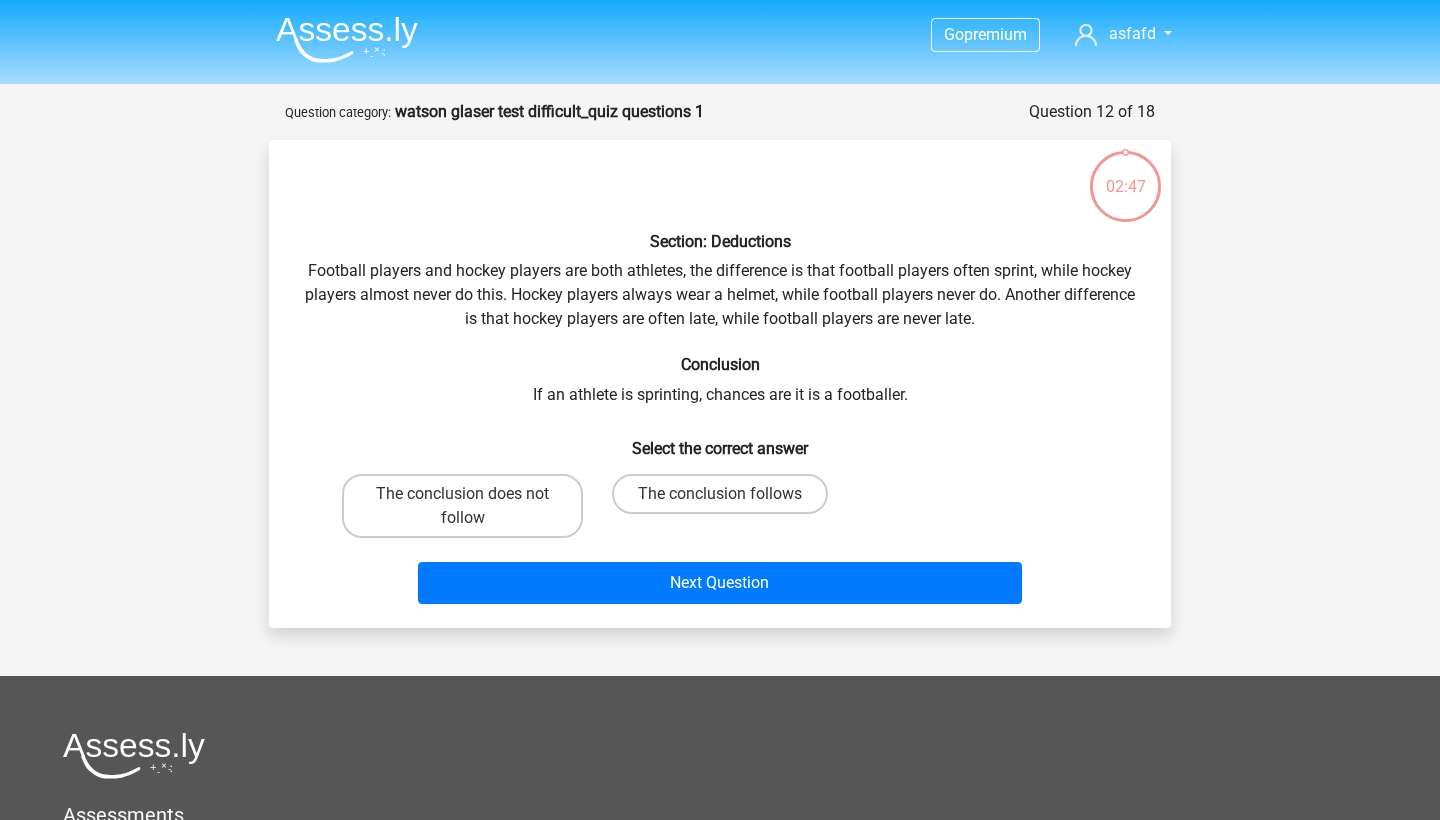 scroll, scrollTop: 100, scrollLeft: 0, axis: vertical 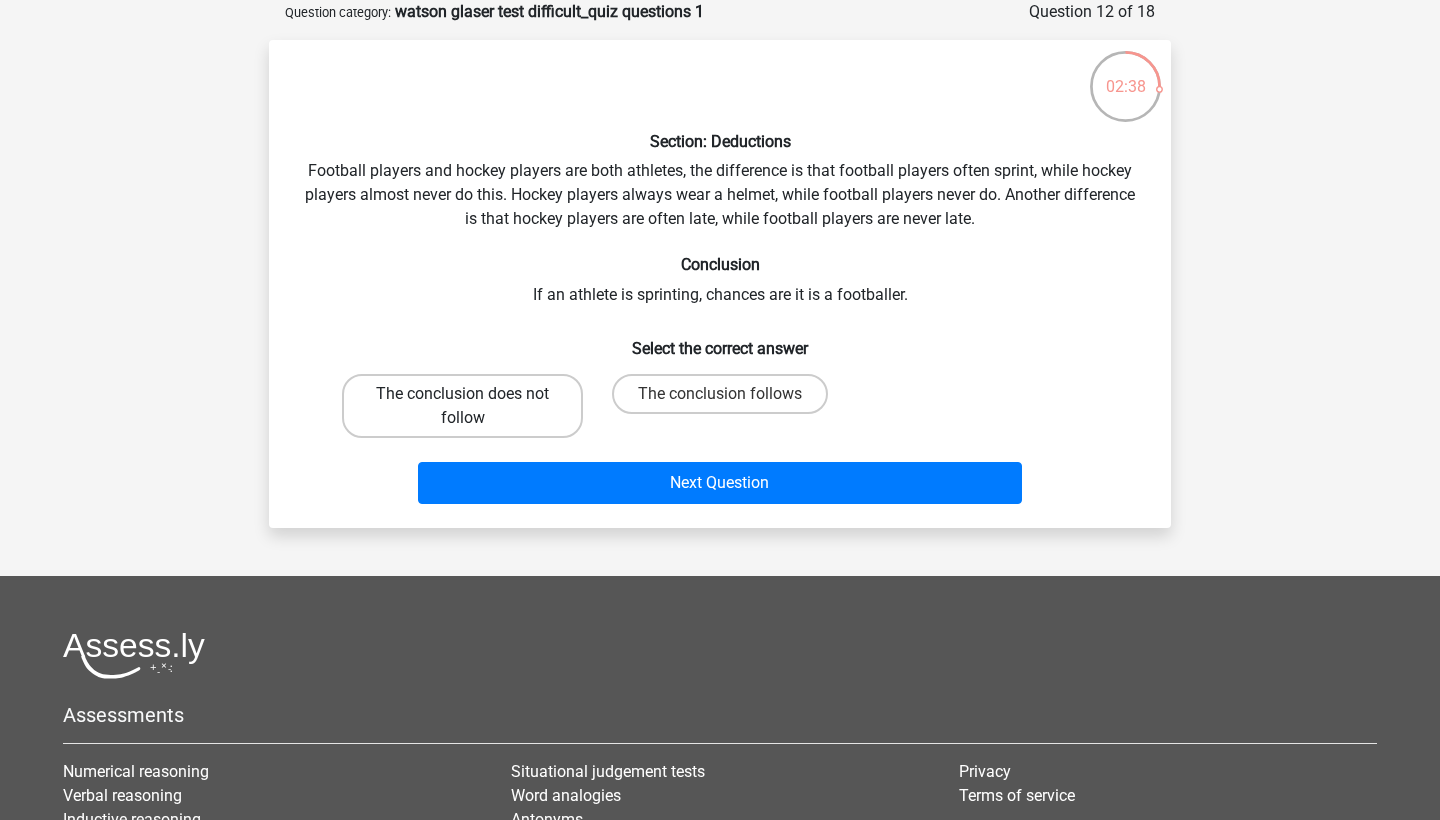 click on "The conclusion does not follow" at bounding box center (462, 406) 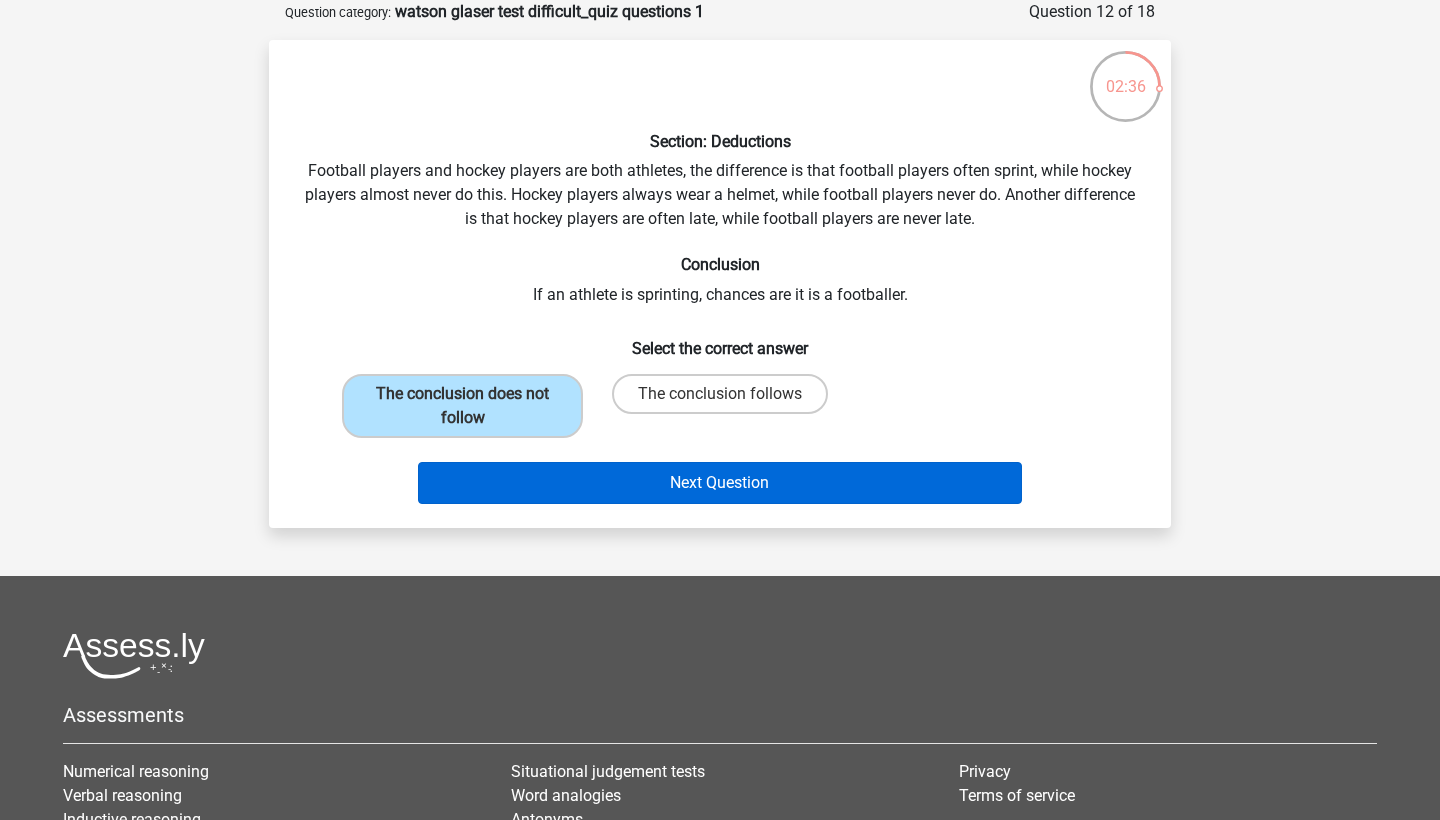 click on "Next Question" at bounding box center [720, 483] 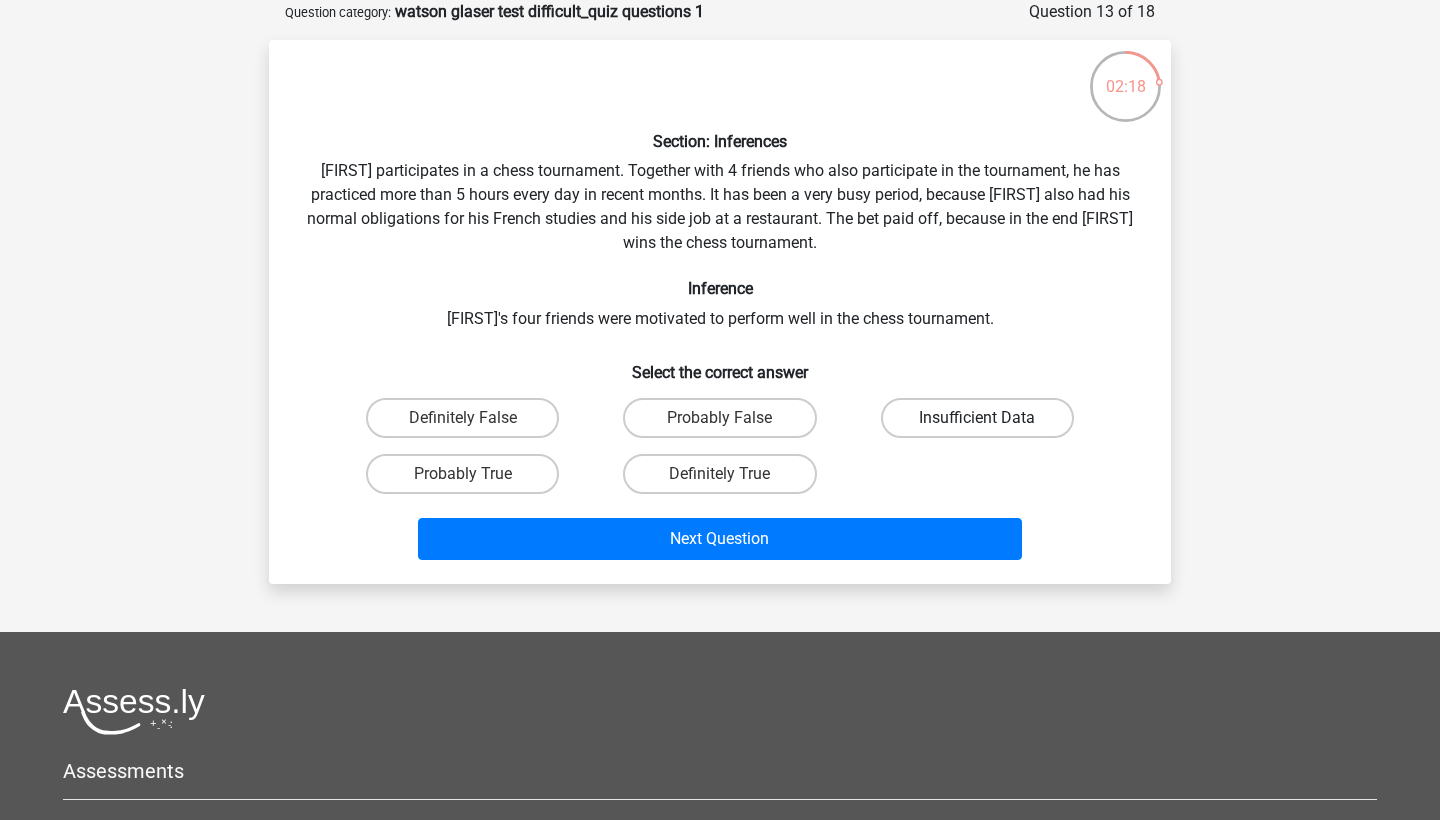 click on "Insufficient Data" at bounding box center (977, 418) 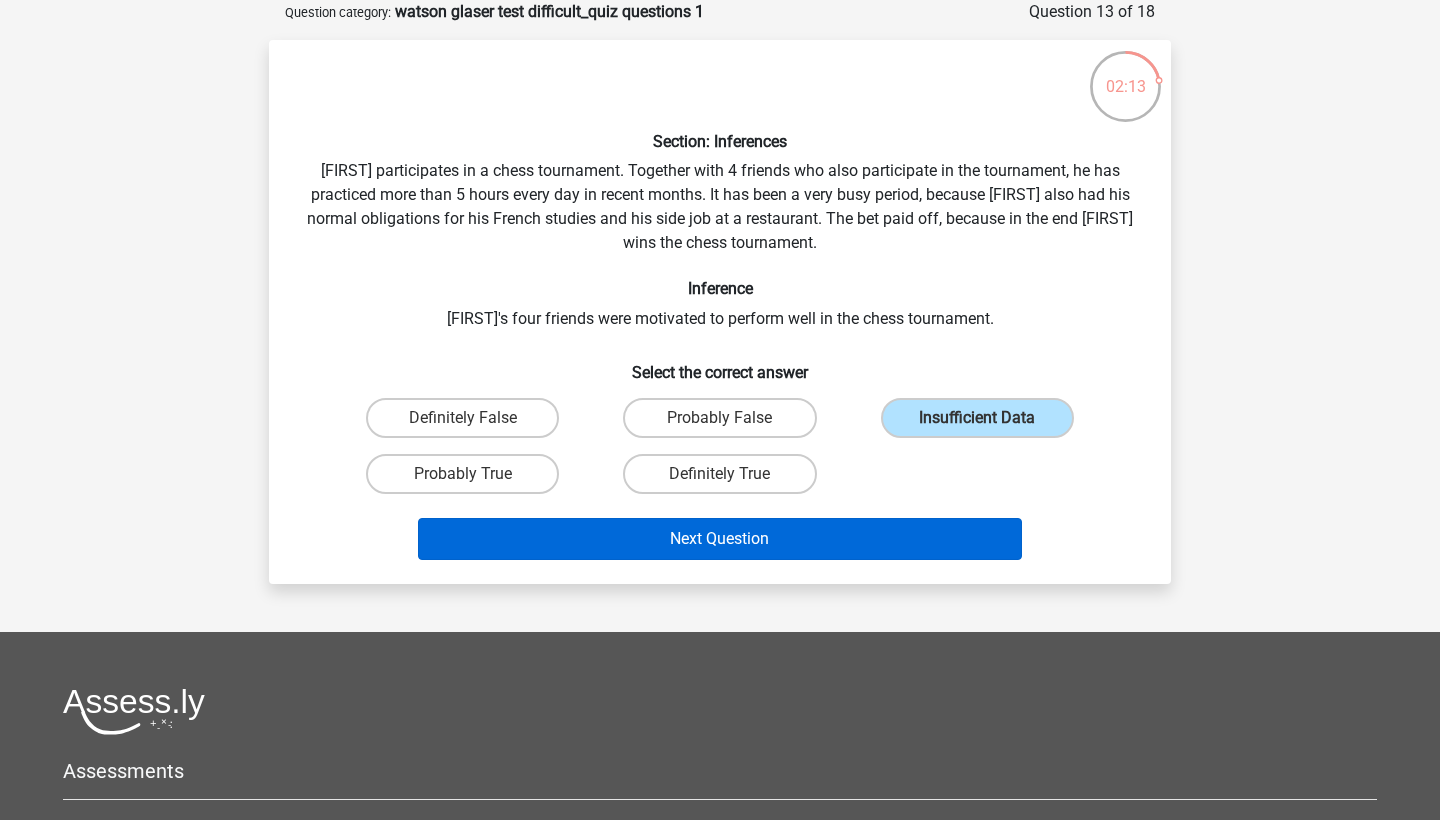 click on "Next Question" at bounding box center [720, 539] 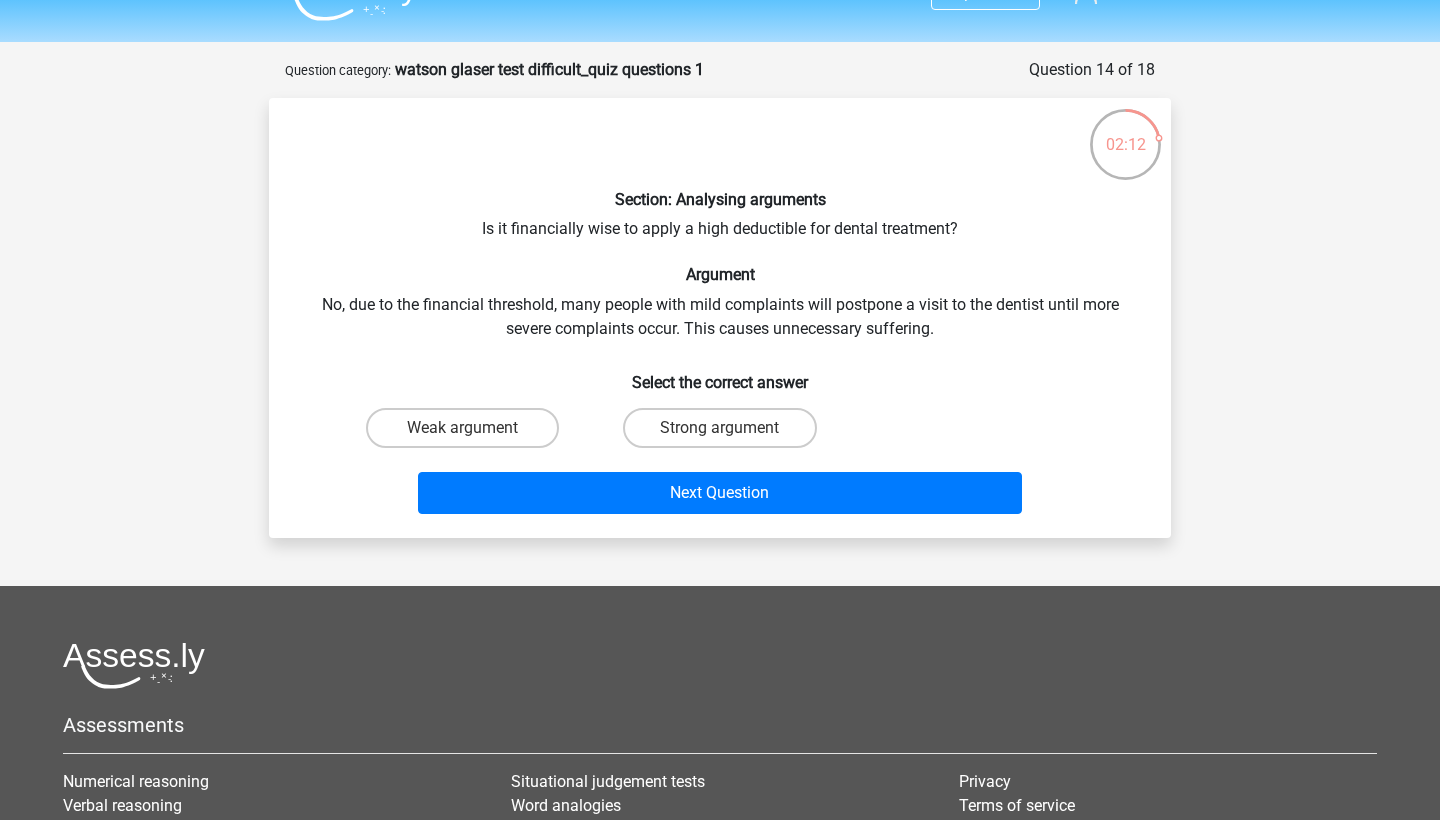 scroll, scrollTop: 40, scrollLeft: 0, axis: vertical 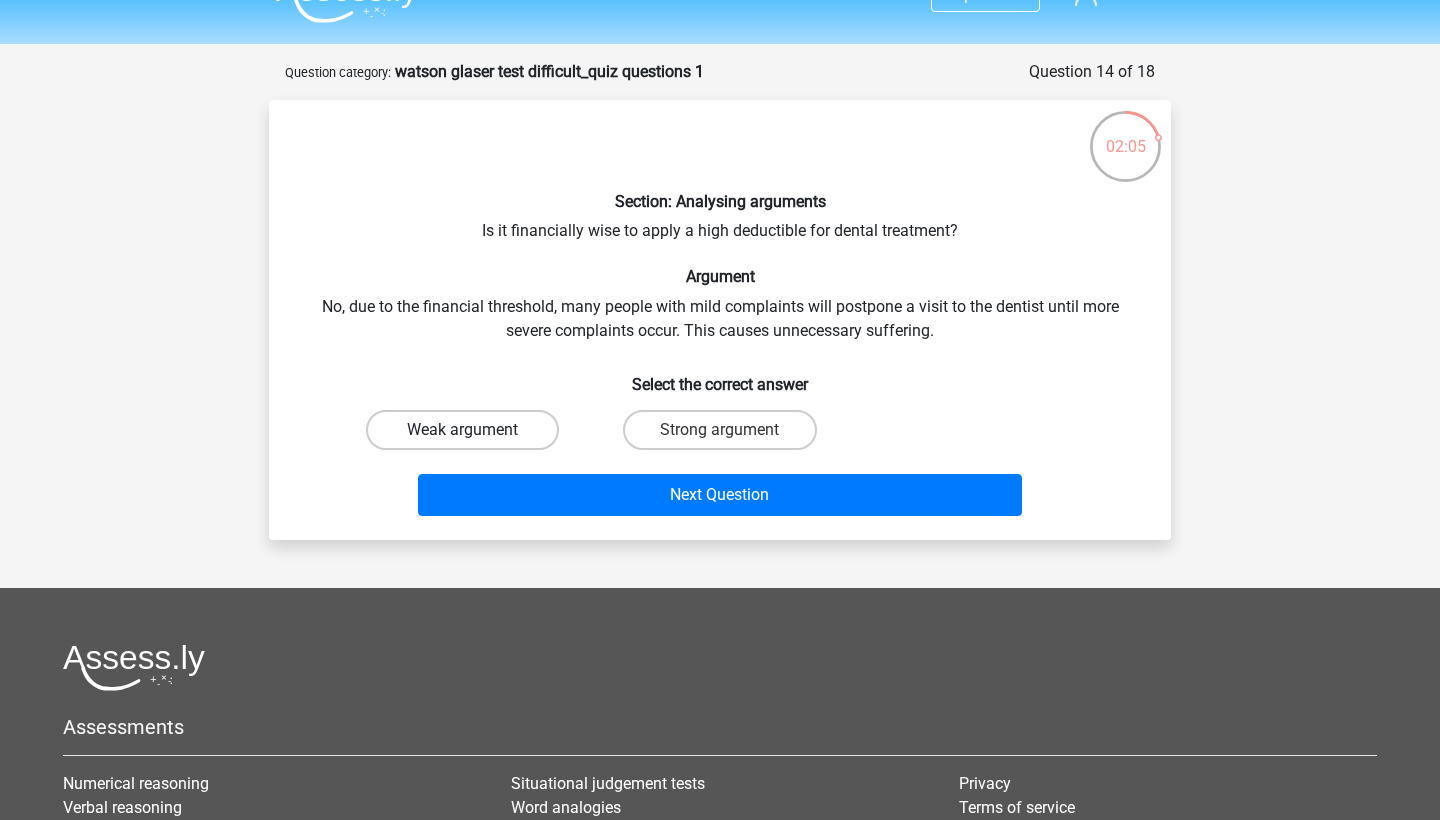 click on "Weak argument" at bounding box center [462, 430] 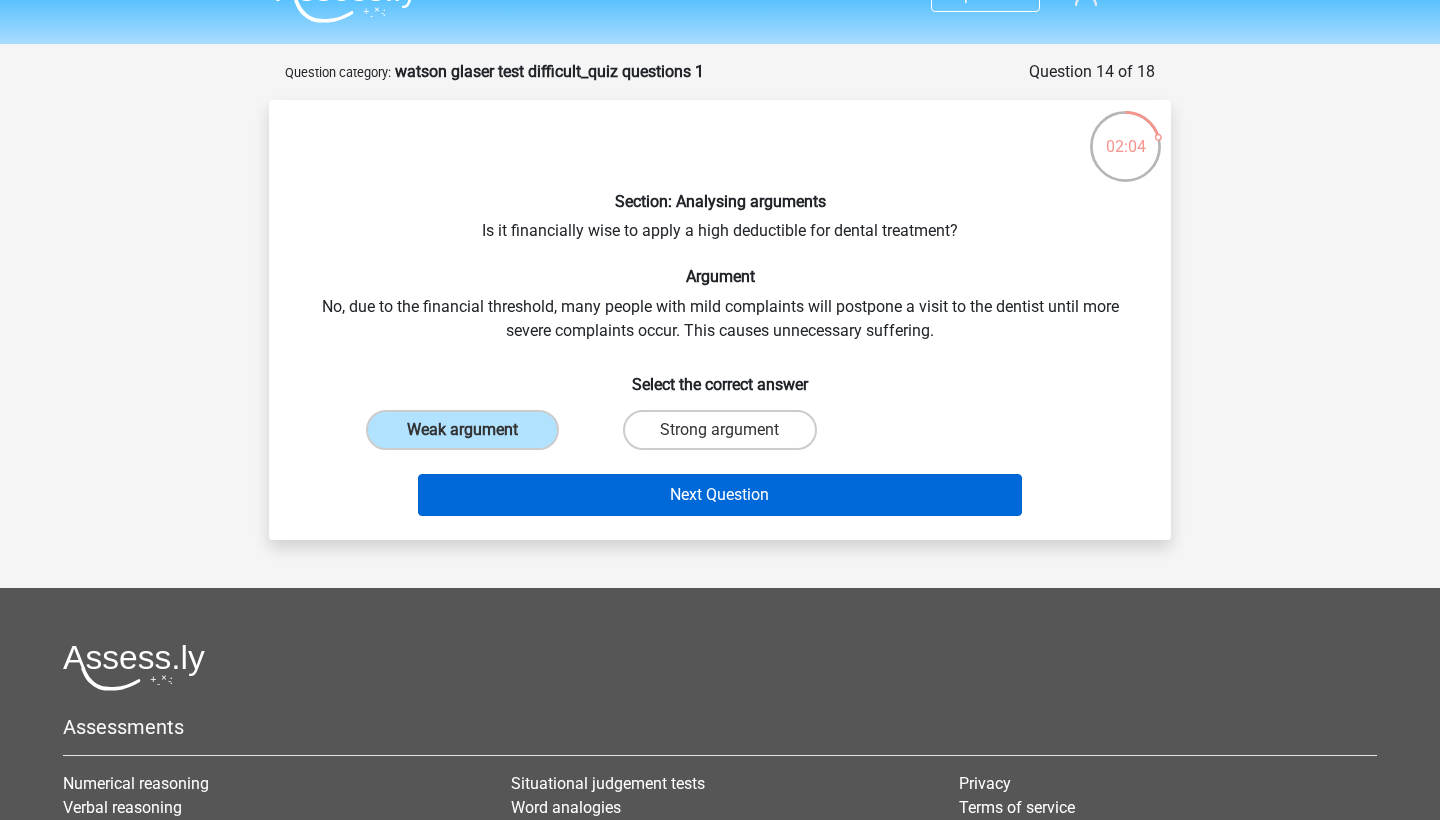 click on "Next Question" at bounding box center (720, 495) 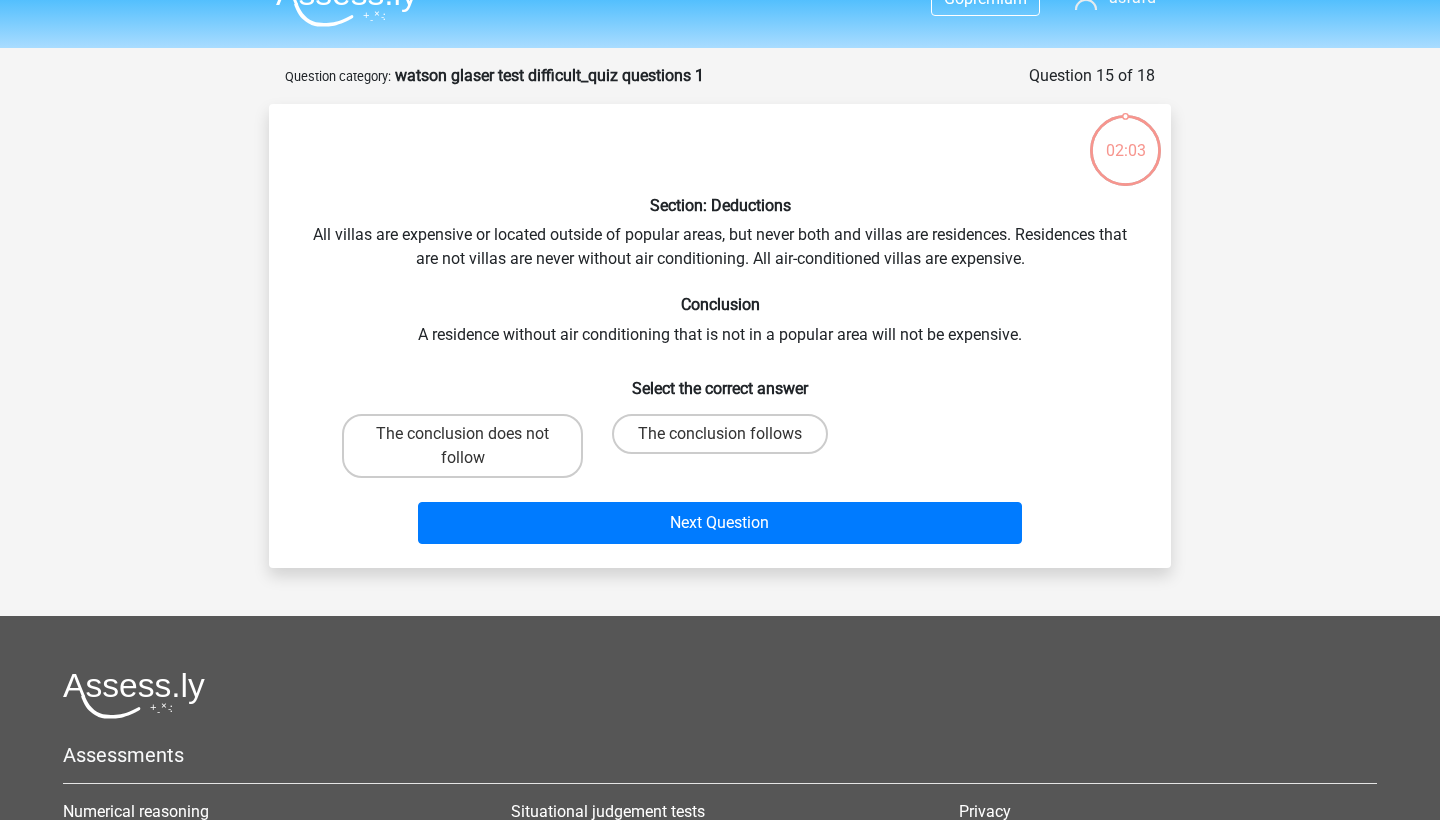 scroll, scrollTop: 26, scrollLeft: 0, axis: vertical 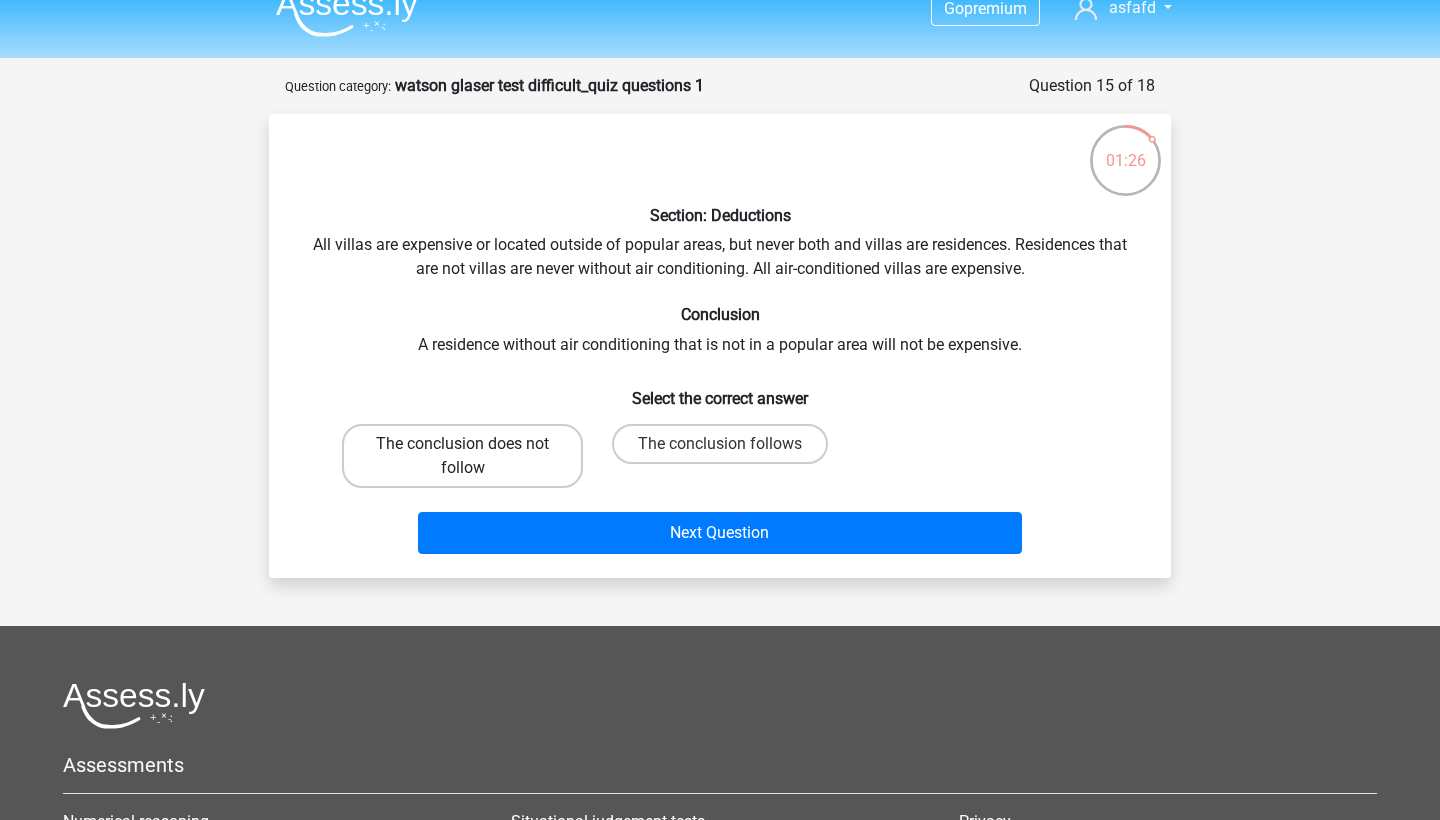 click on "The conclusion does not follow" at bounding box center (462, 456) 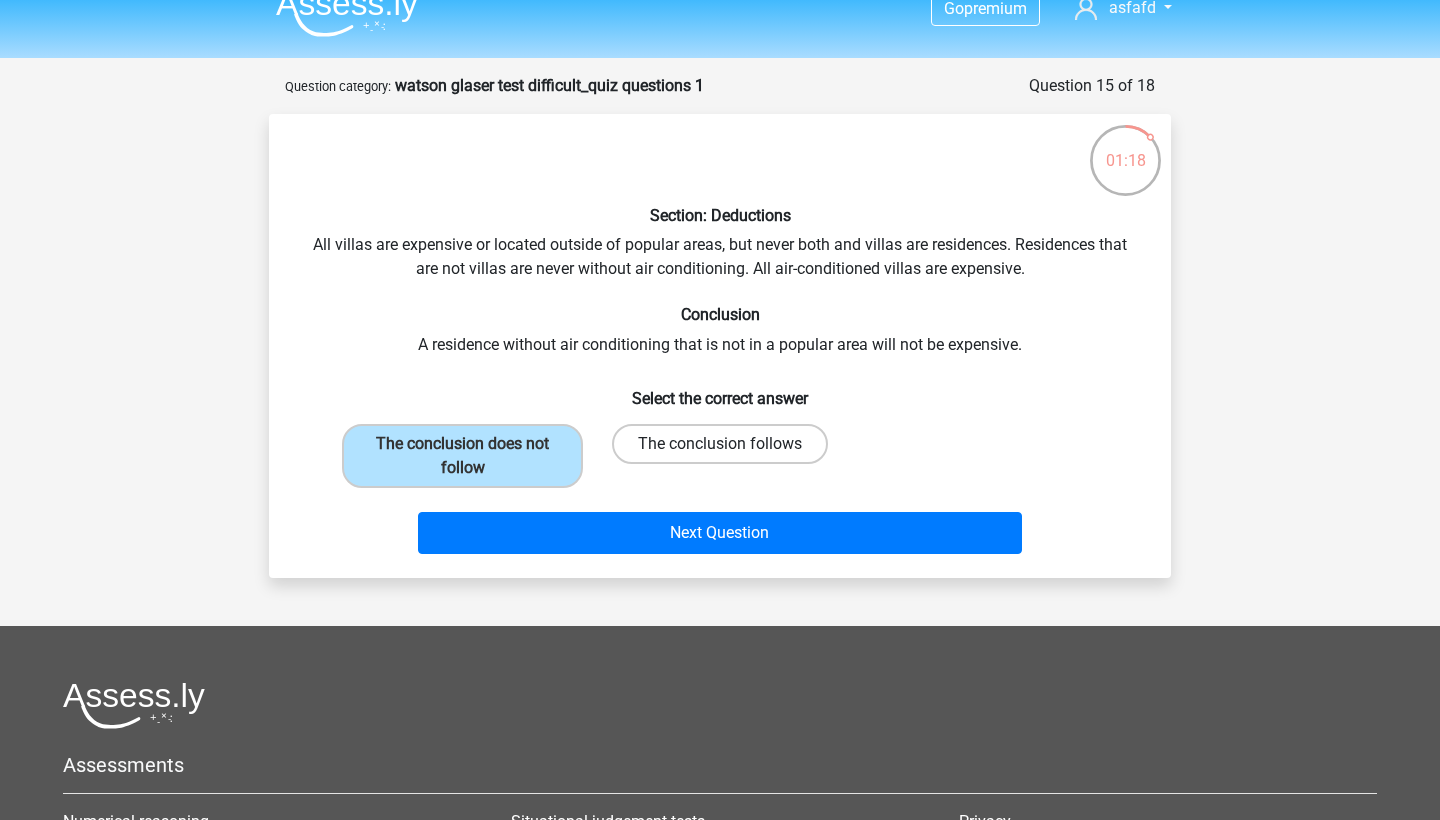 click on "The conclusion follows" at bounding box center (720, 444) 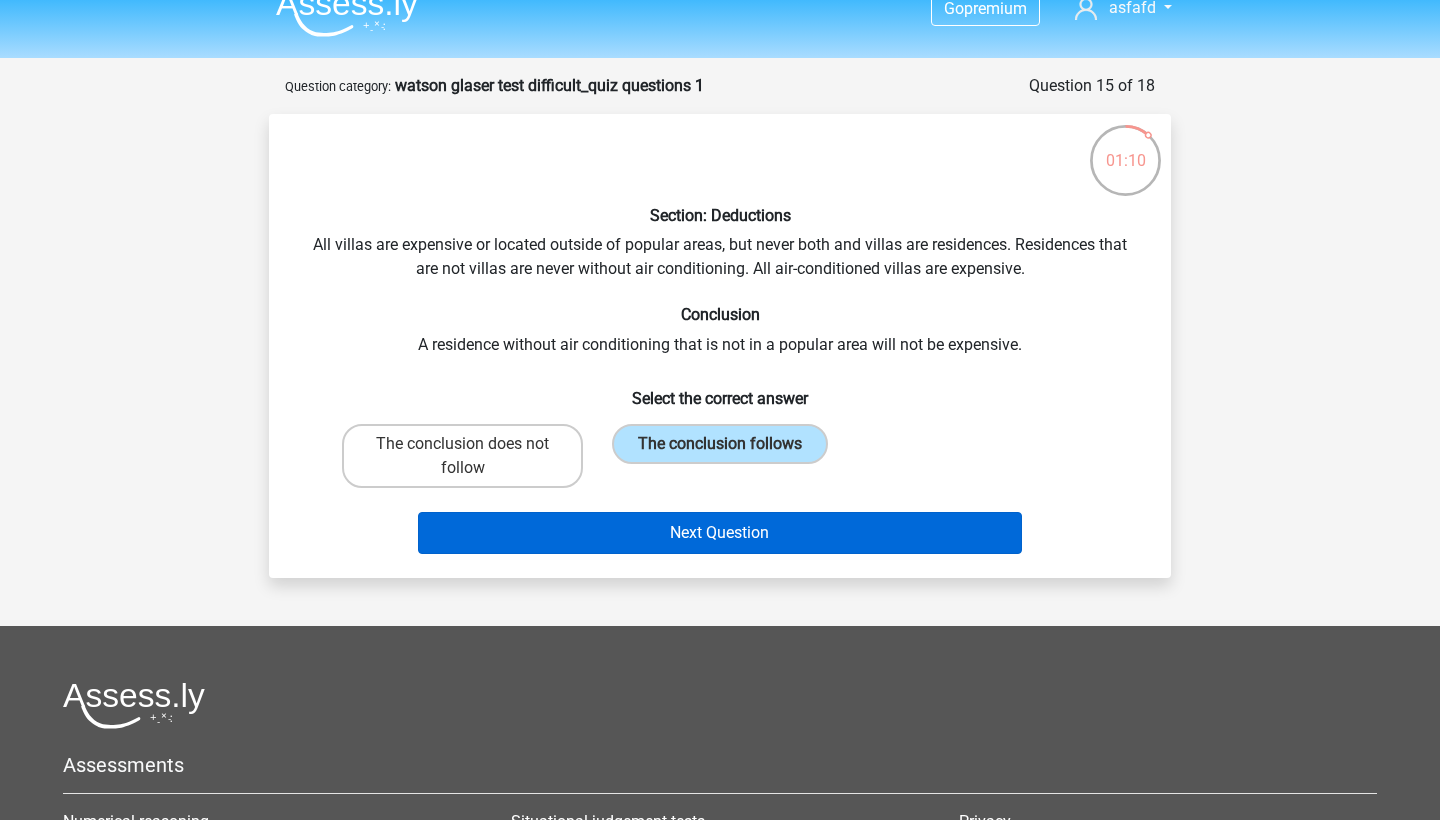click on "Next Question" at bounding box center [720, 533] 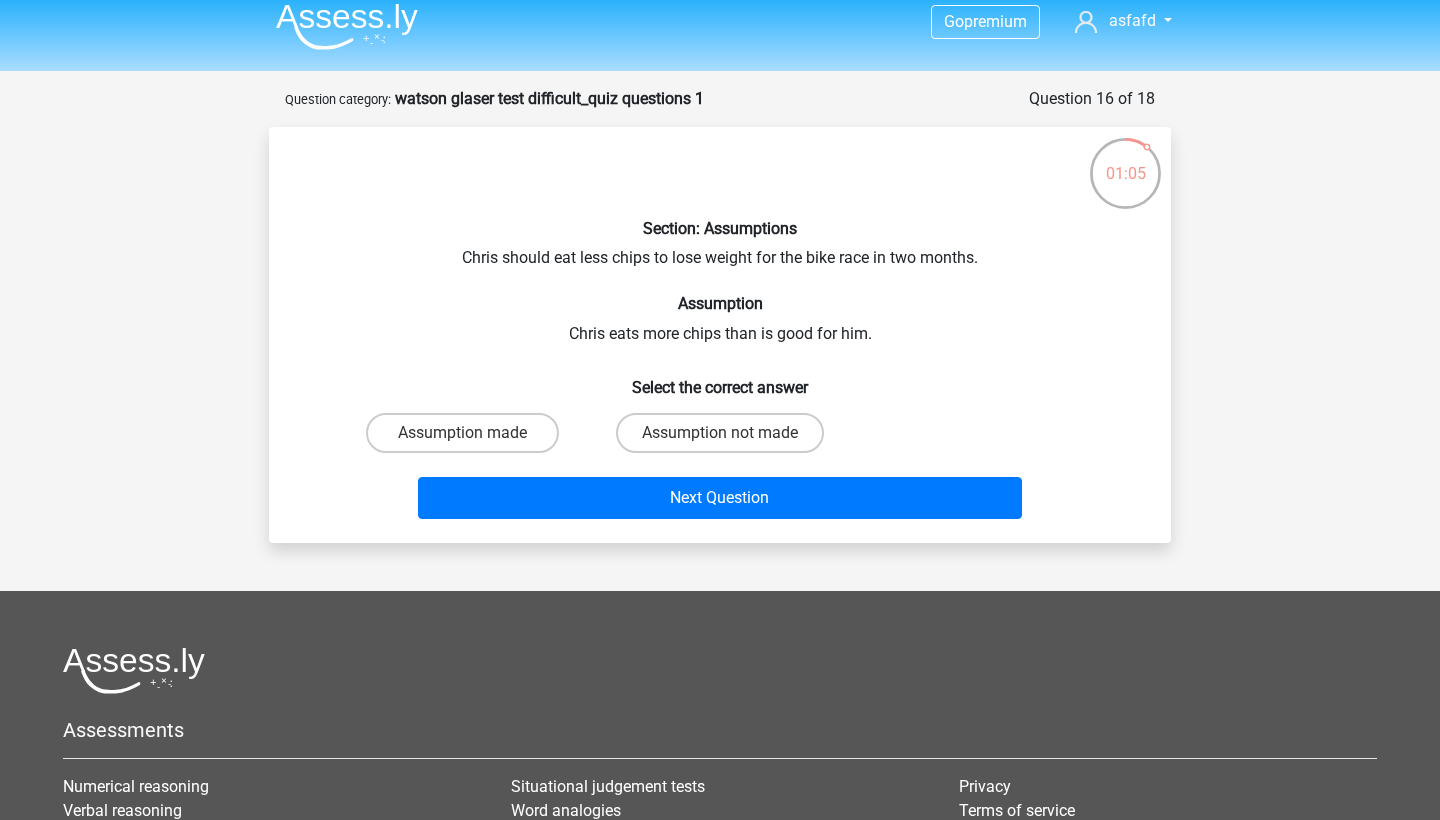 scroll, scrollTop: 12, scrollLeft: 0, axis: vertical 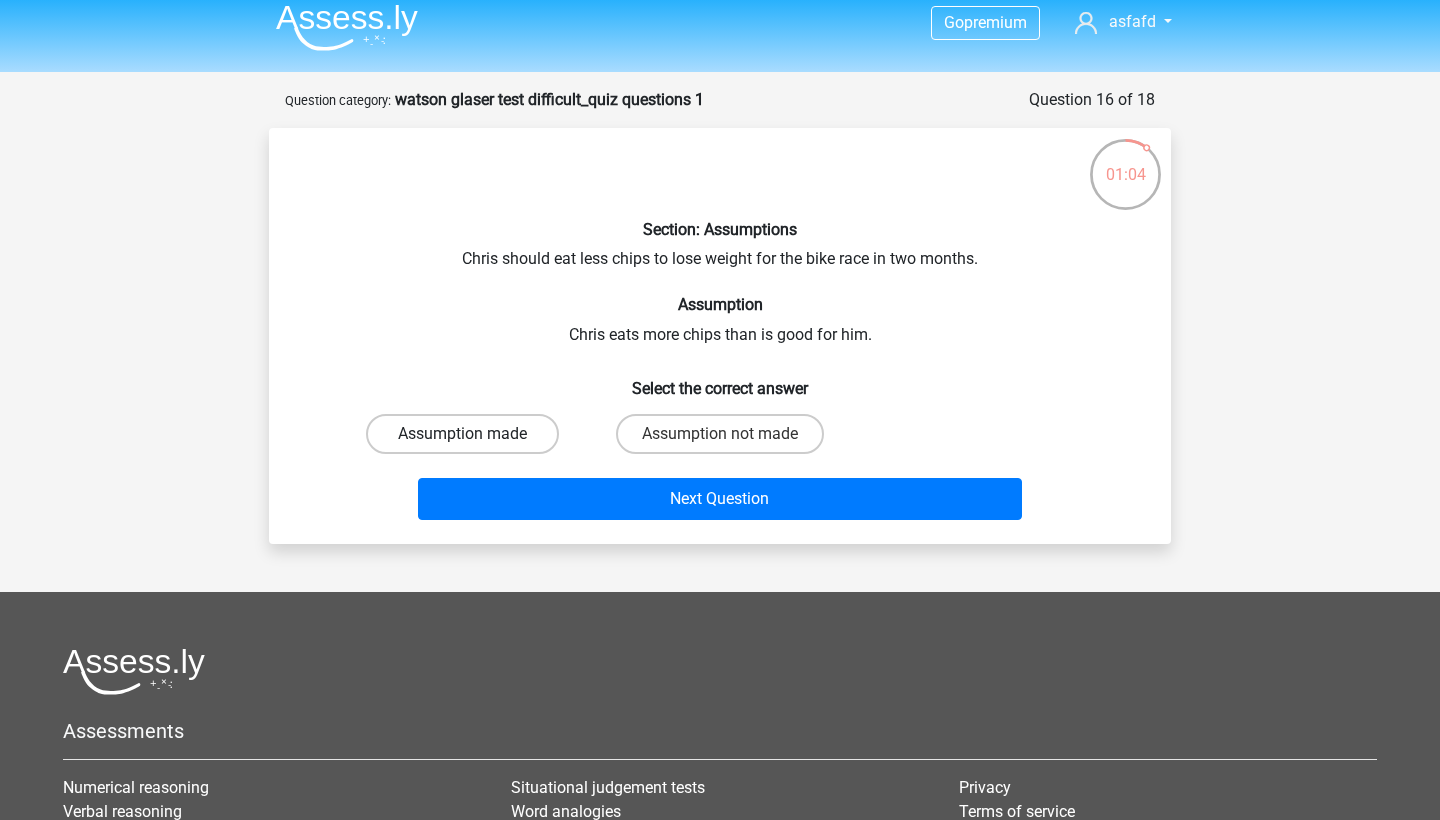 click on "Assumption made" at bounding box center (462, 434) 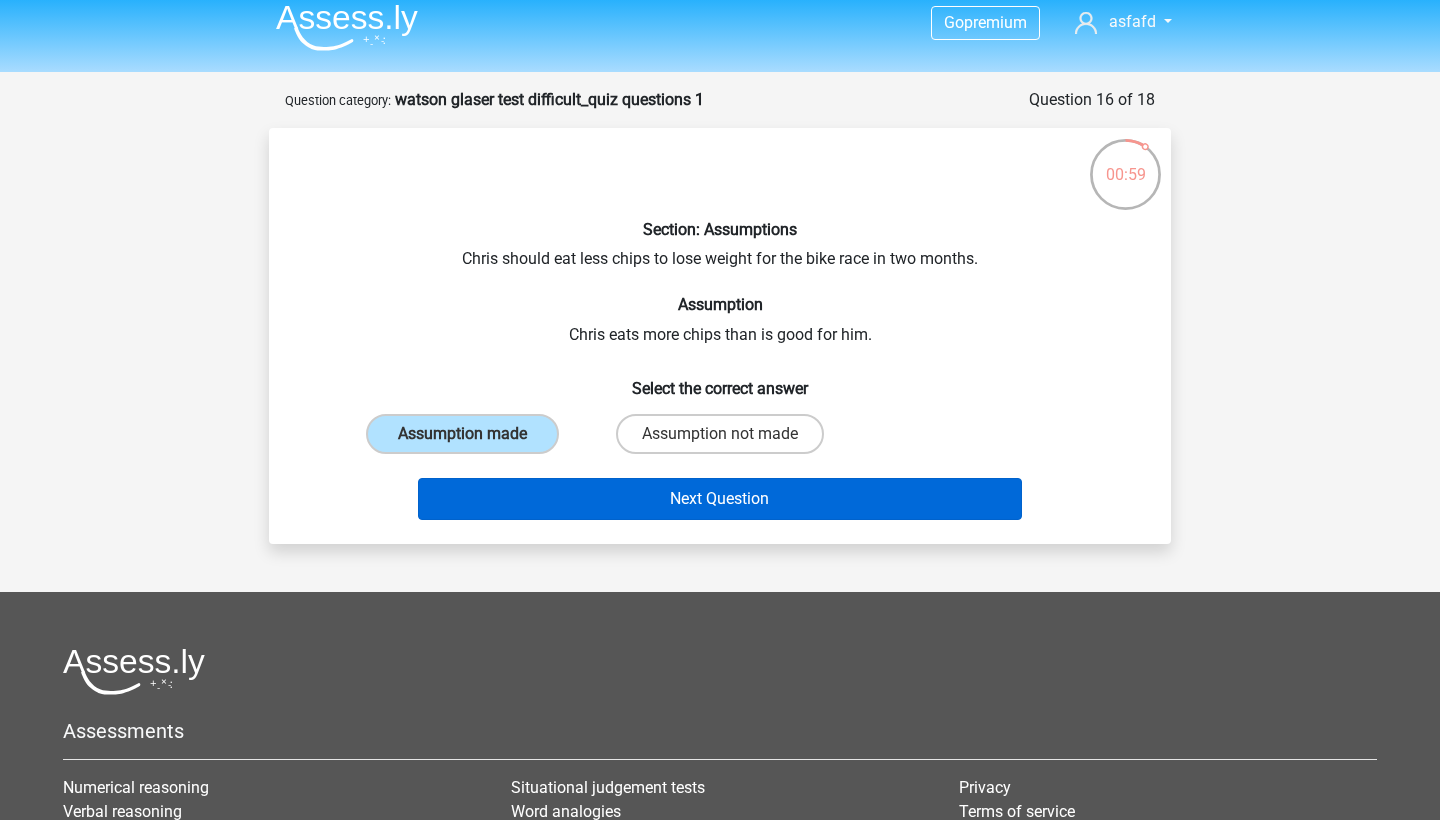 click on "Next Question" at bounding box center [720, 499] 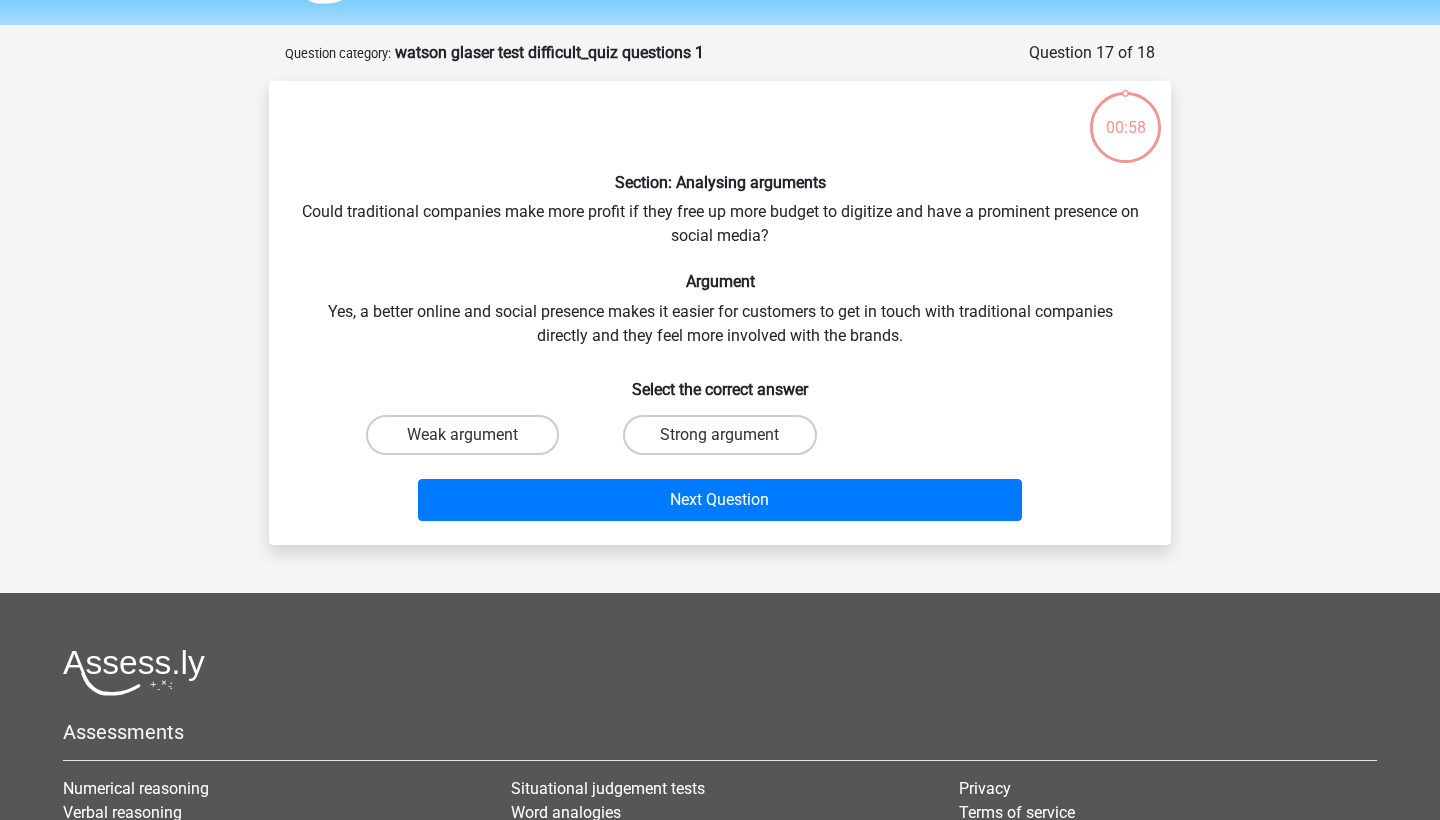 scroll, scrollTop: 7, scrollLeft: 0, axis: vertical 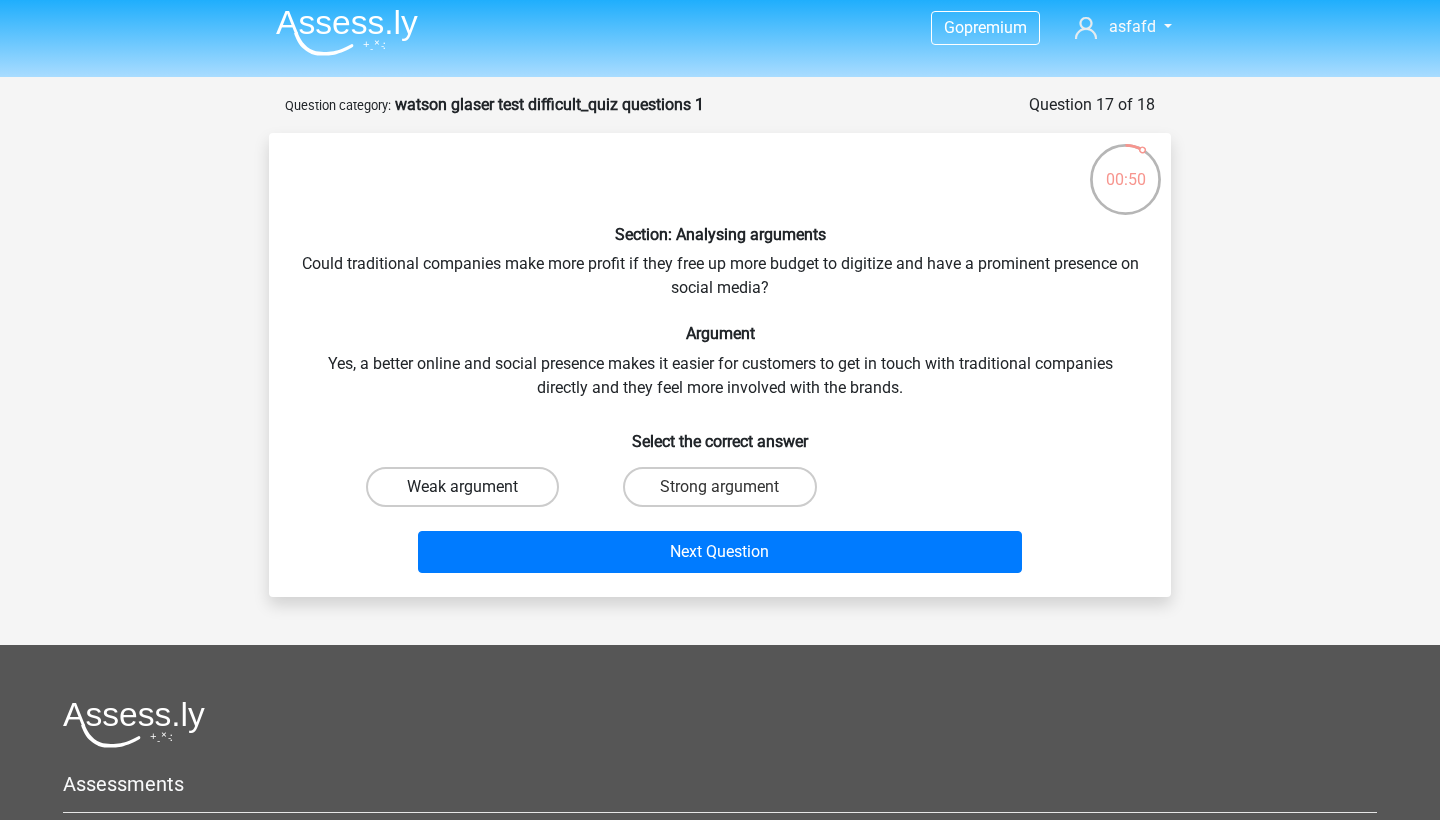click on "Weak argument" at bounding box center (462, 487) 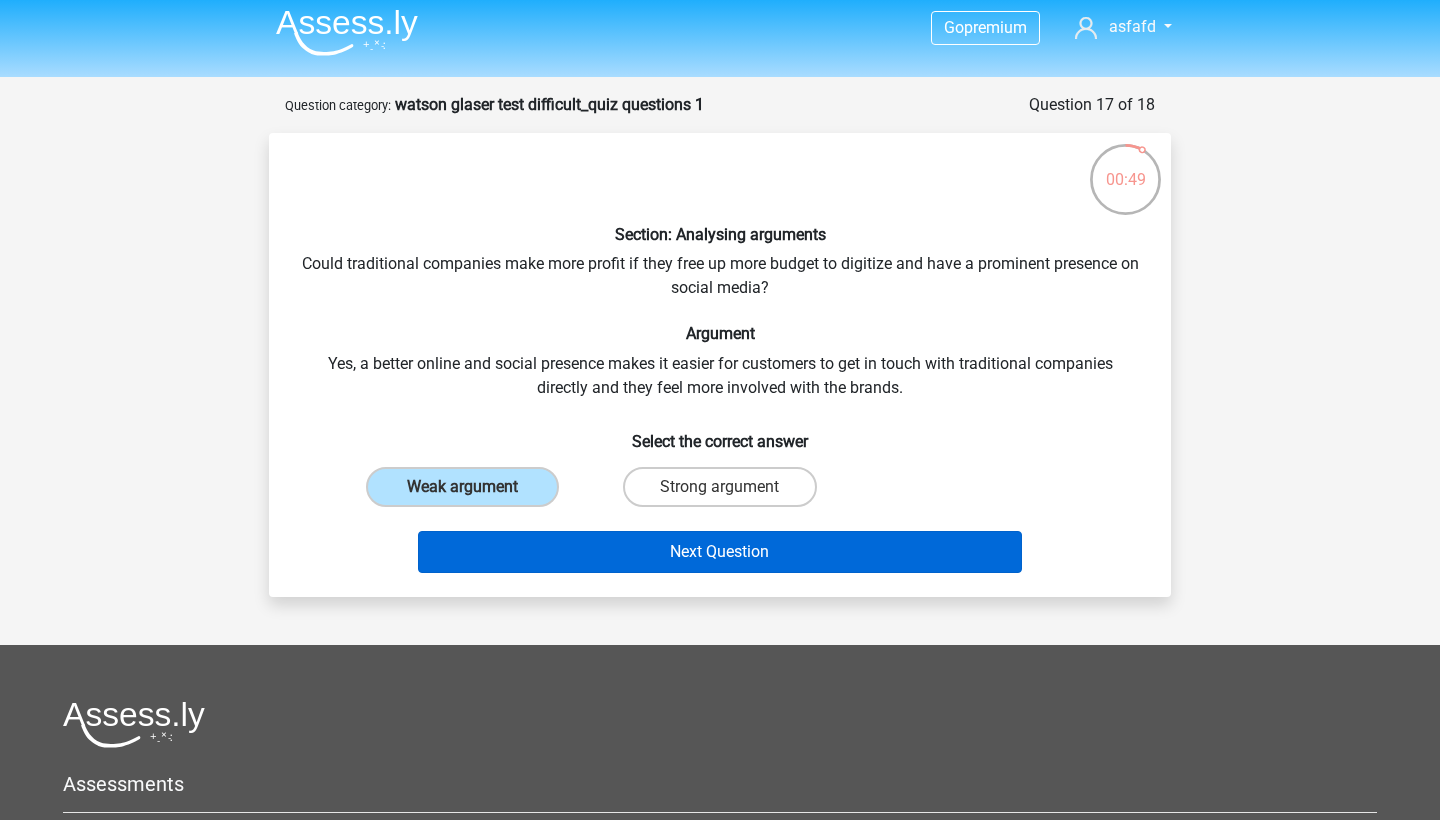 click on "Next Question" at bounding box center (720, 552) 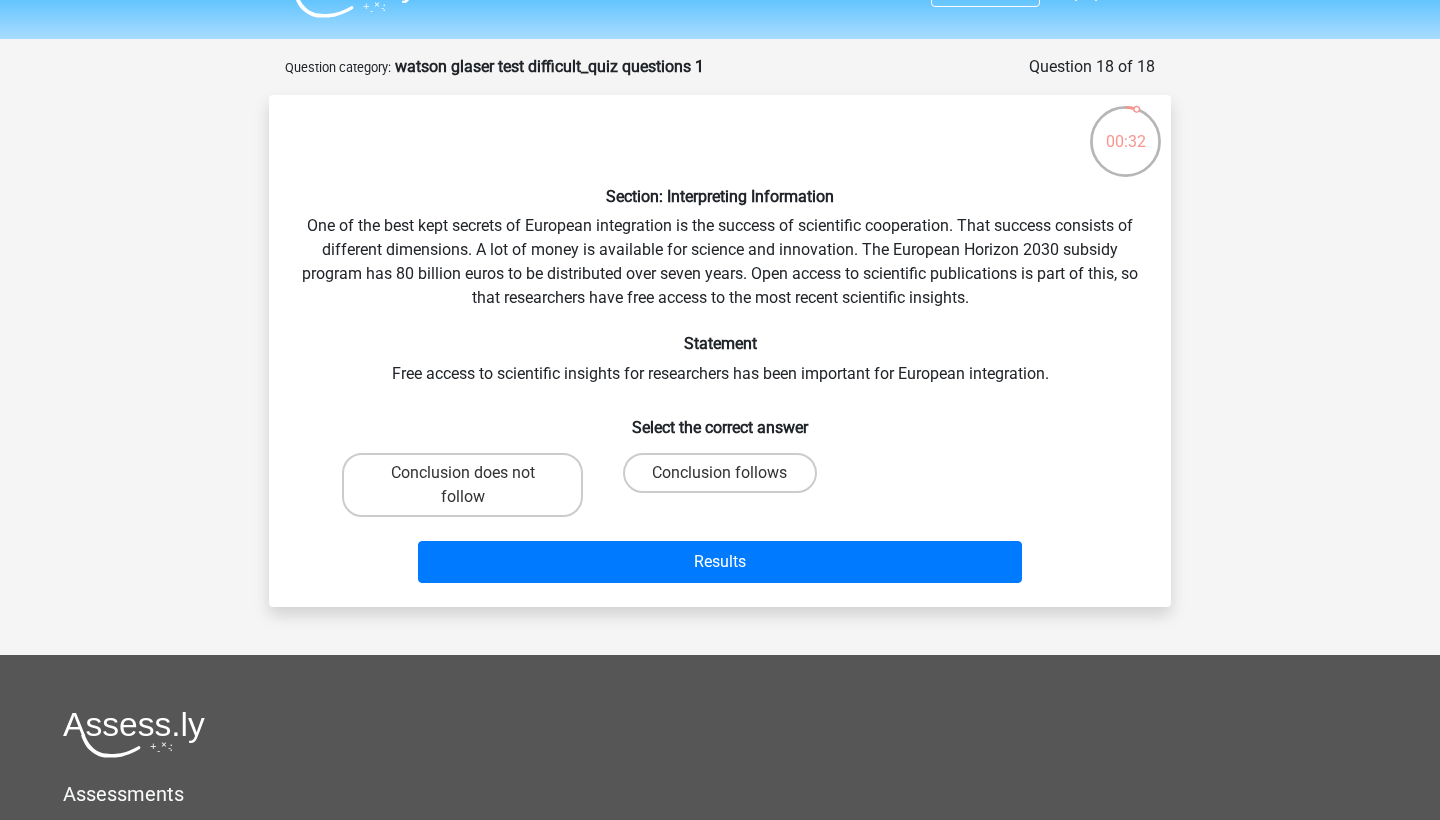 scroll, scrollTop: 47, scrollLeft: 0, axis: vertical 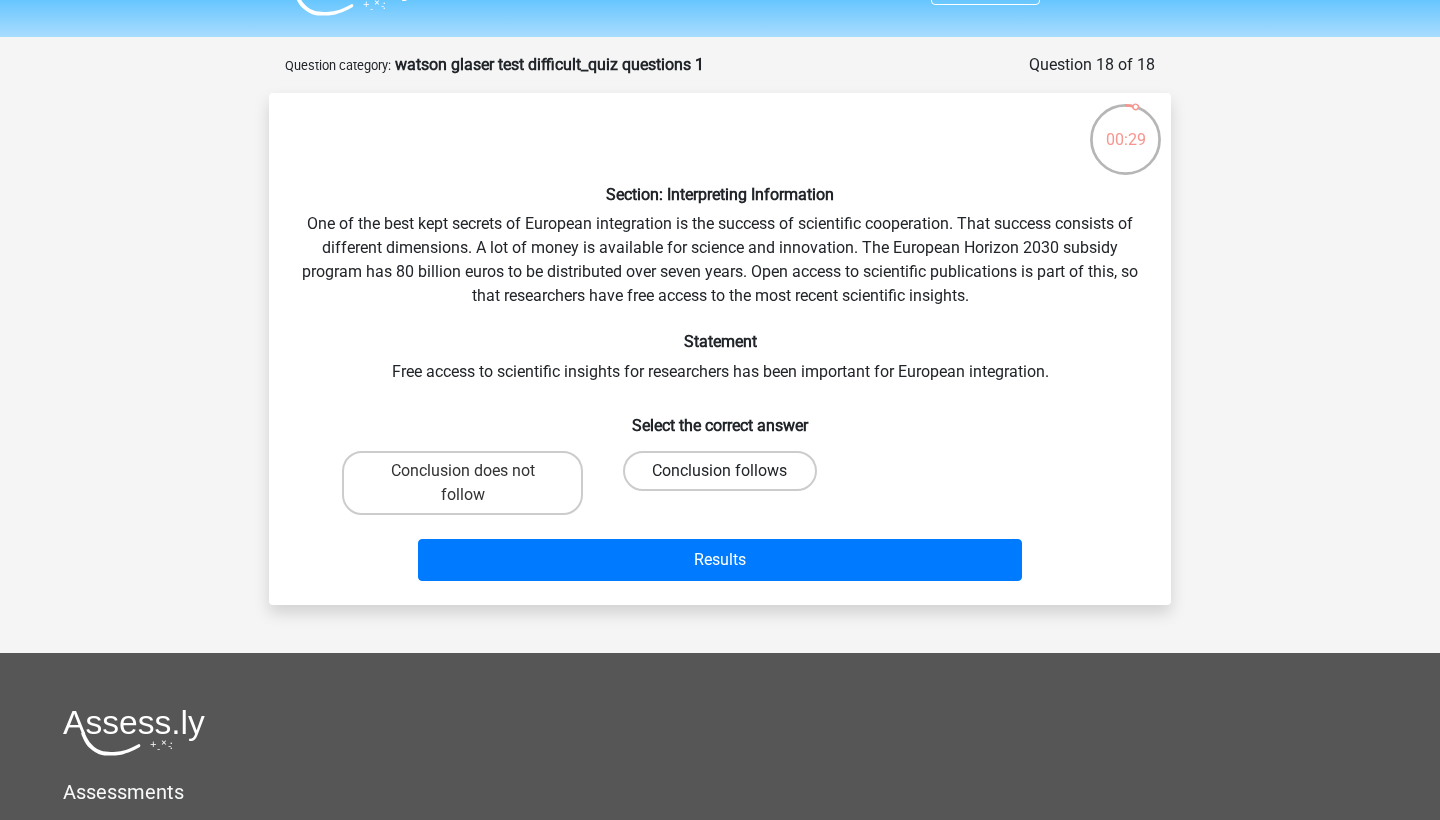 click on "Conclusion follows" at bounding box center [719, 471] 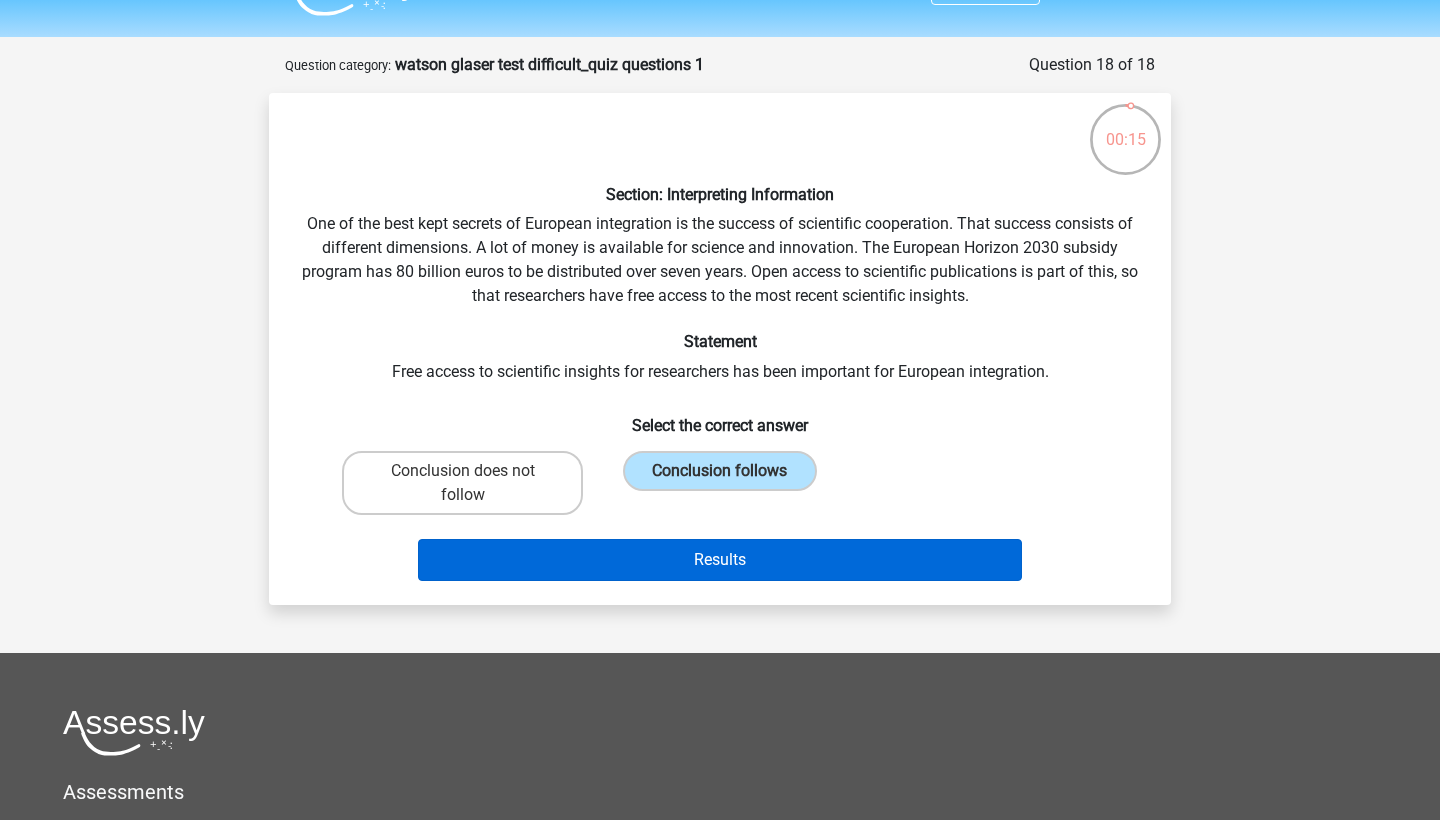 click on "Results" at bounding box center (720, 560) 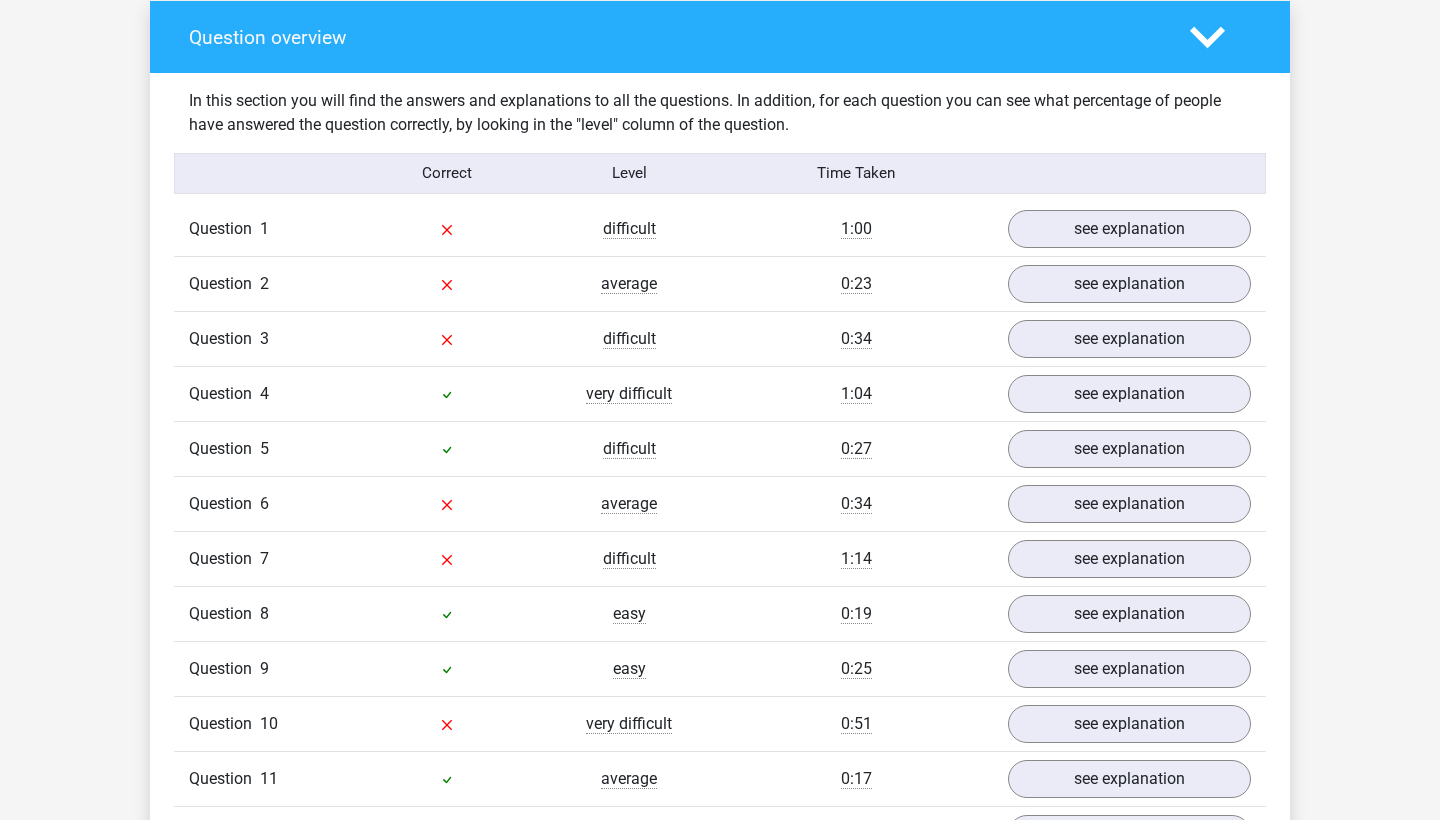 scroll, scrollTop: 1470, scrollLeft: 0, axis: vertical 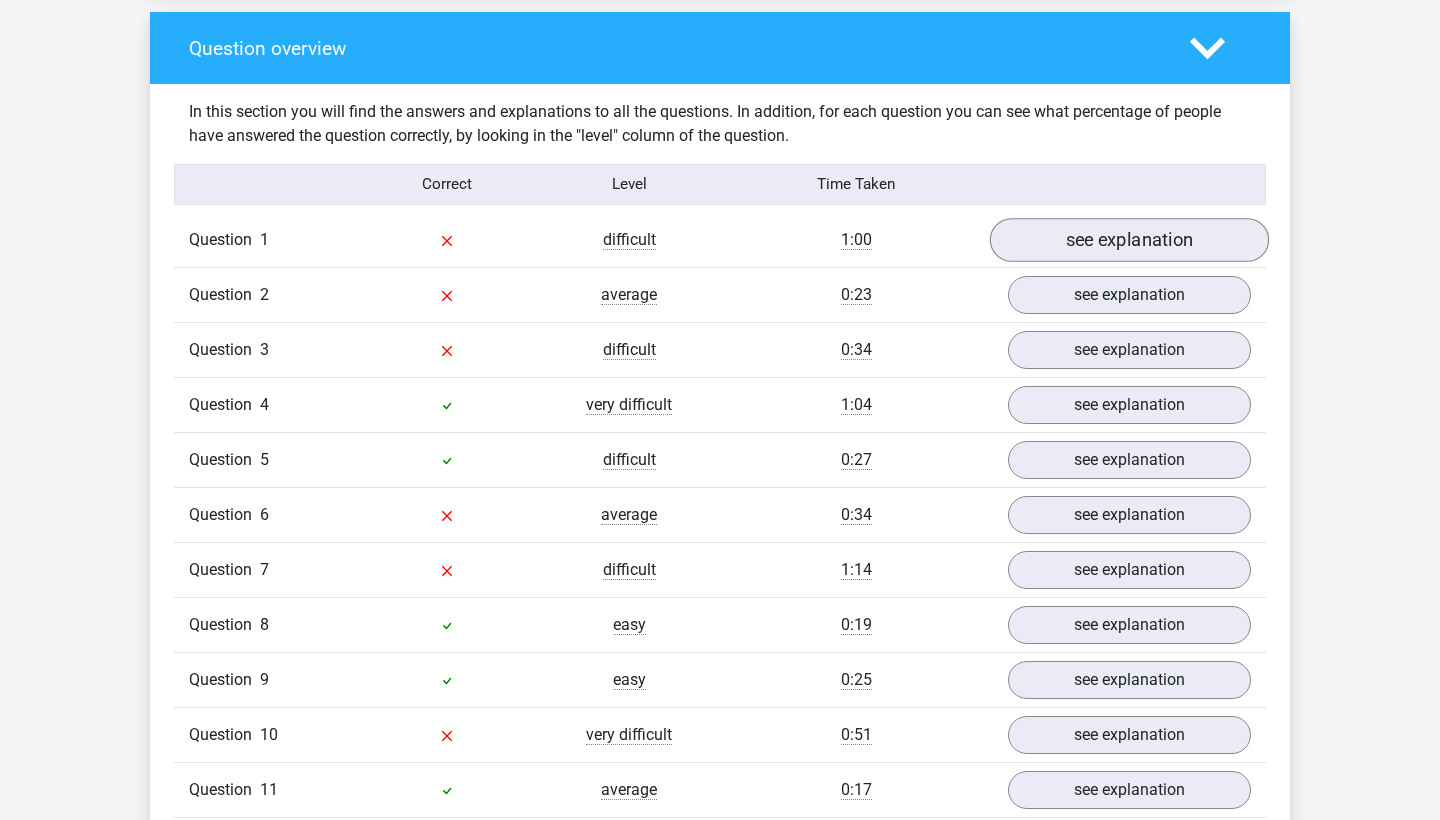 click on "see explanation" at bounding box center [1129, 240] 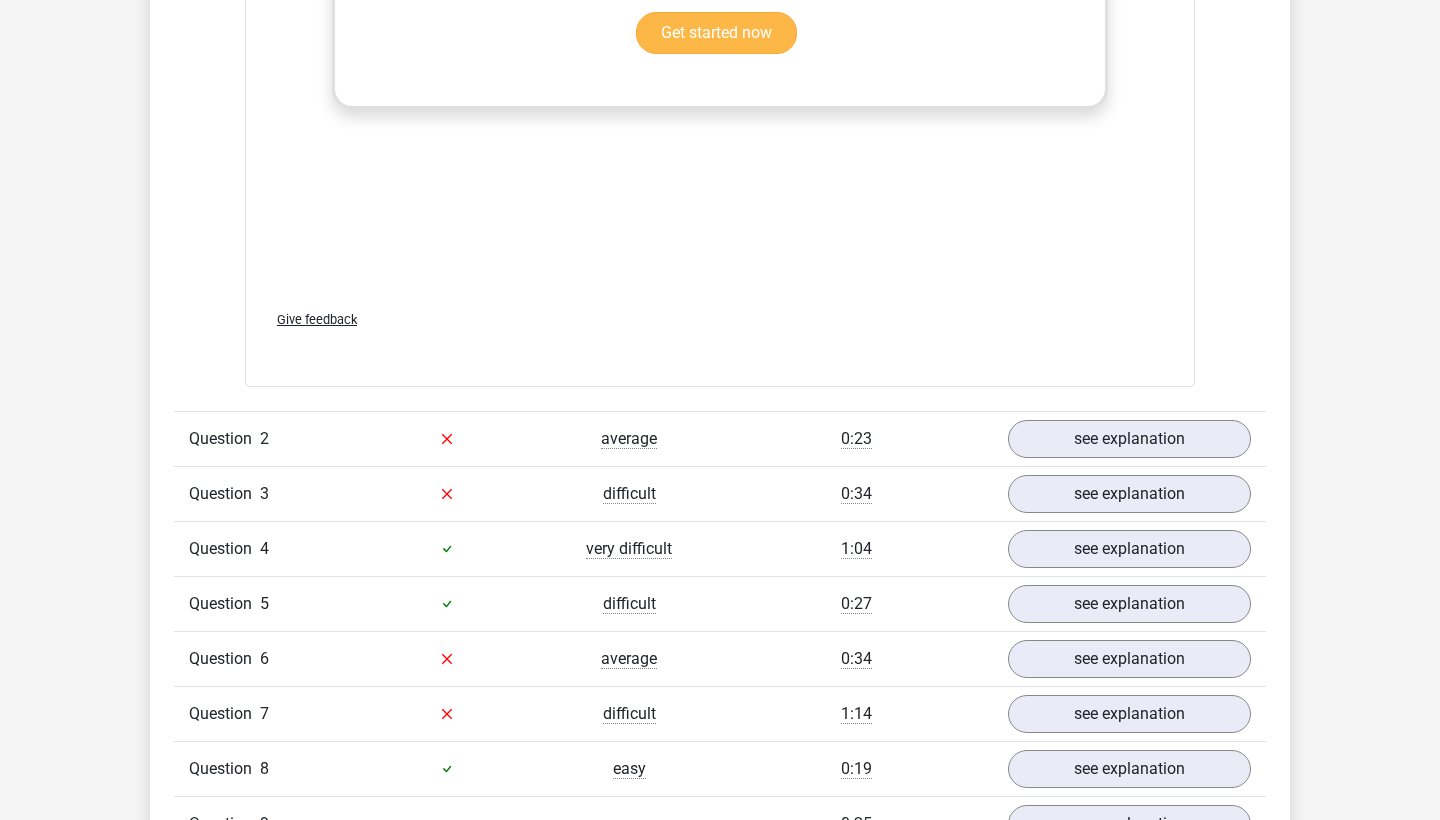 scroll, scrollTop: 2474, scrollLeft: 0, axis: vertical 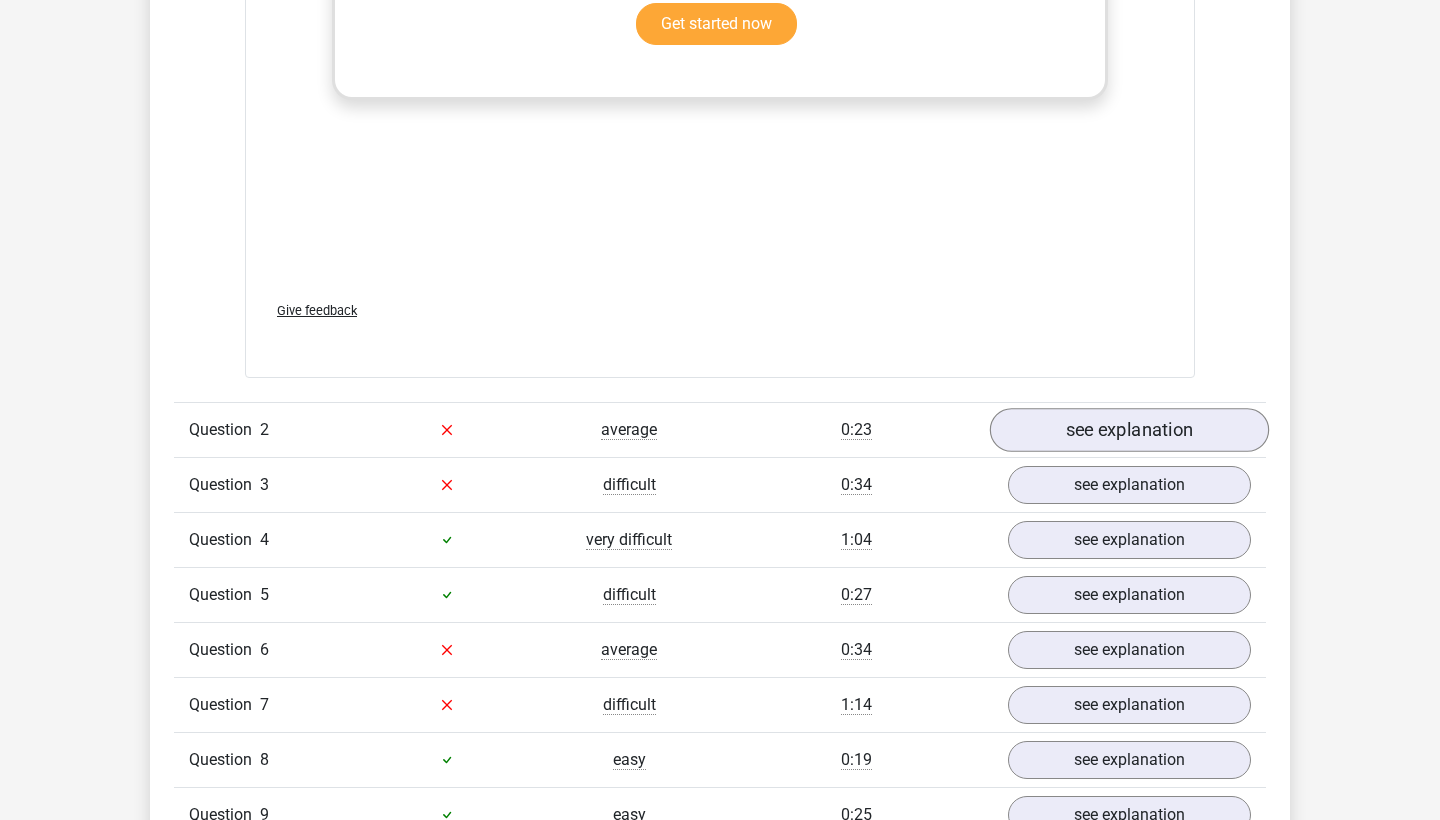 click on "see explanation" at bounding box center [1129, 430] 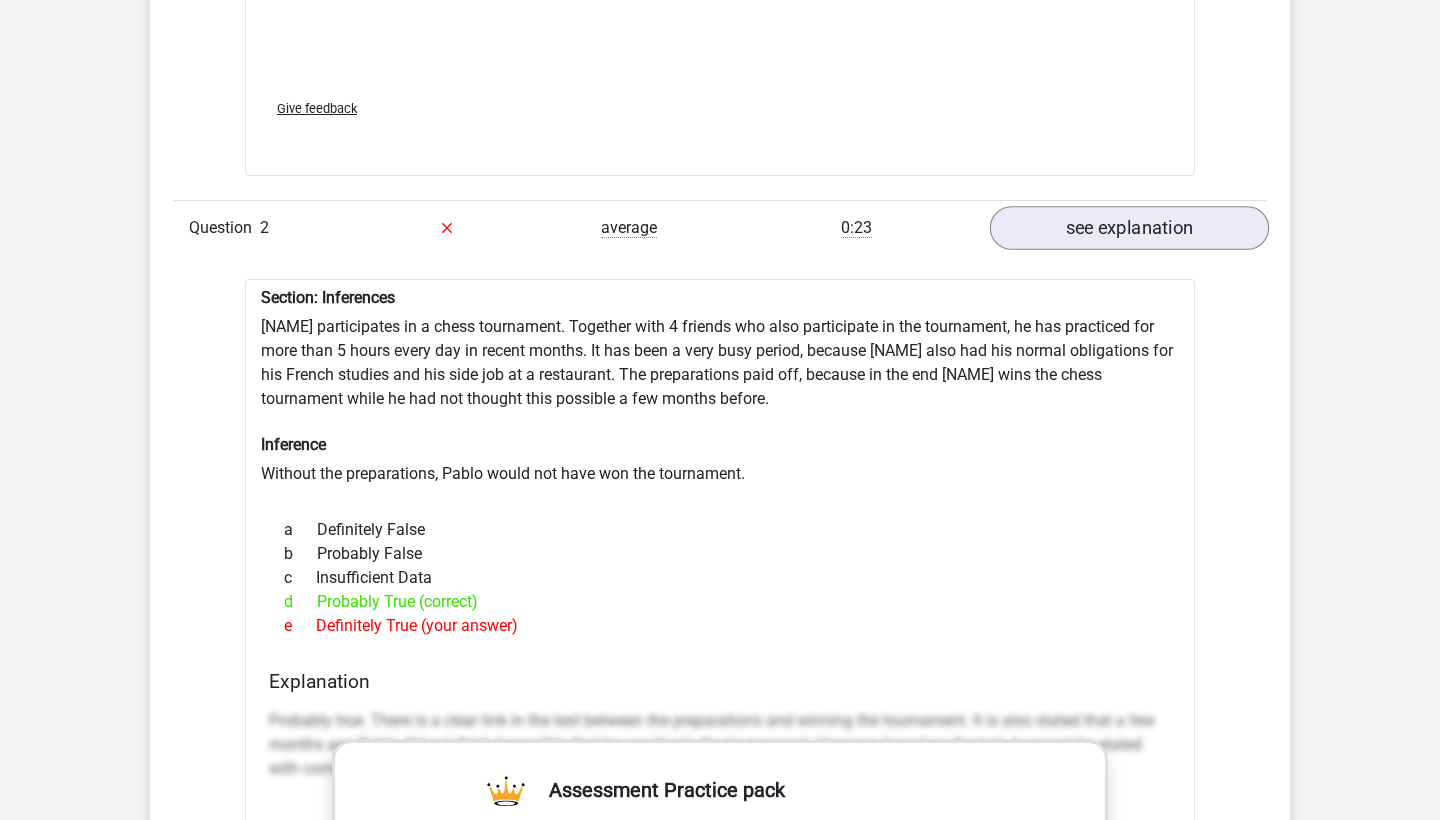 scroll, scrollTop: 2689, scrollLeft: 0, axis: vertical 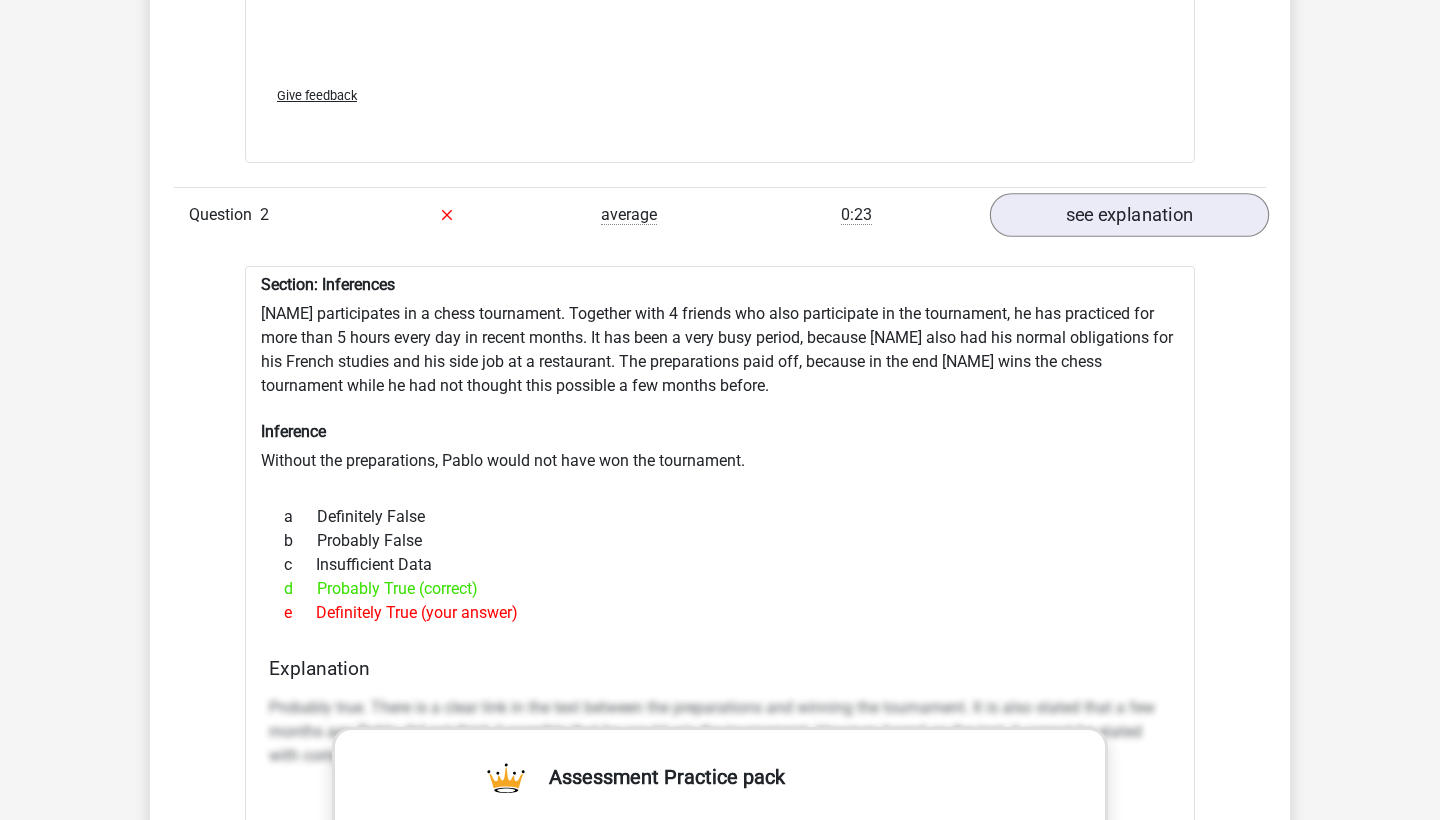click on "see explanation" at bounding box center [1129, 215] 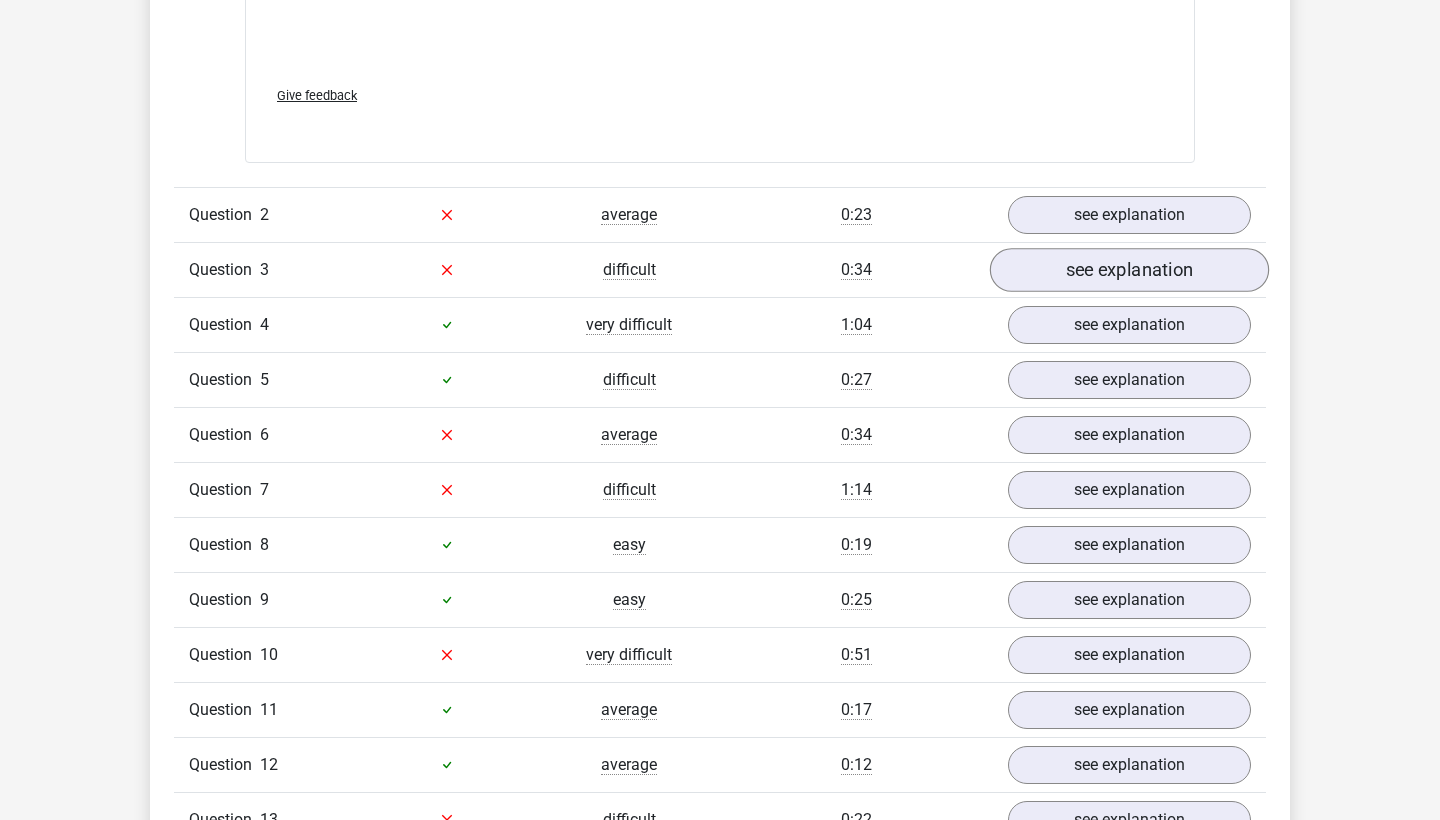 click on "see explanation" at bounding box center (1129, 270) 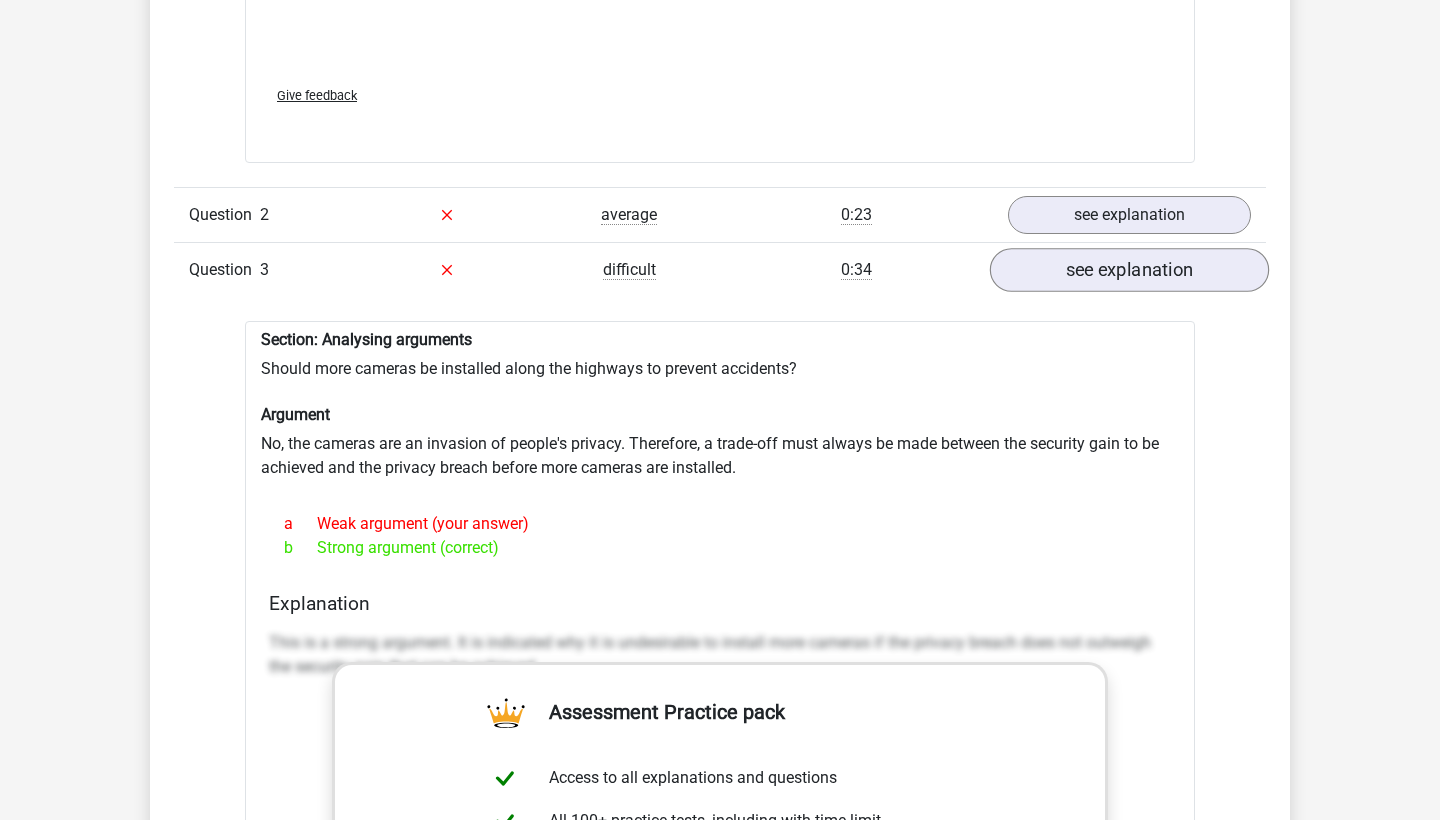 click on "see explanation" at bounding box center (1129, 270) 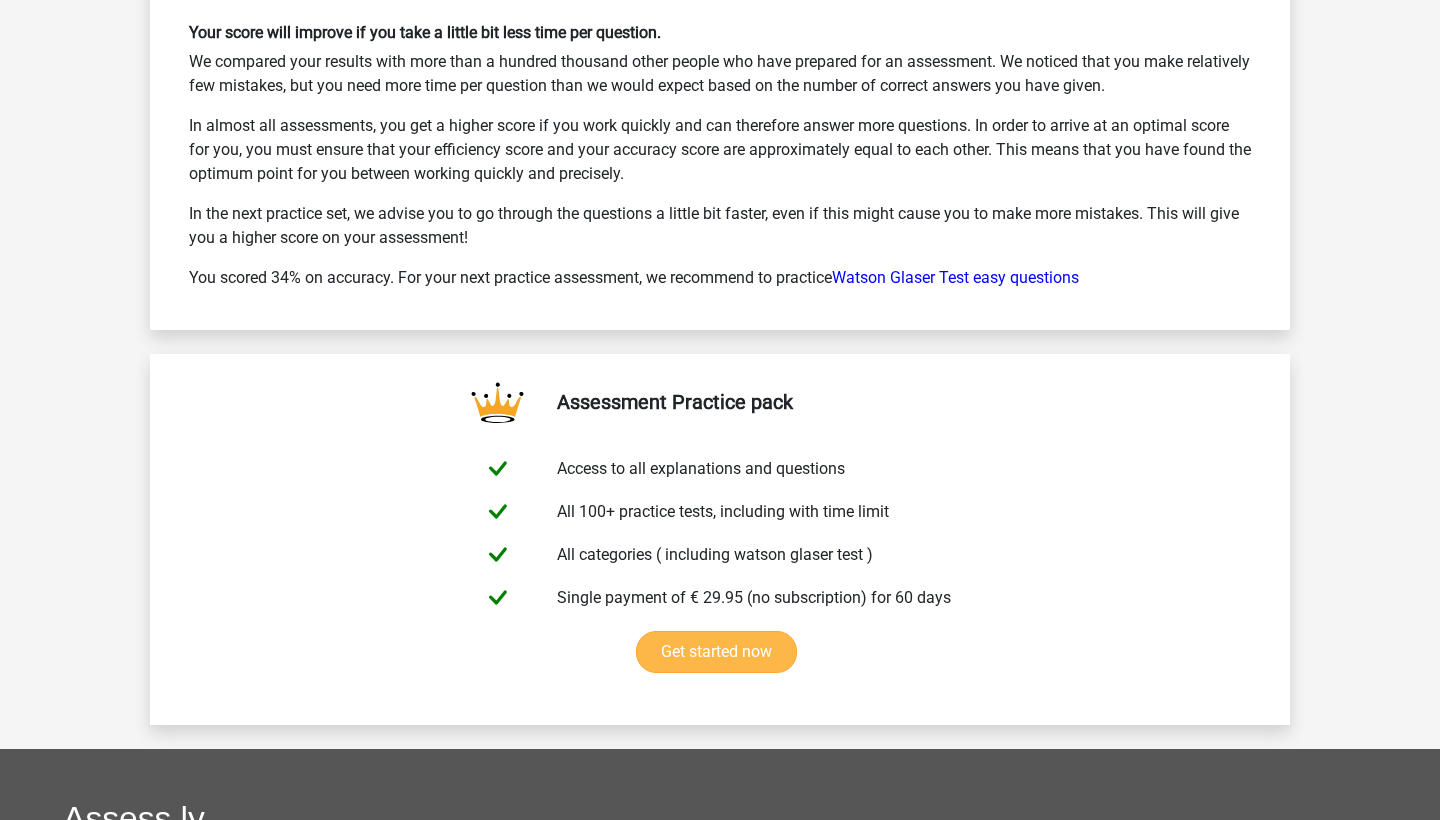 scroll, scrollTop: 4618, scrollLeft: 0, axis: vertical 